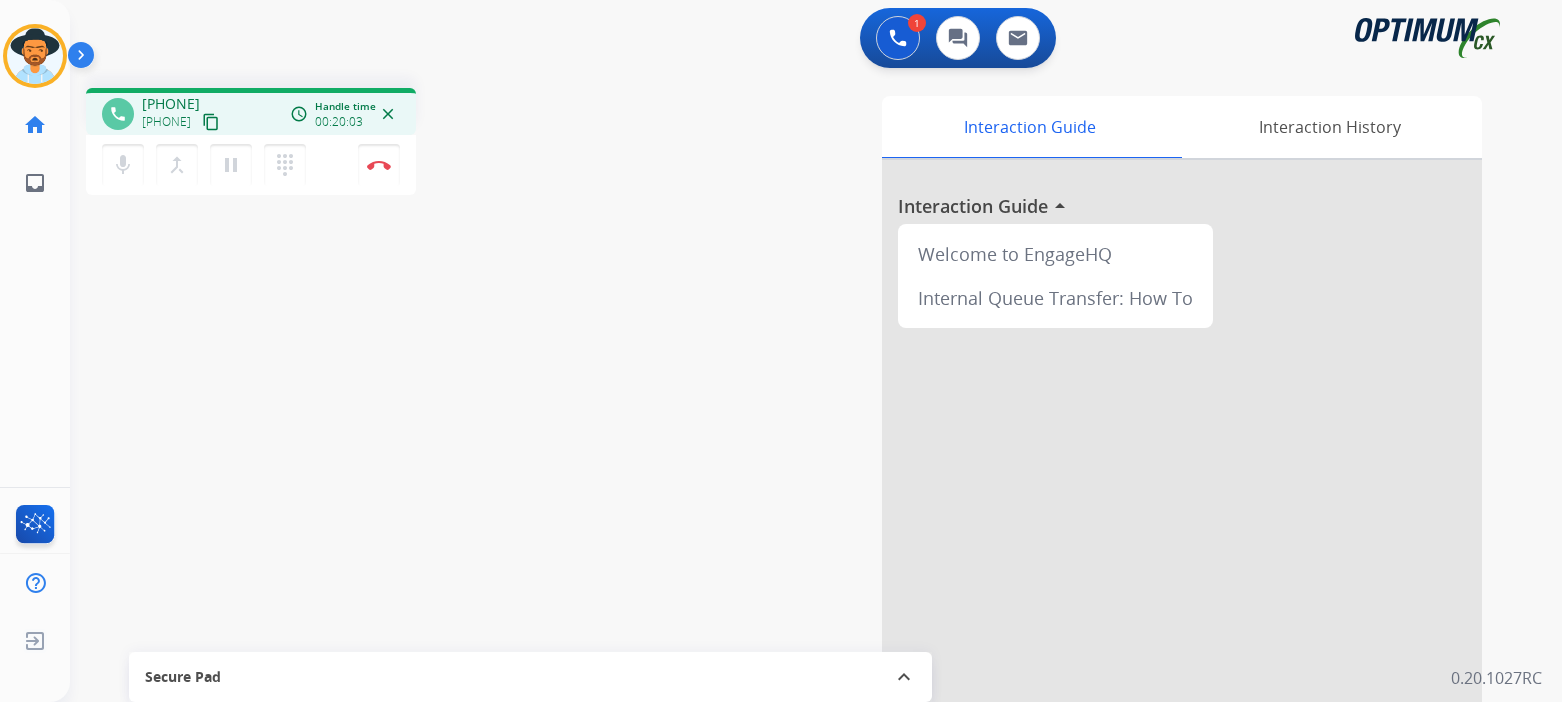 scroll, scrollTop: 0, scrollLeft: 0, axis: both 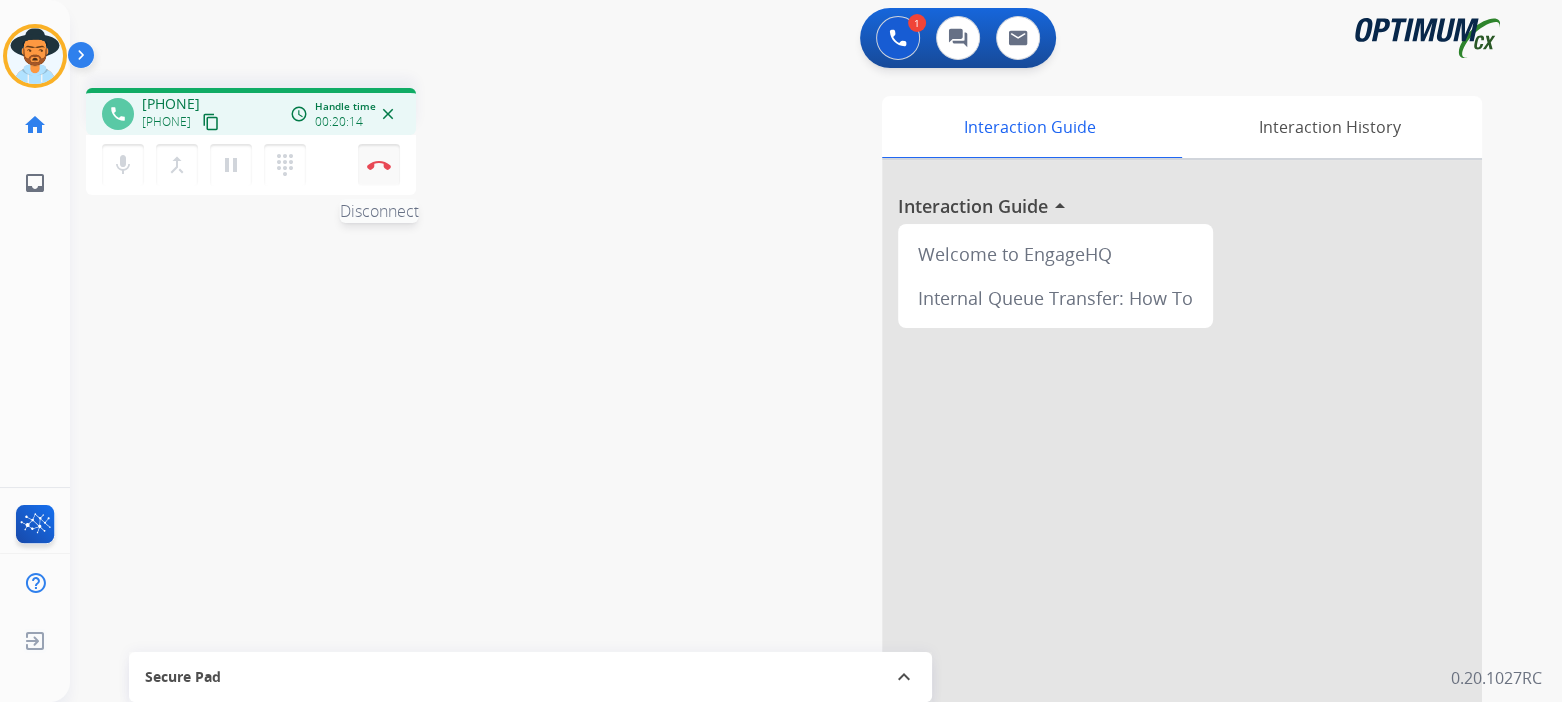 click at bounding box center [379, 165] 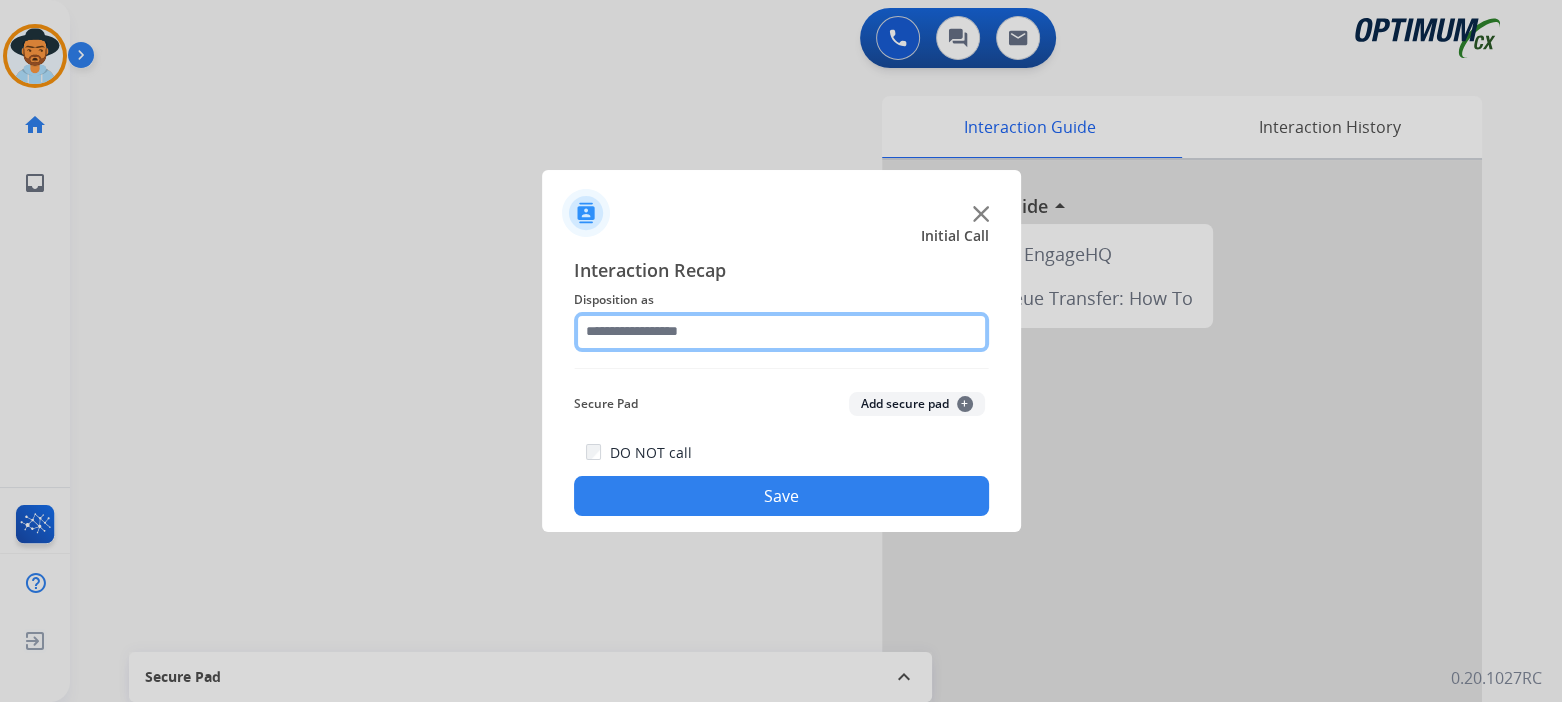 click 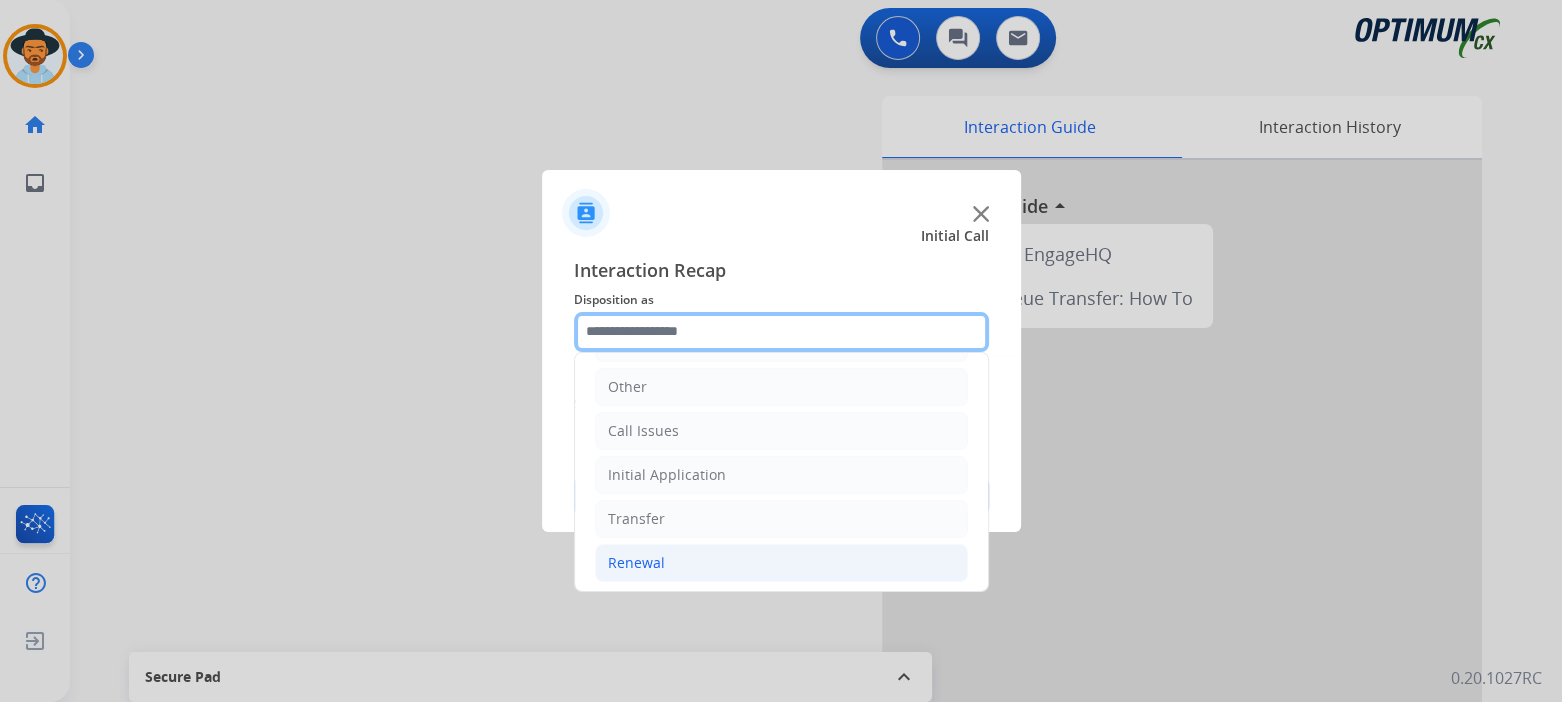 scroll, scrollTop: 132, scrollLeft: 0, axis: vertical 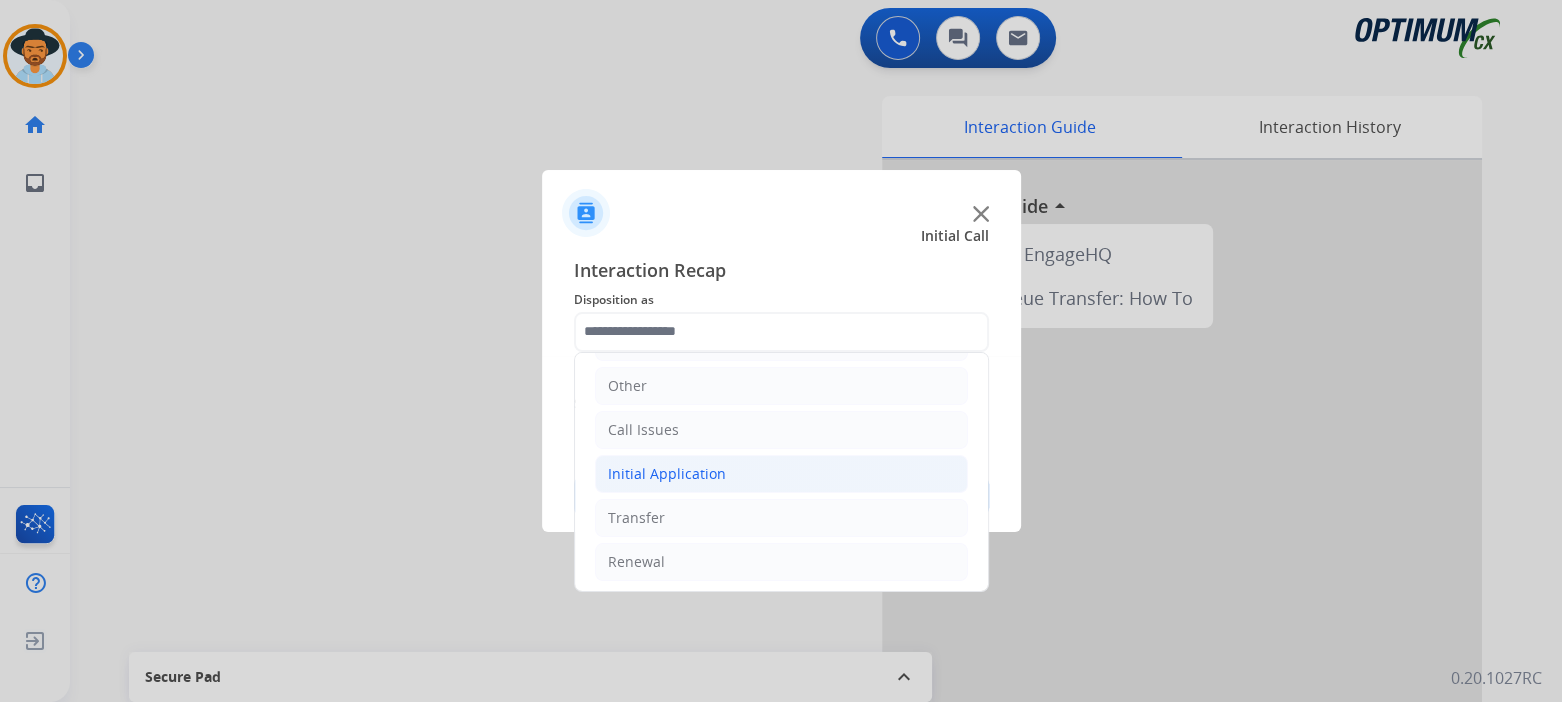 click on "Initial Application" 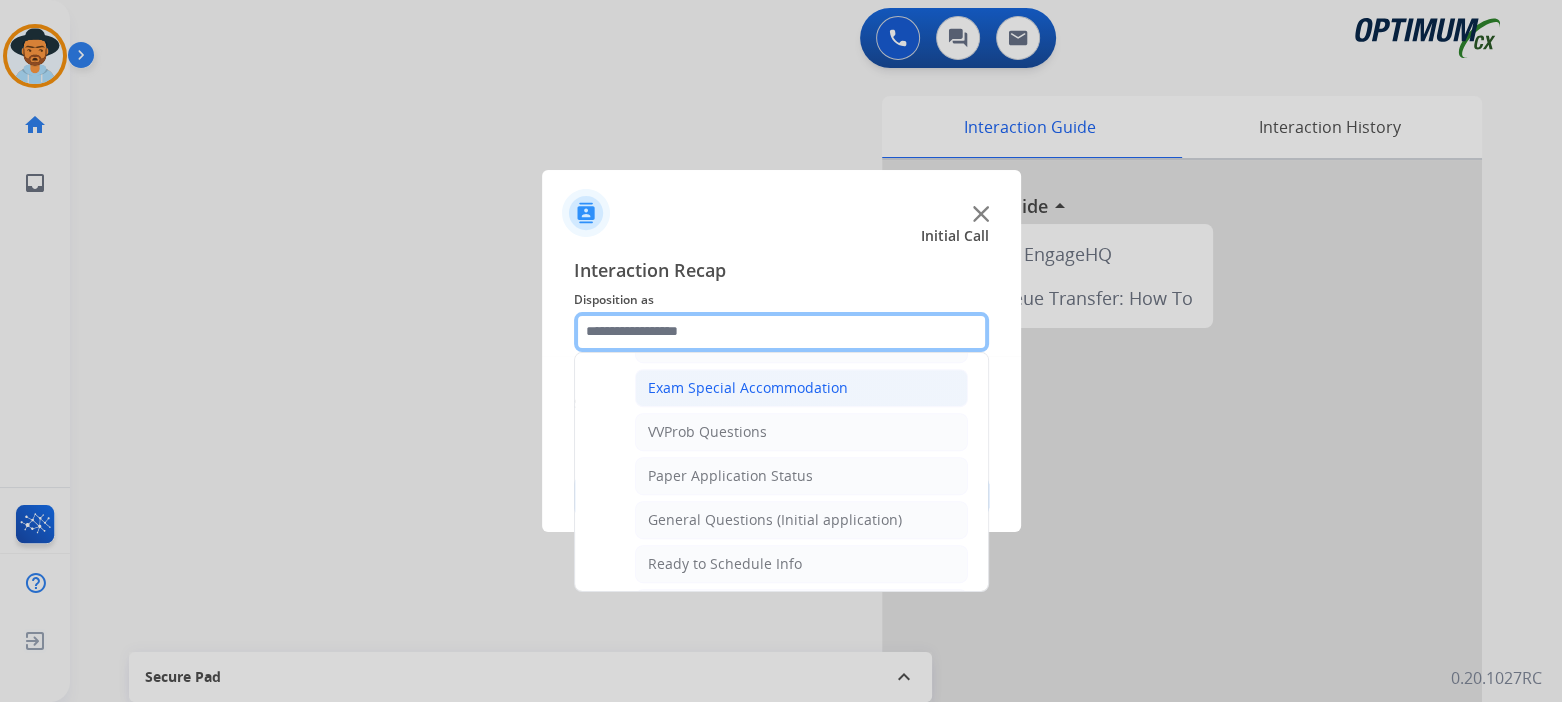 scroll, scrollTop: 1030, scrollLeft: 0, axis: vertical 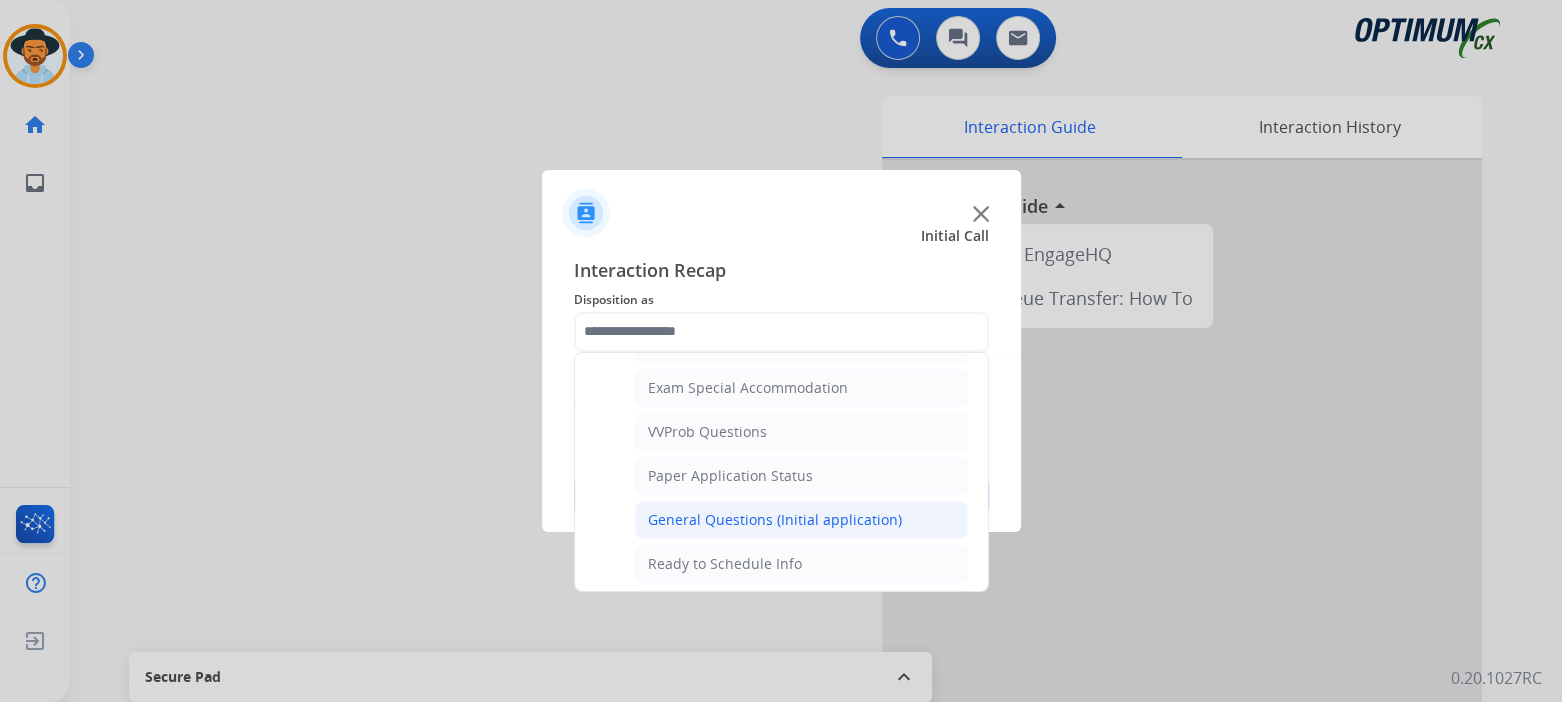 click on "General Questions (Initial application)" 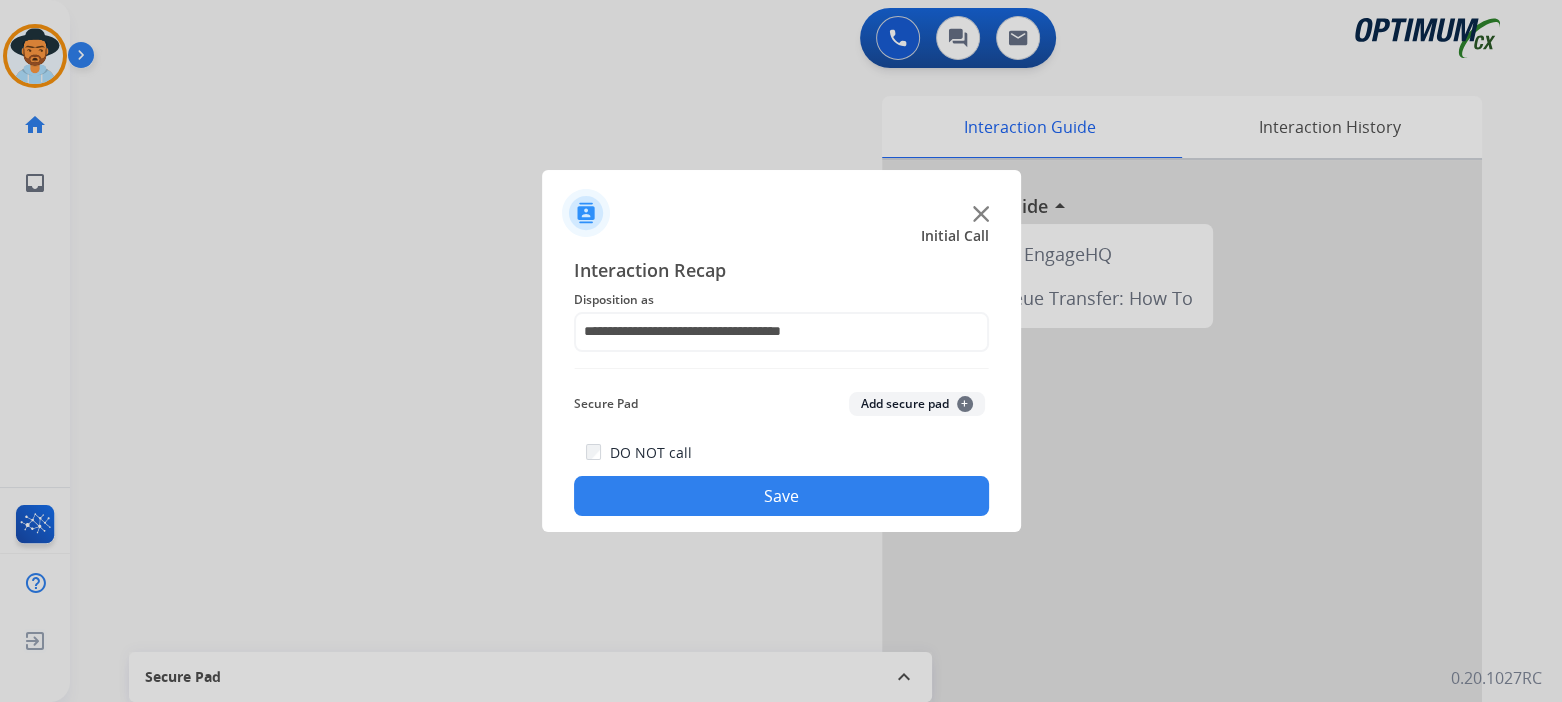 click on "Save" 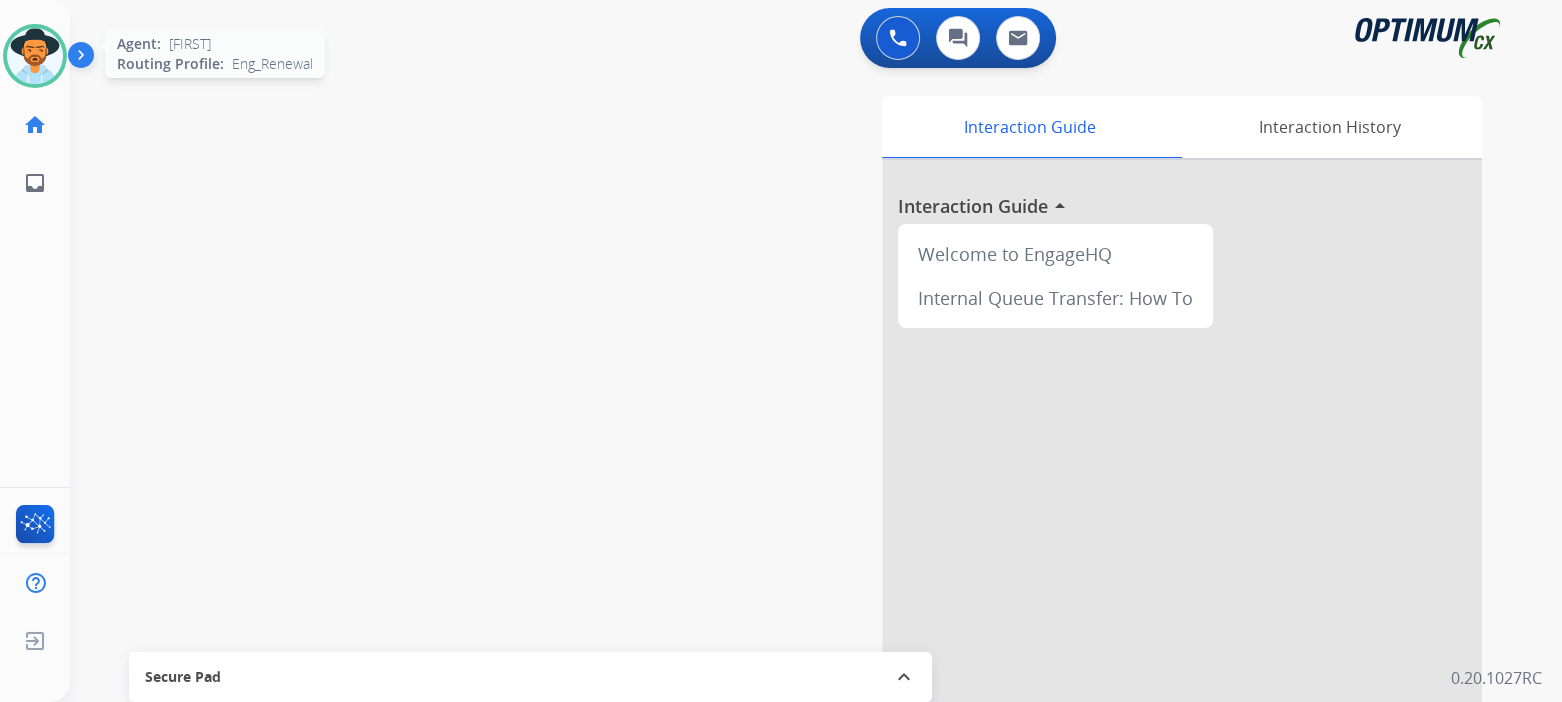 click at bounding box center (35, 56) 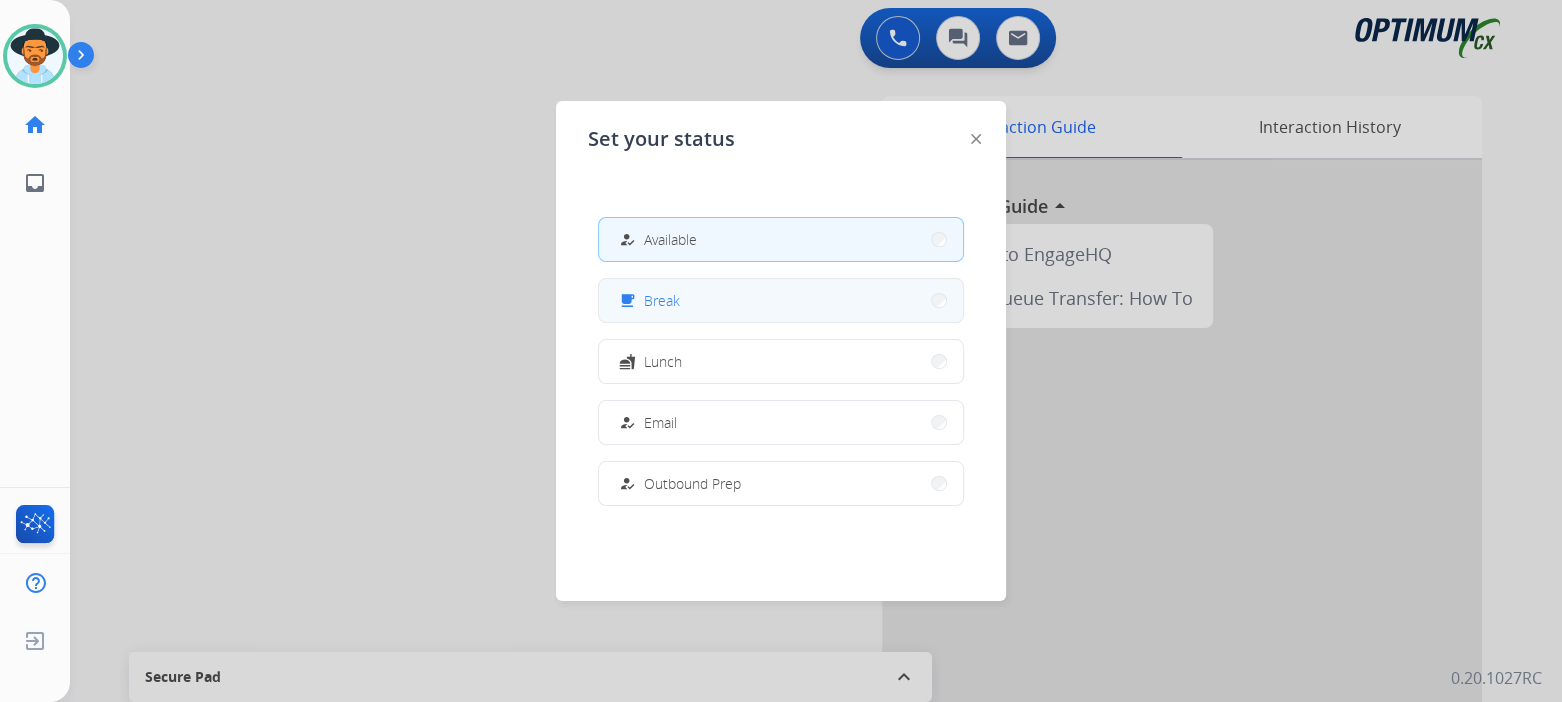 click on "free_breakfast Break" at bounding box center [781, 300] 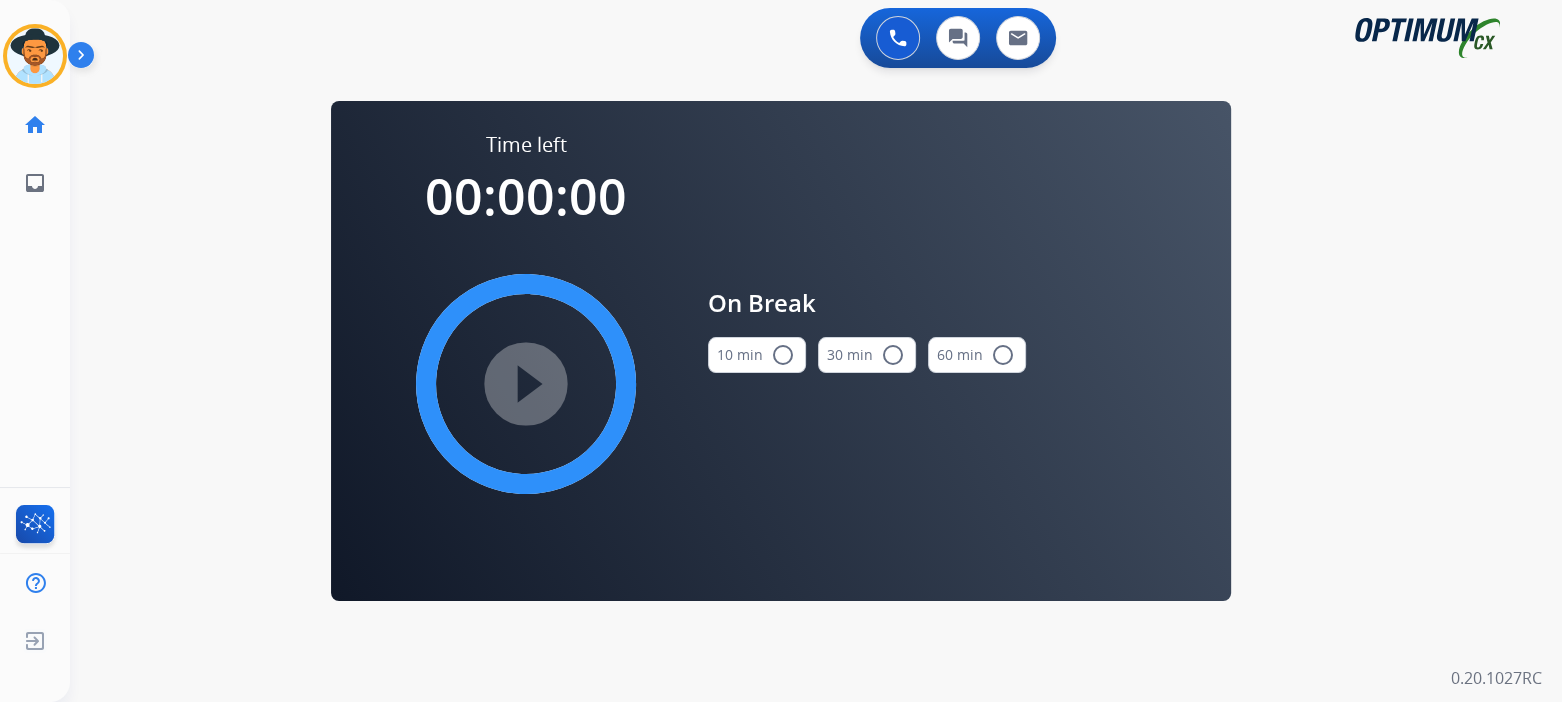 scroll, scrollTop: 0, scrollLeft: 0, axis: both 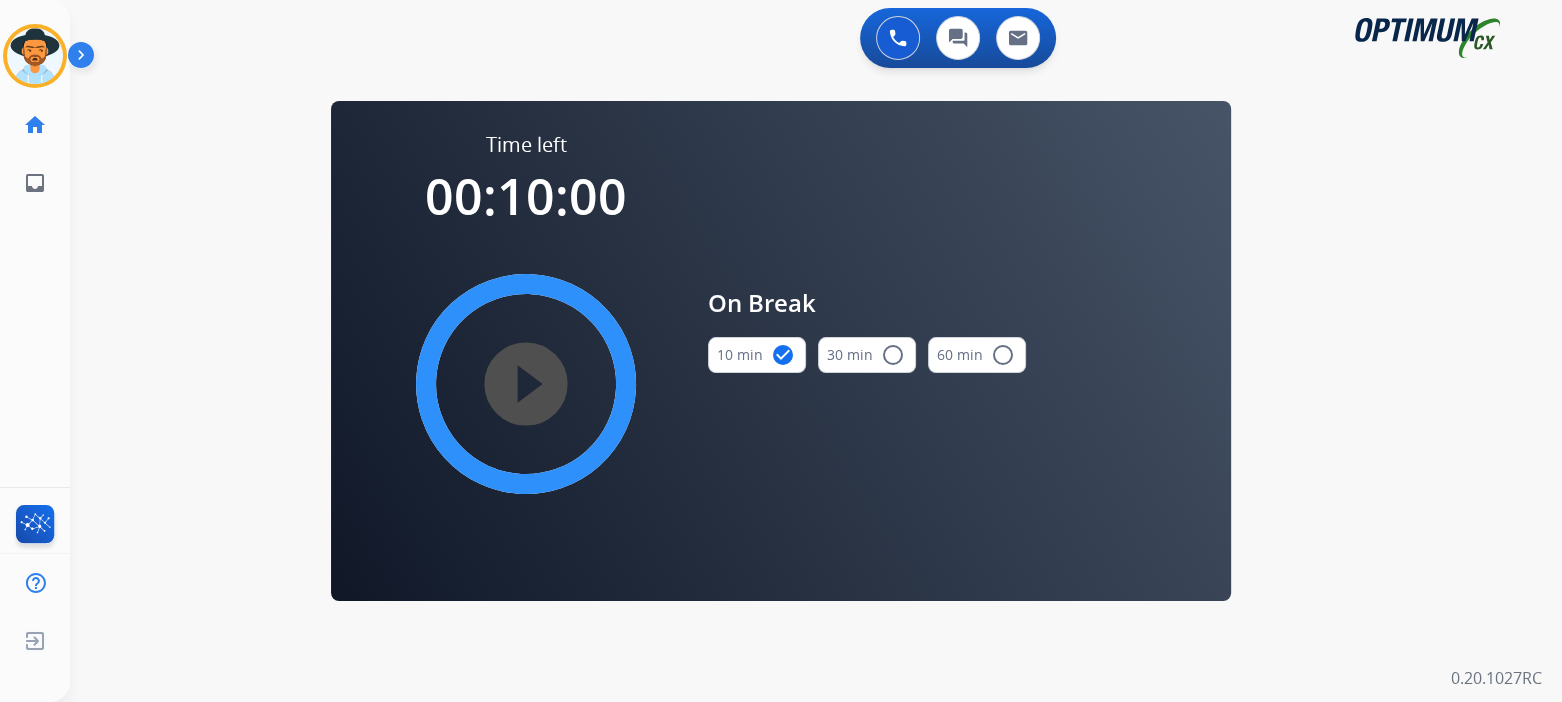 click on "play_circle_filled" at bounding box center (526, 384) 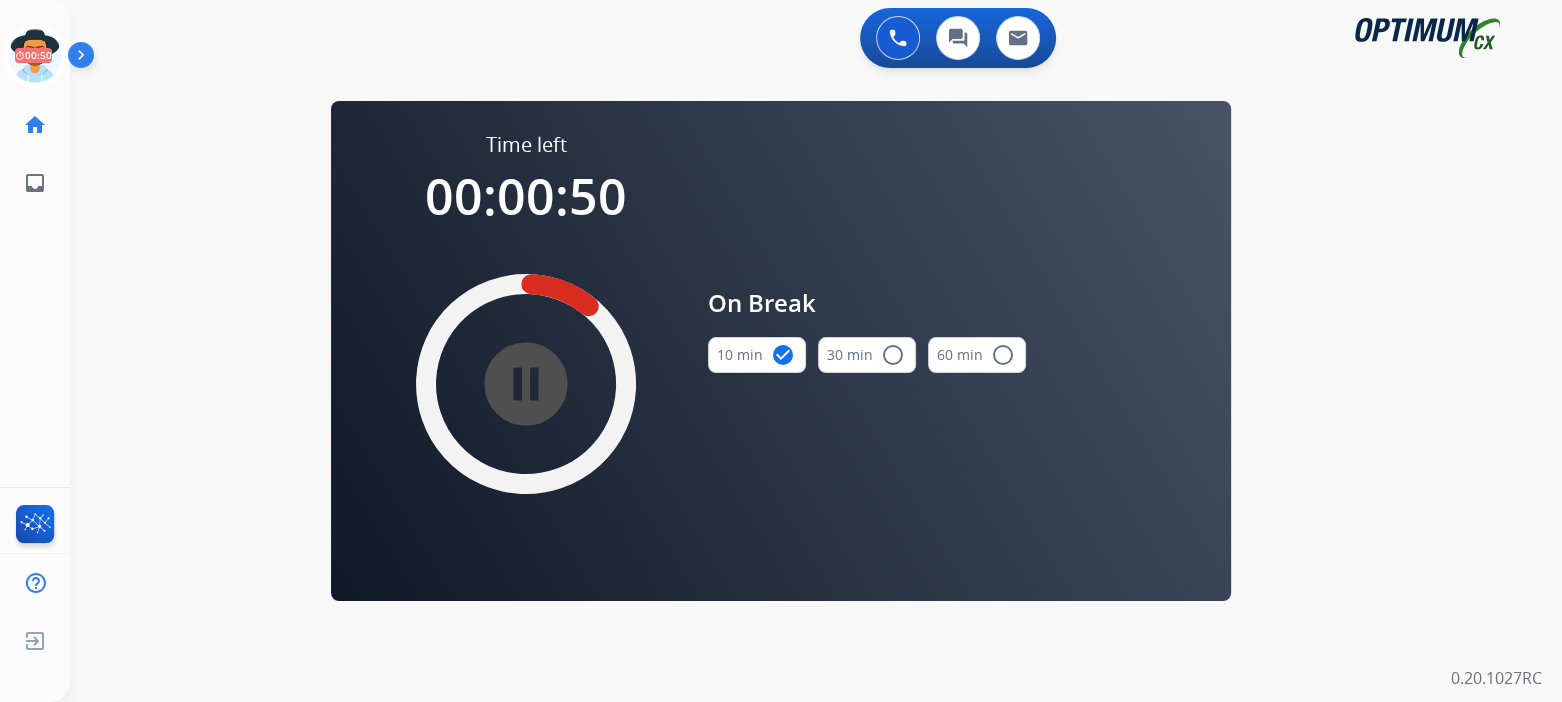 drag, startPoint x: 48, startPoint y: 56, endPoint x: 71, endPoint y: 71, distance: 27.45906 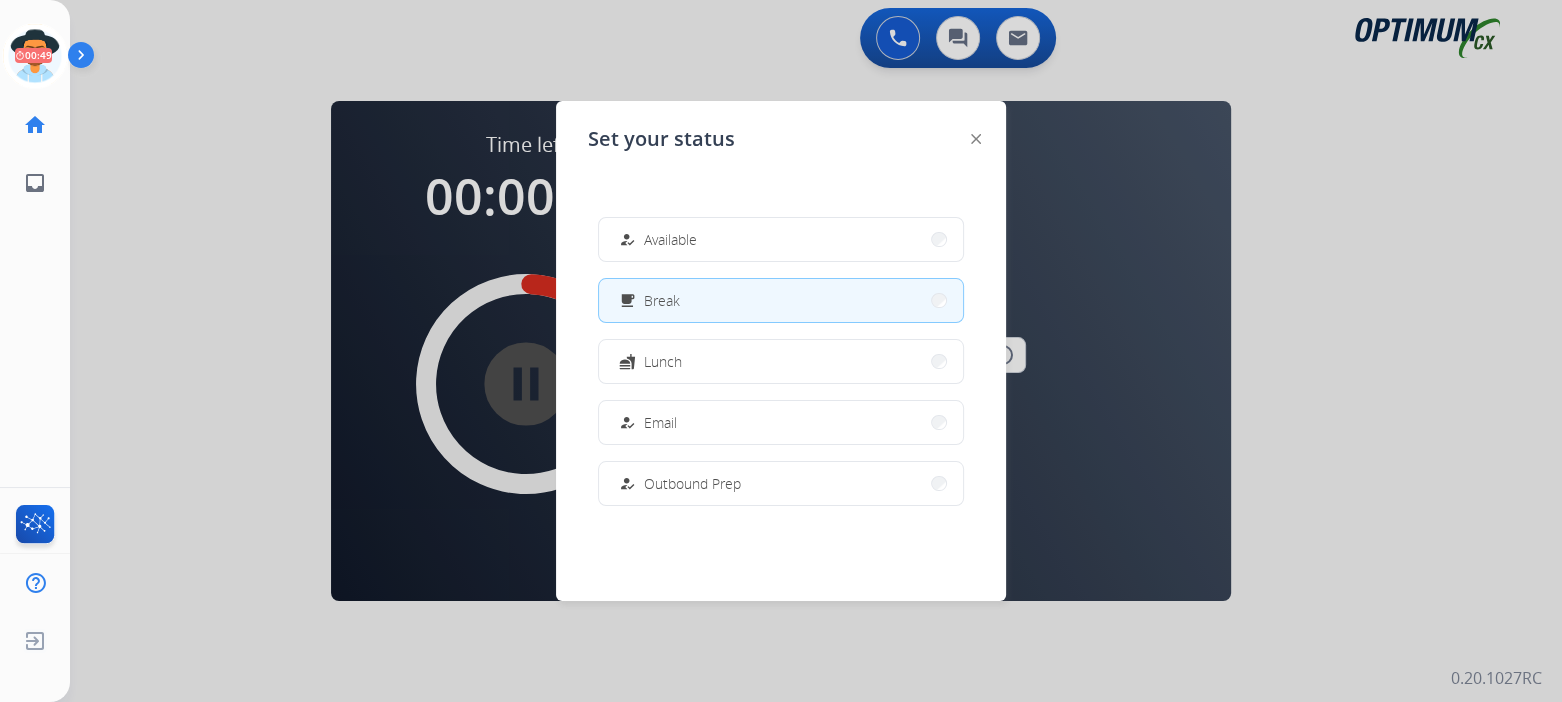click on "how_to_reg Available" at bounding box center (781, 239) 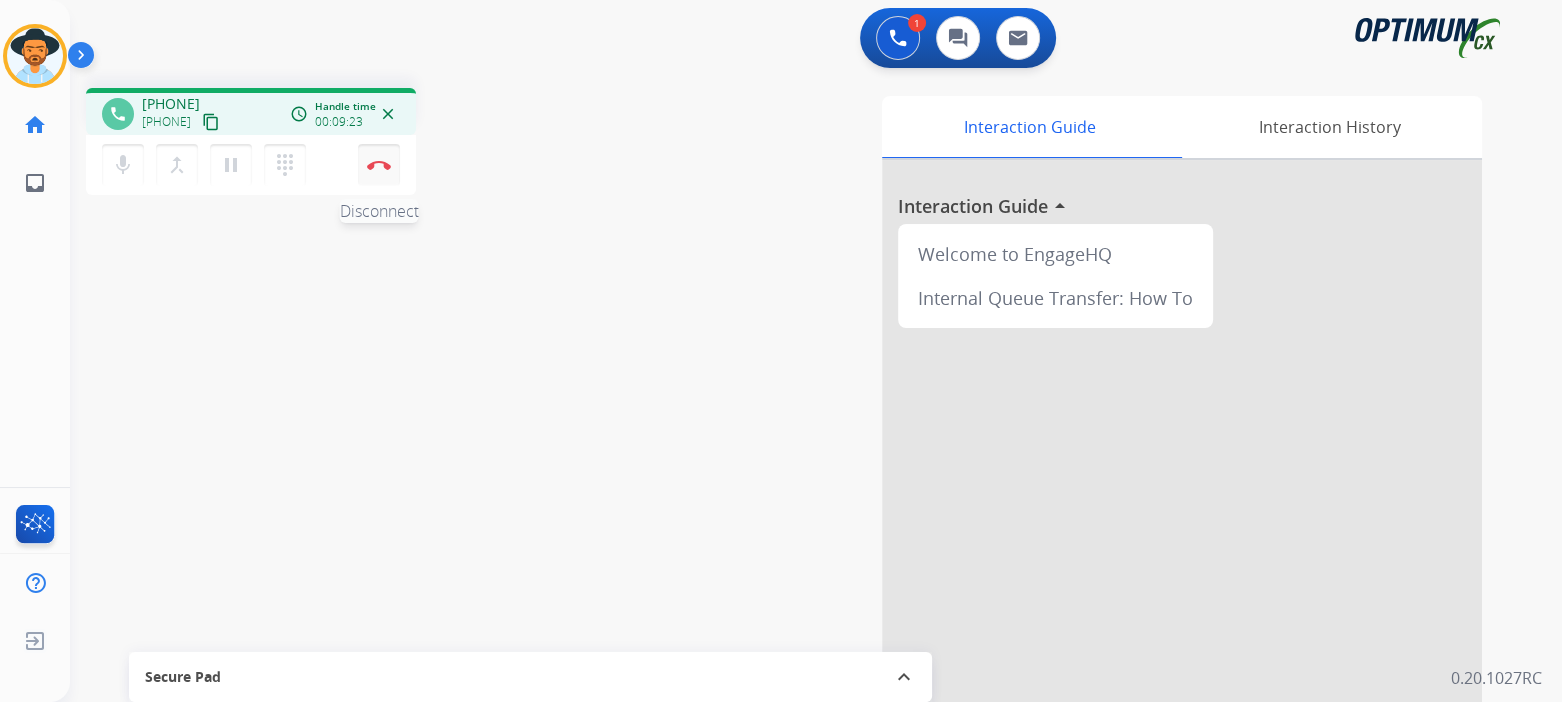 click on "Disconnect" at bounding box center [379, 165] 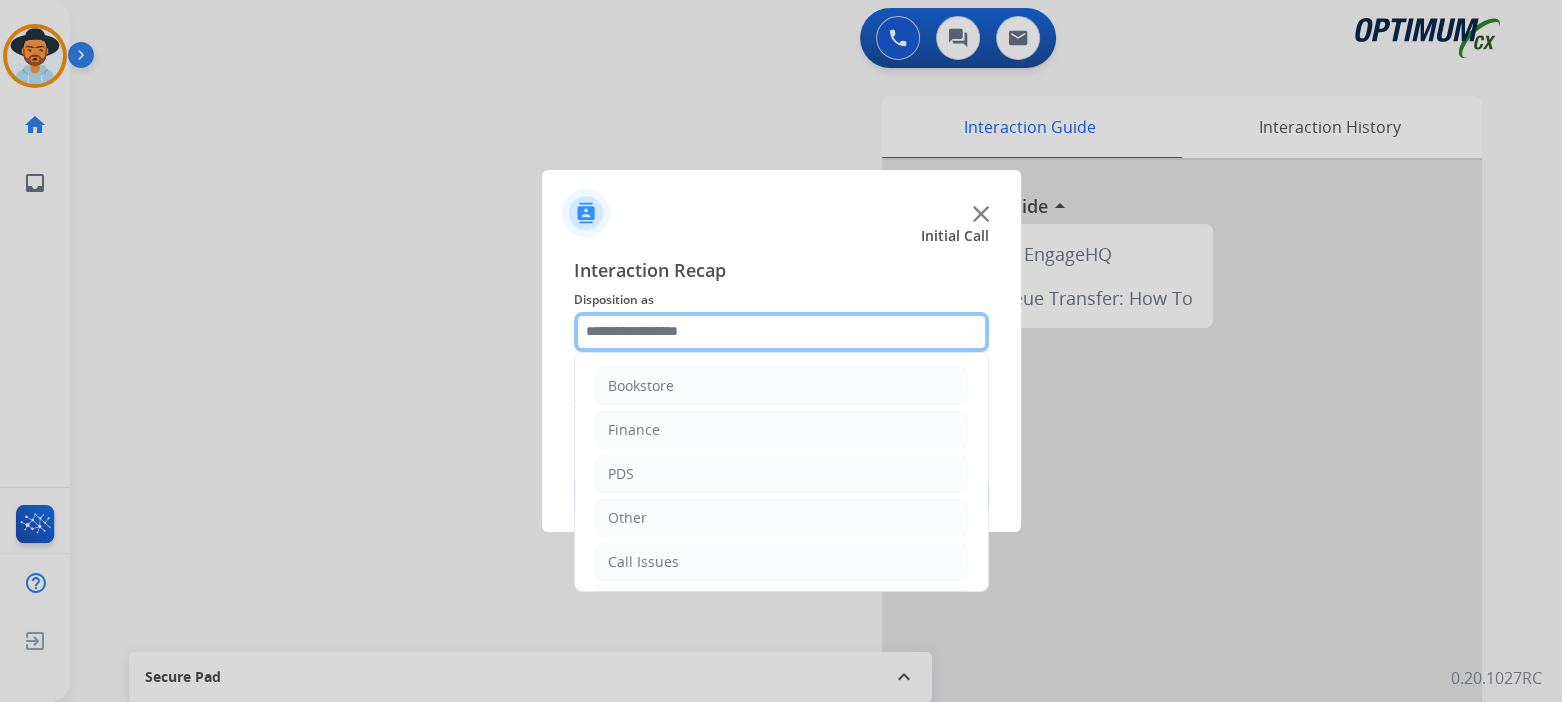click 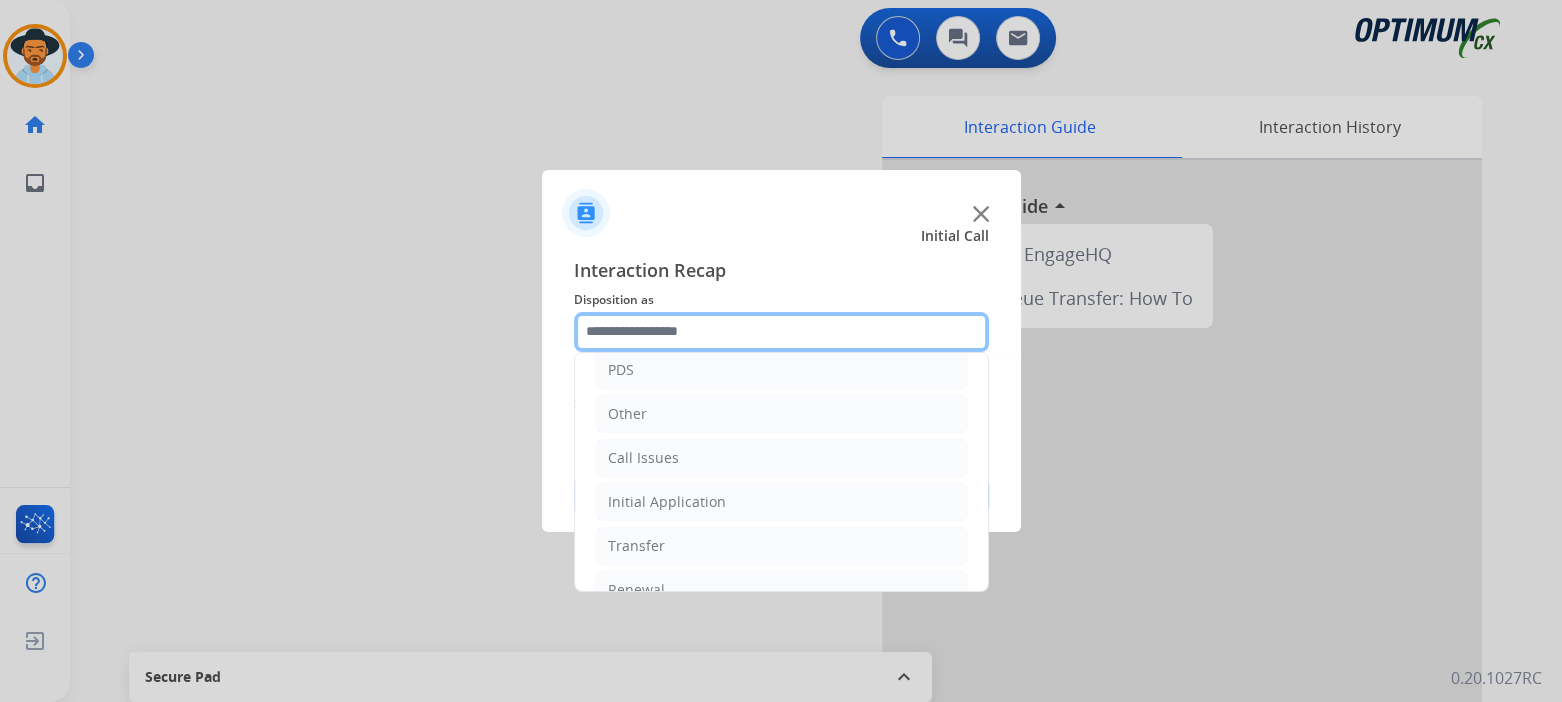 scroll, scrollTop: 132, scrollLeft: 0, axis: vertical 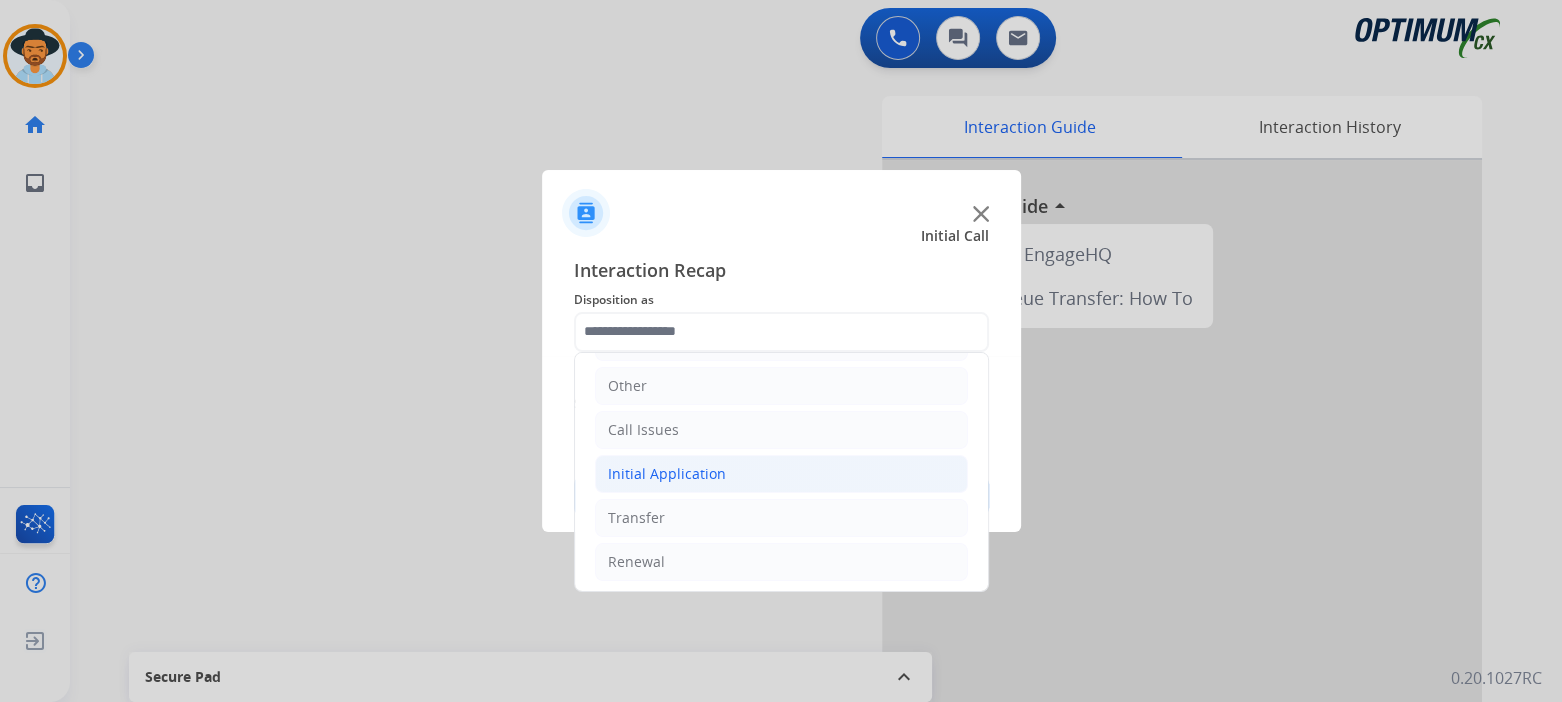 click on "Initial Application" 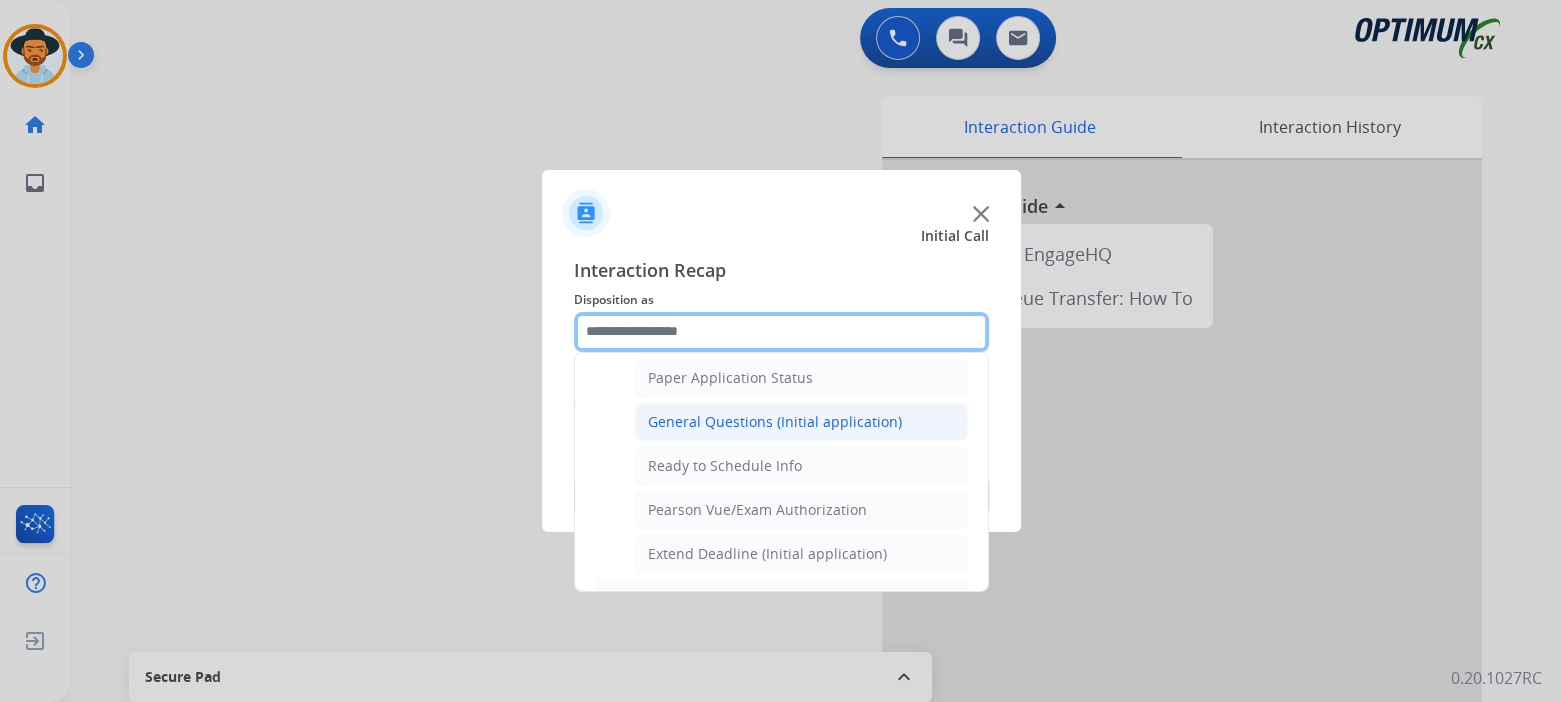 scroll, scrollTop: 1129, scrollLeft: 0, axis: vertical 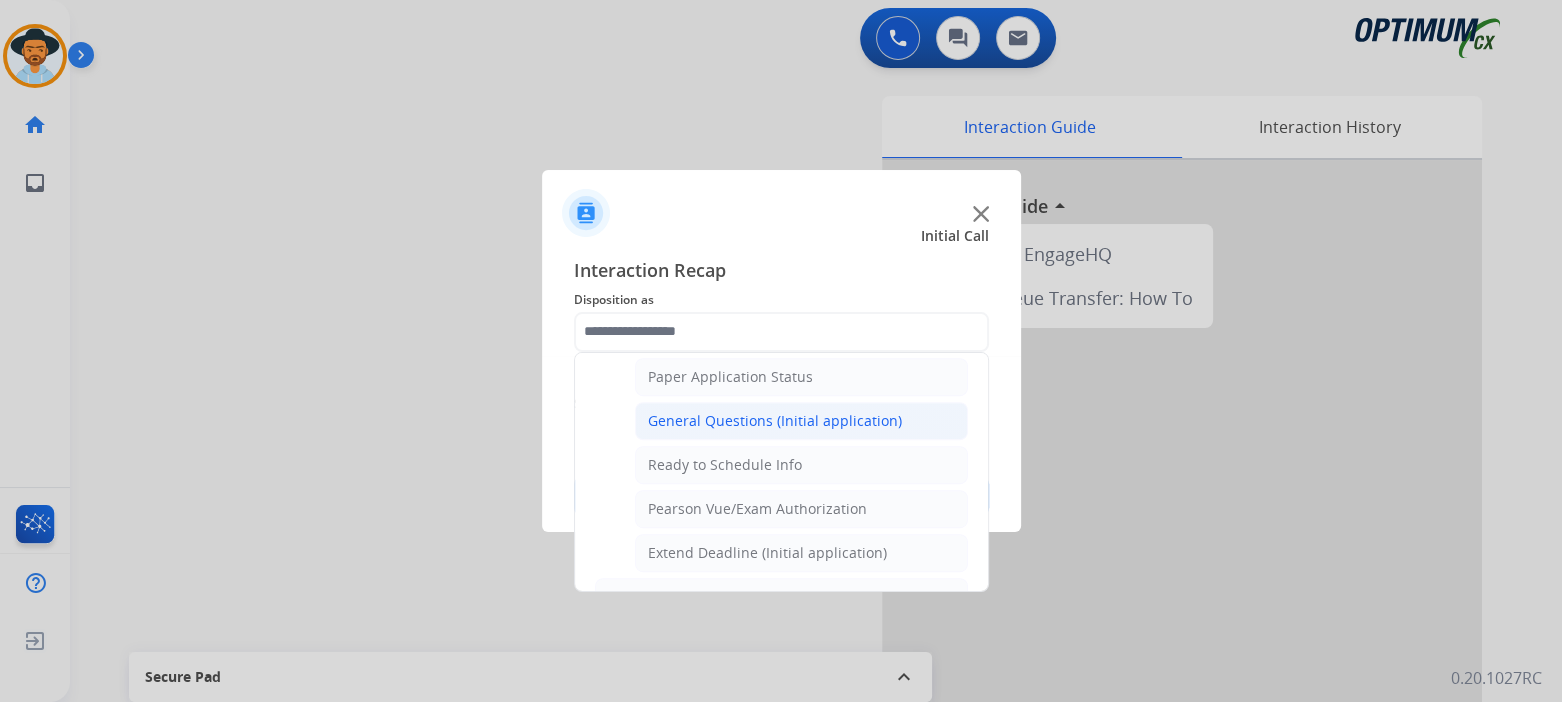 click on "General Questions (Initial application)" 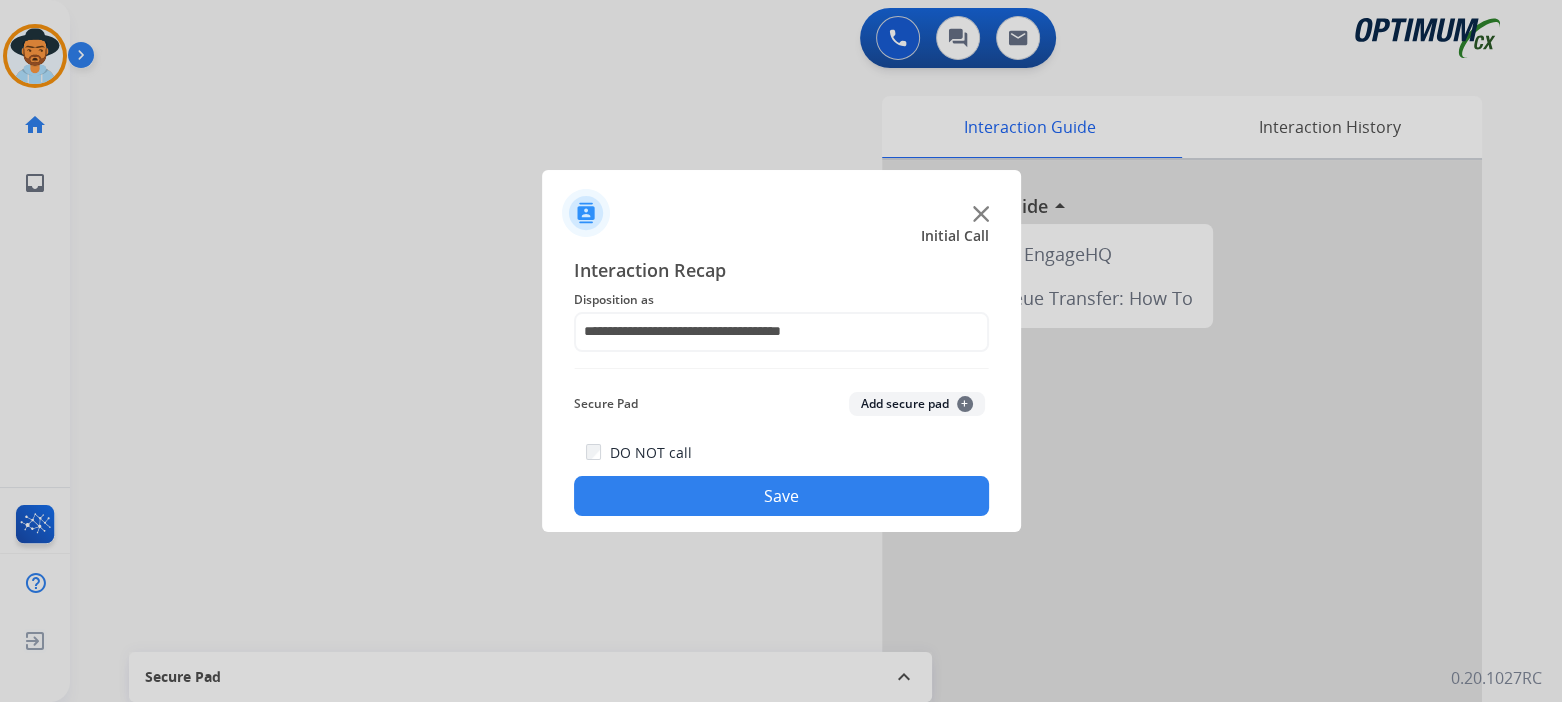 click on "Save" 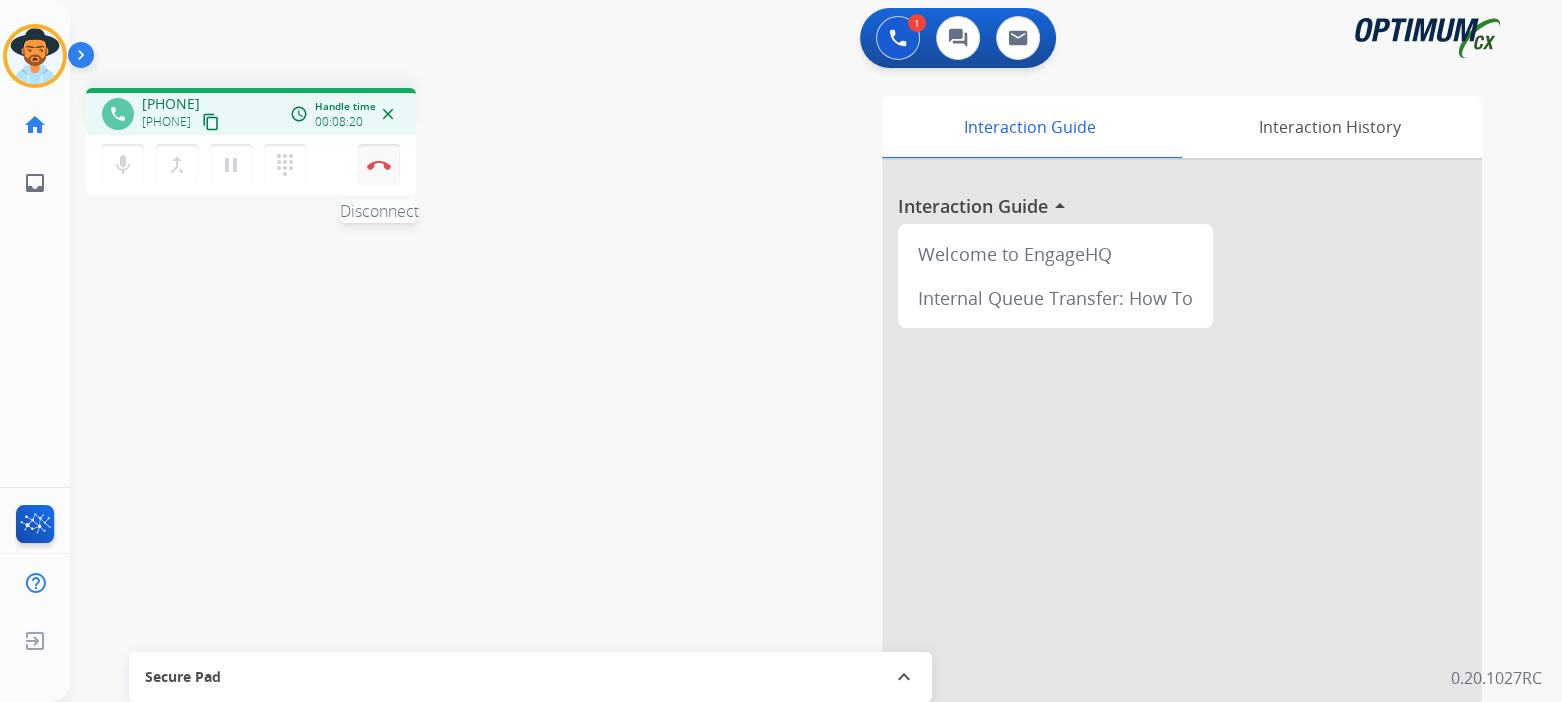 click on "Disconnect" at bounding box center (379, 165) 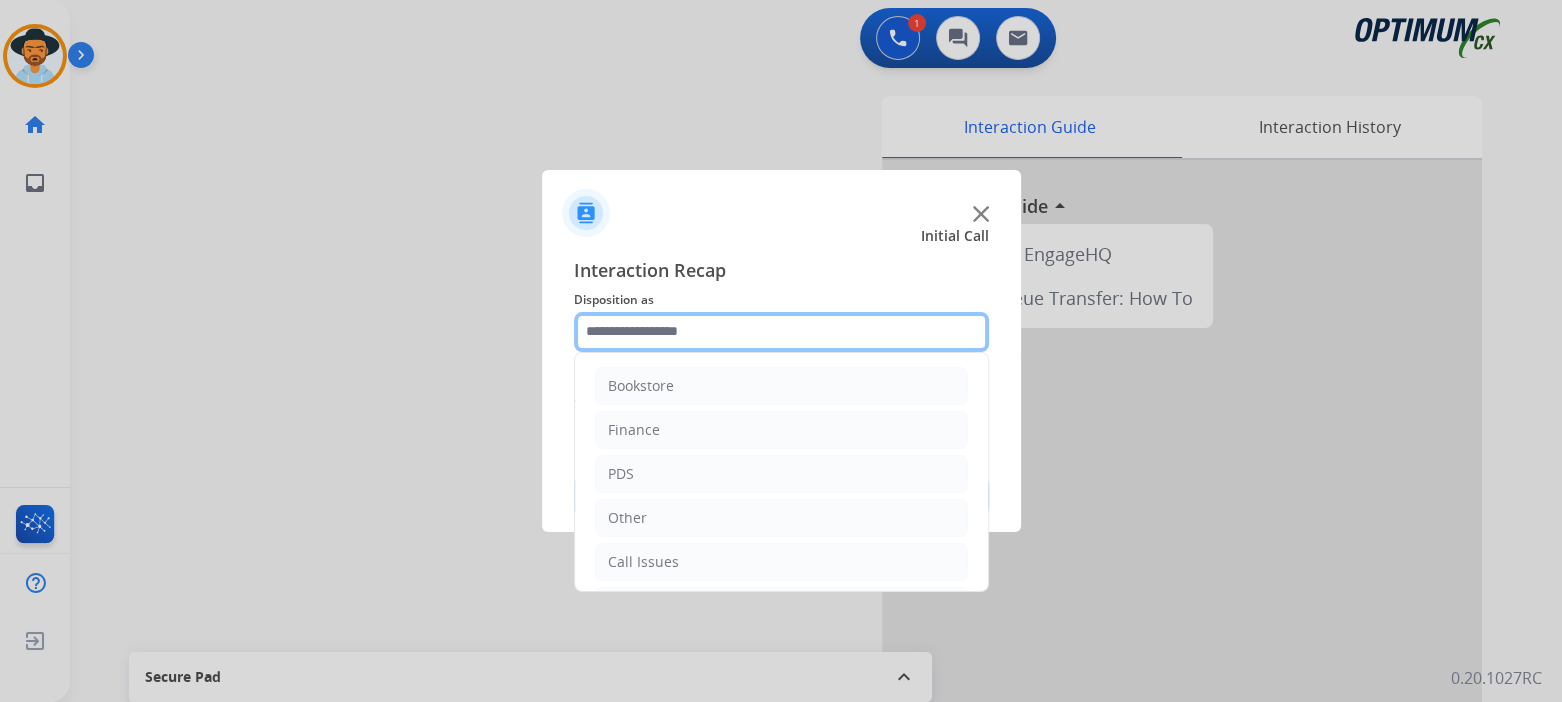 click 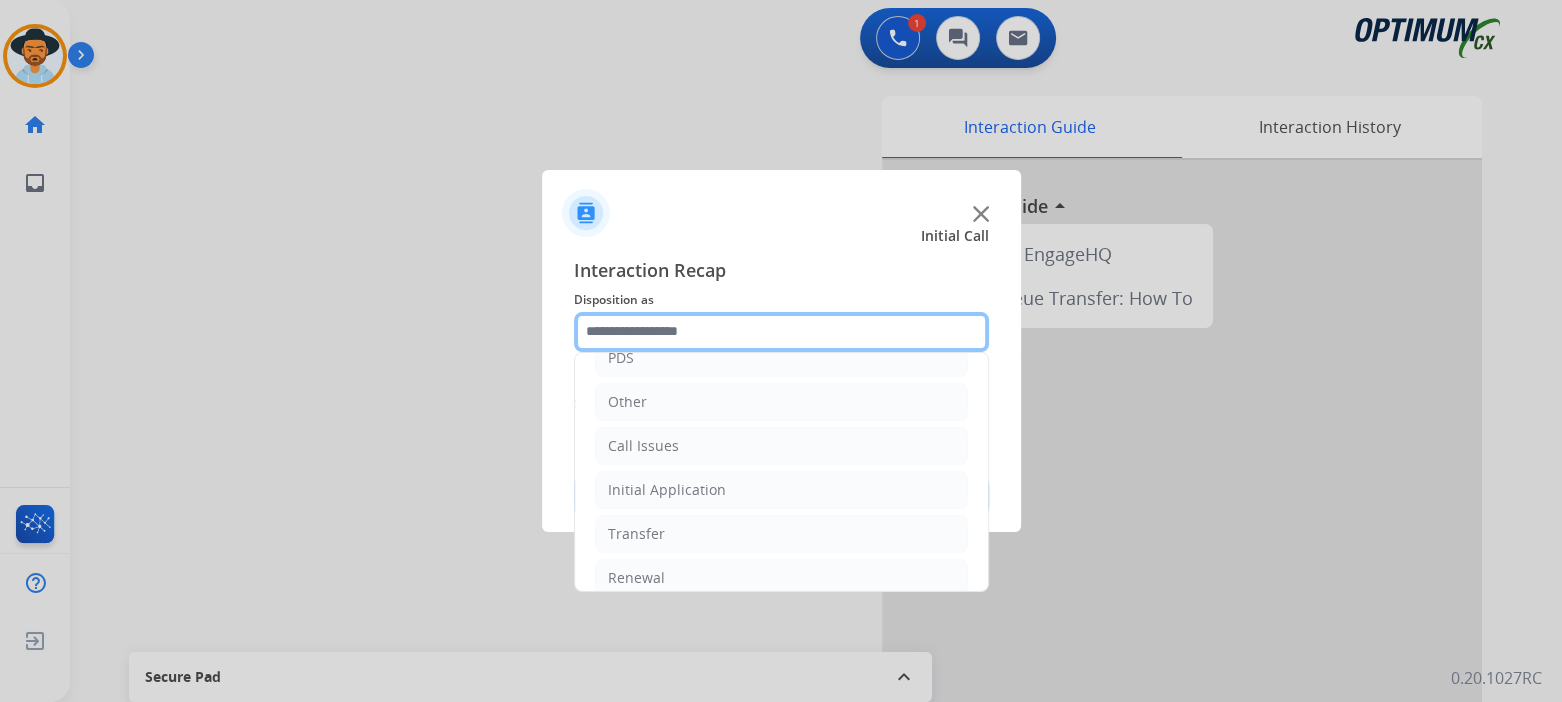 scroll, scrollTop: 132, scrollLeft: 0, axis: vertical 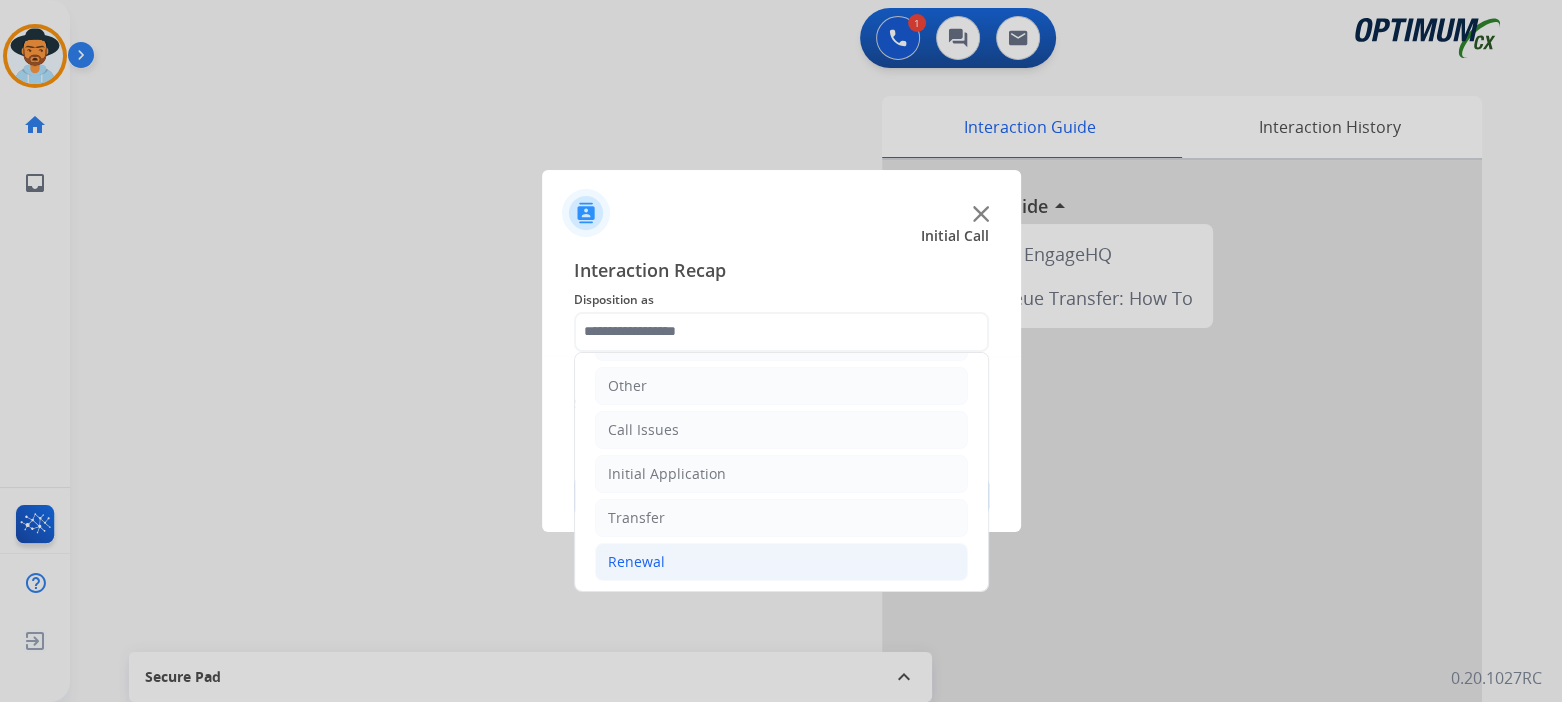 click on "Renewal" 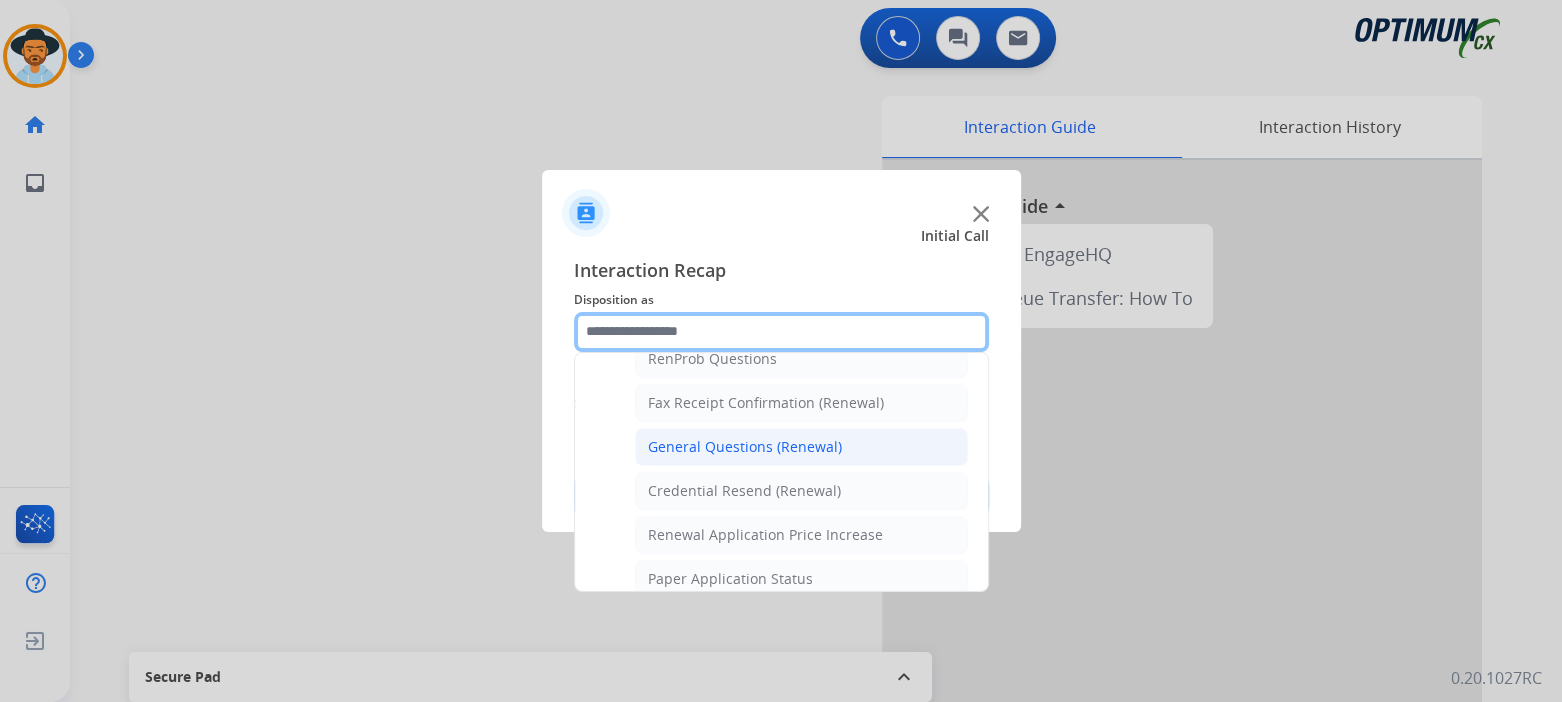scroll, scrollTop: 532, scrollLeft: 0, axis: vertical 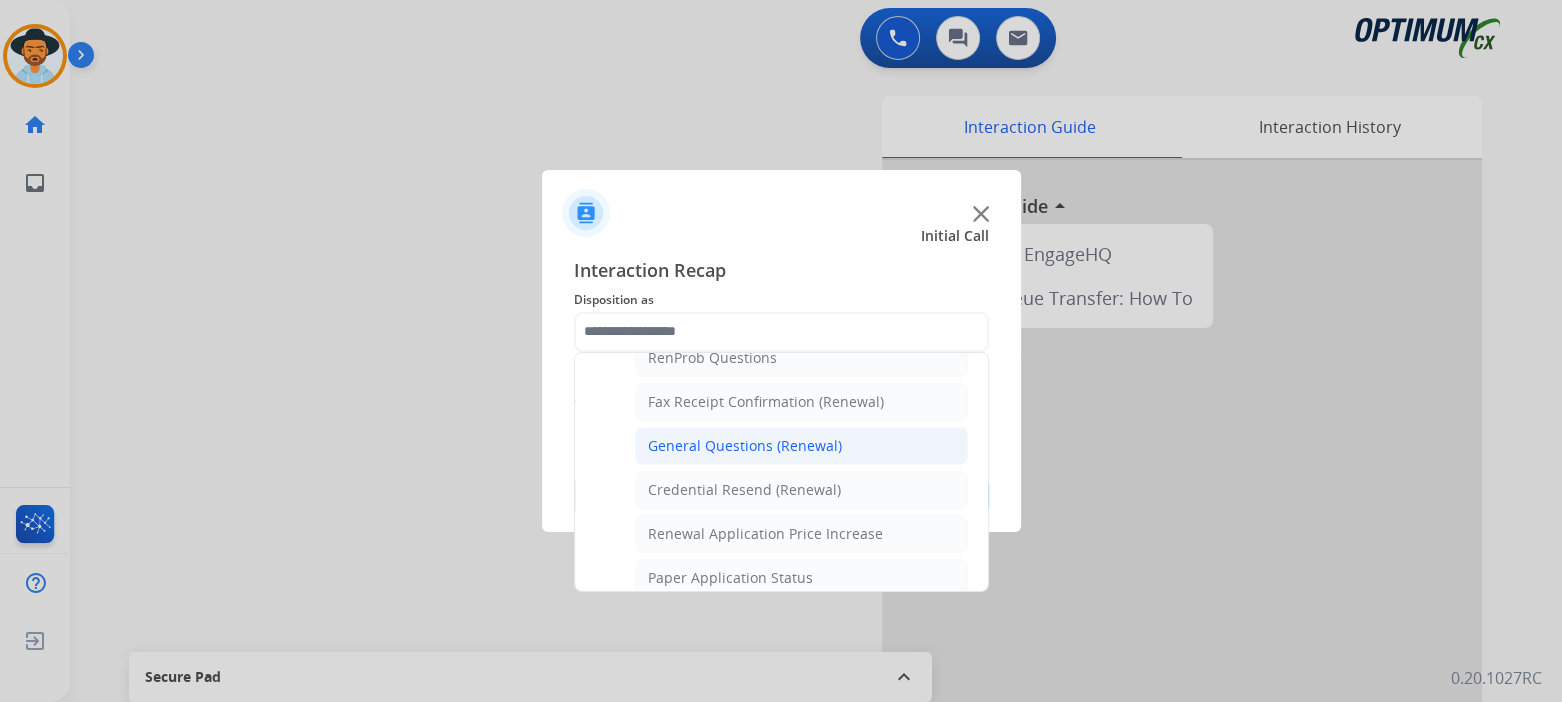 click on "General Questions (Renewal)" 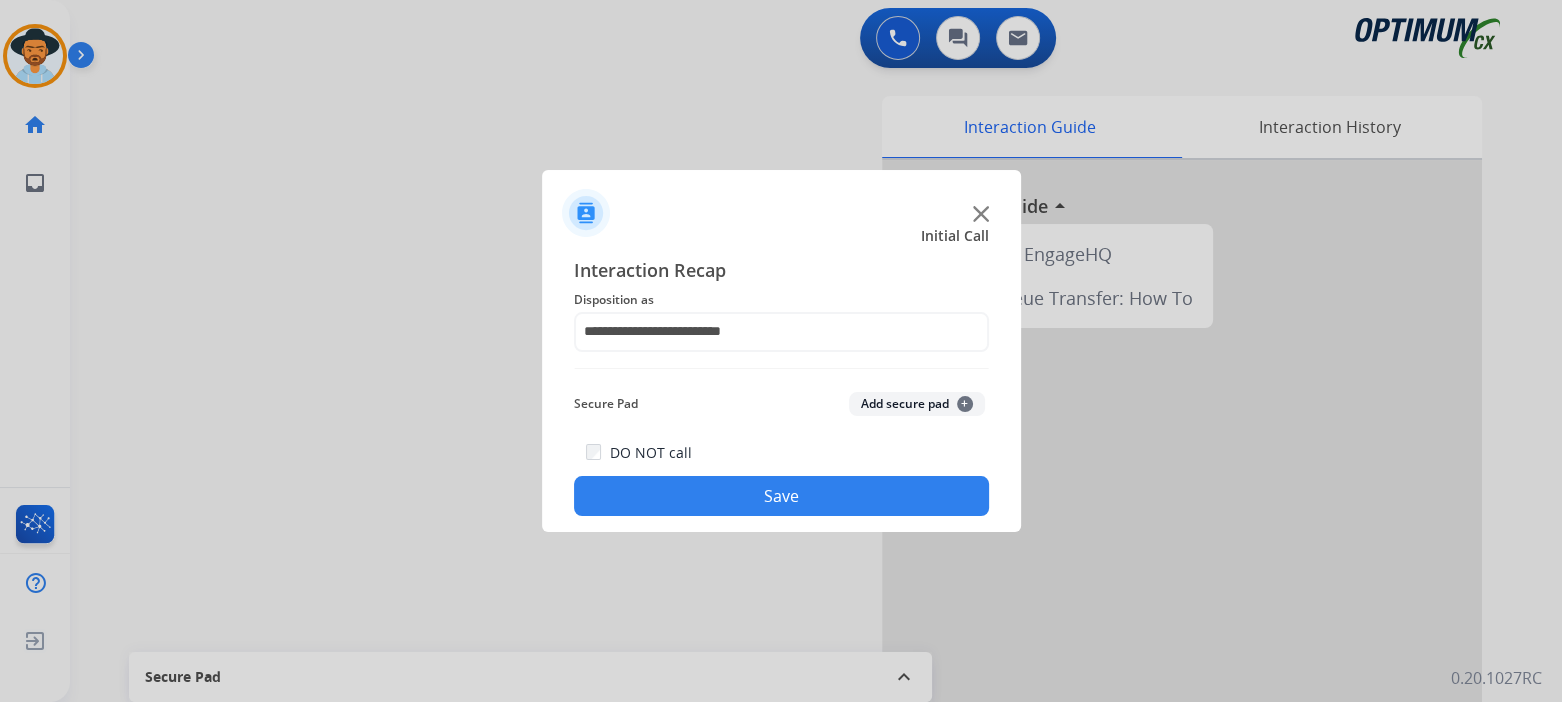 drag, startPoint x: 811, startPoint y: 495, endPoint x: 829, endPoint y: 495, distance: 18 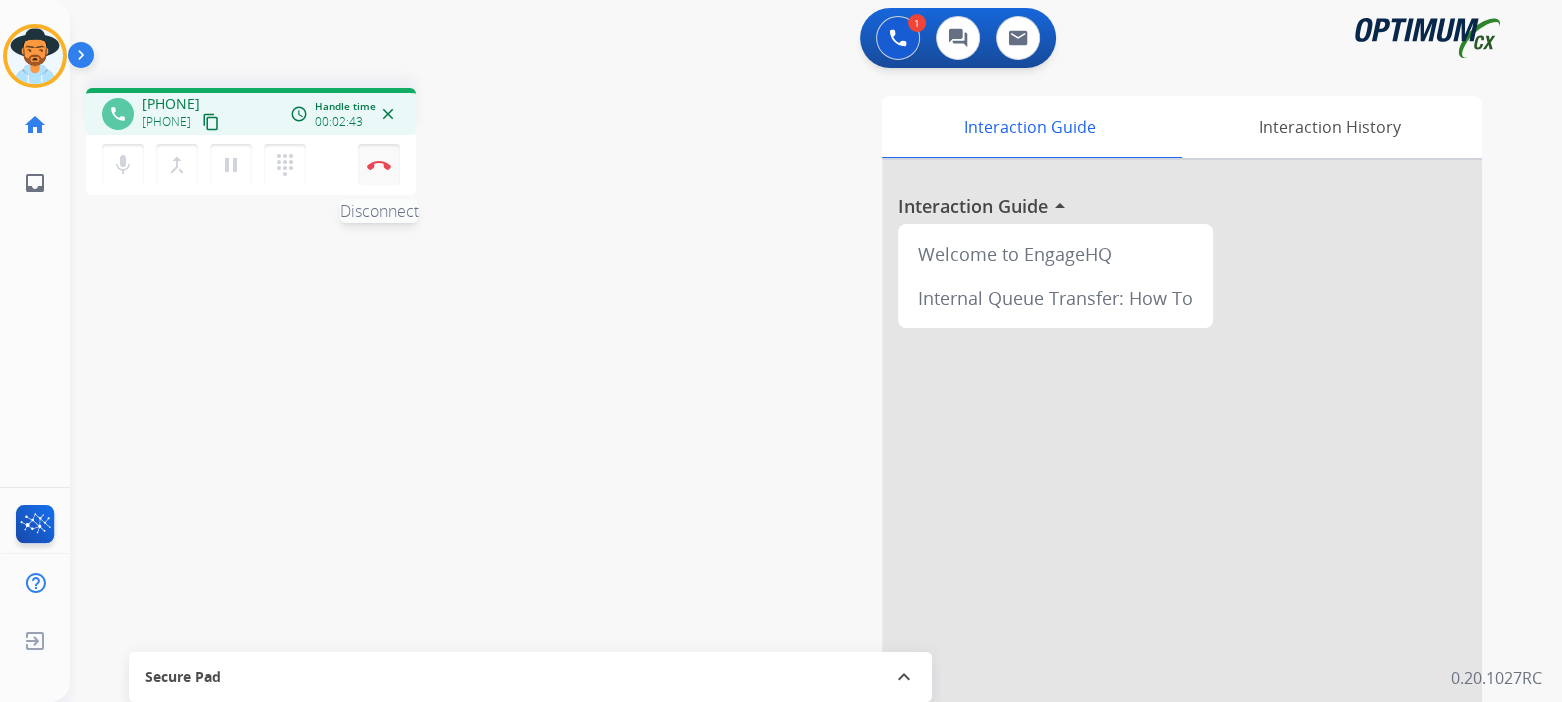 click on "Disconnect" at bounding box center [379, 165] 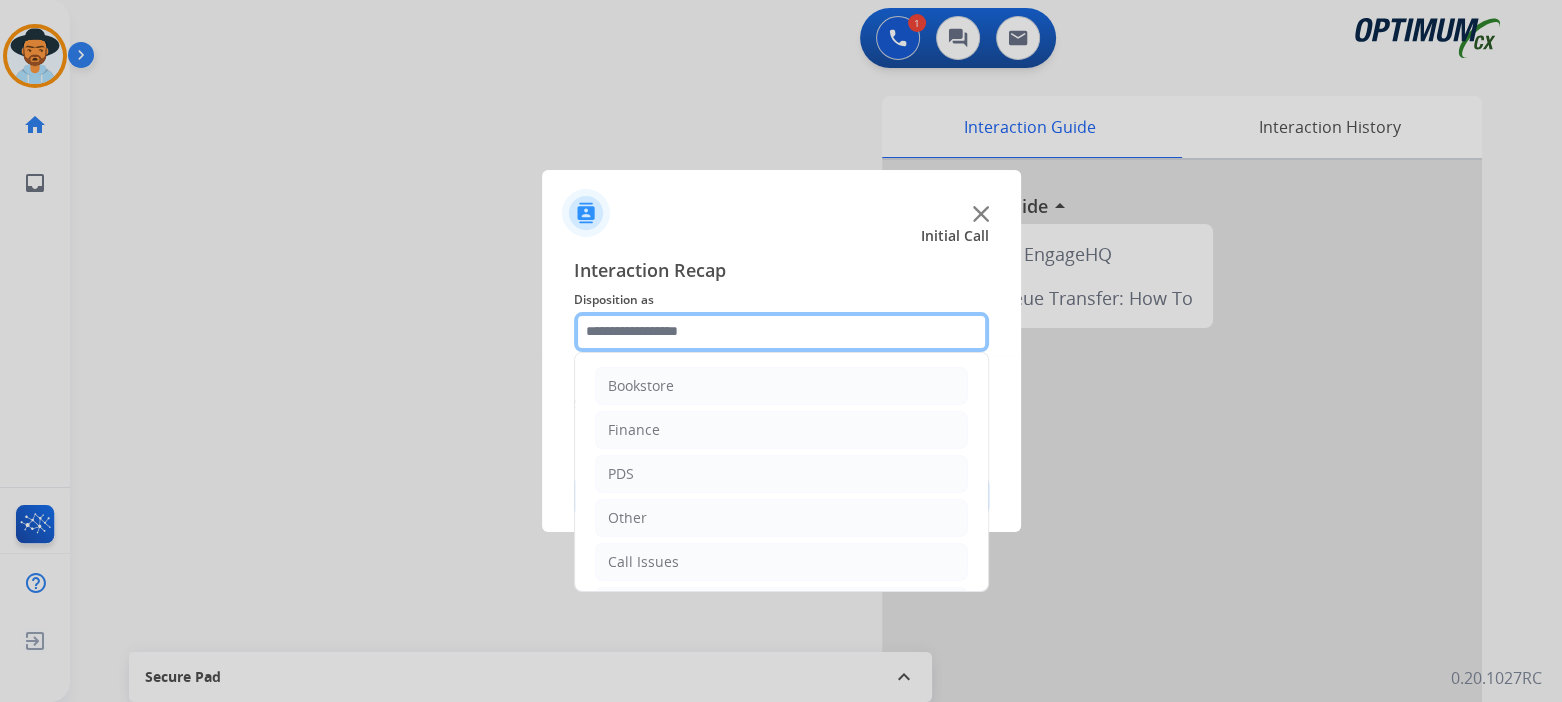 click 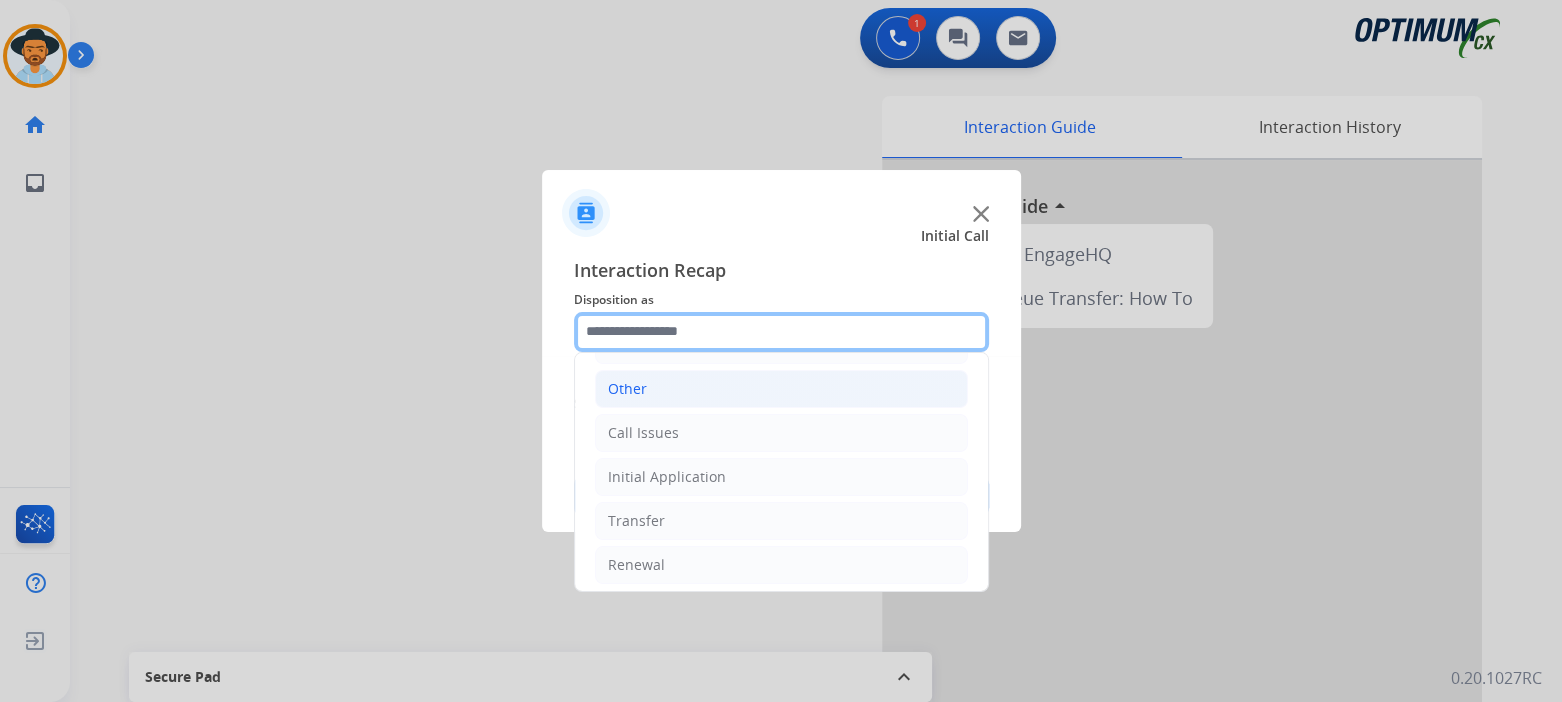 scroll, scrollTop: 132, scrollLeft: 0, axis: vertical 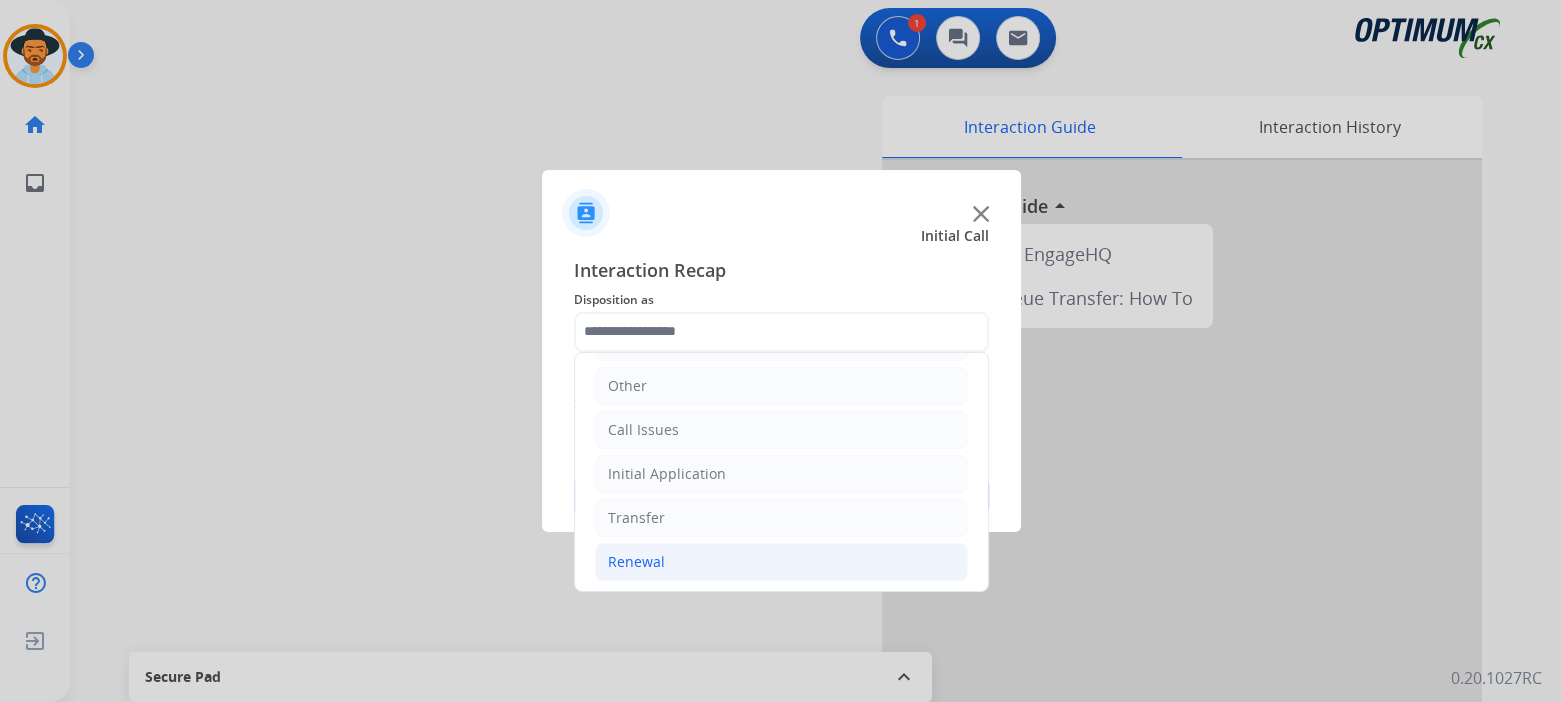 click on "Renewal" 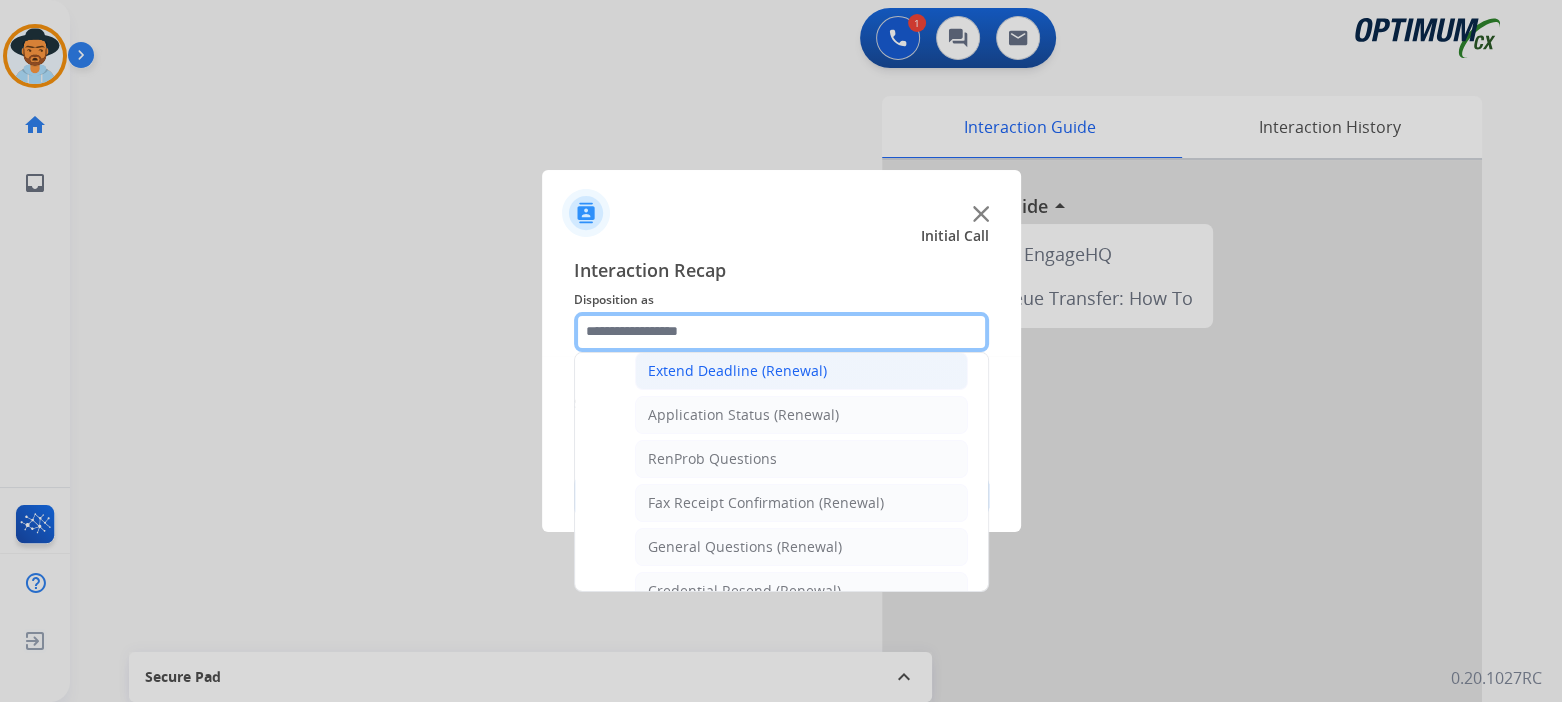 scroll, scrollTop: 432, scrollLeft: 0, axis: vertical 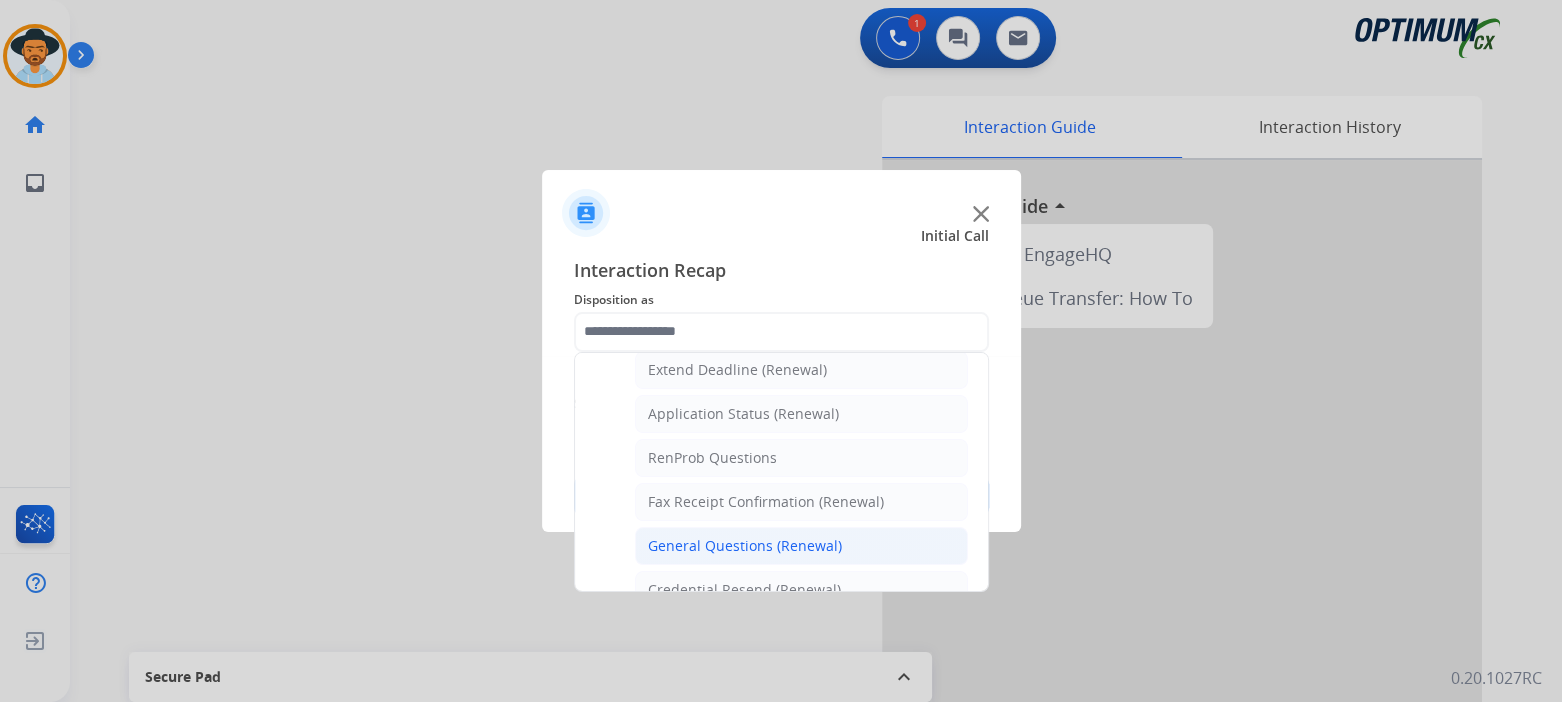 click on "General Questions (Renewal)" 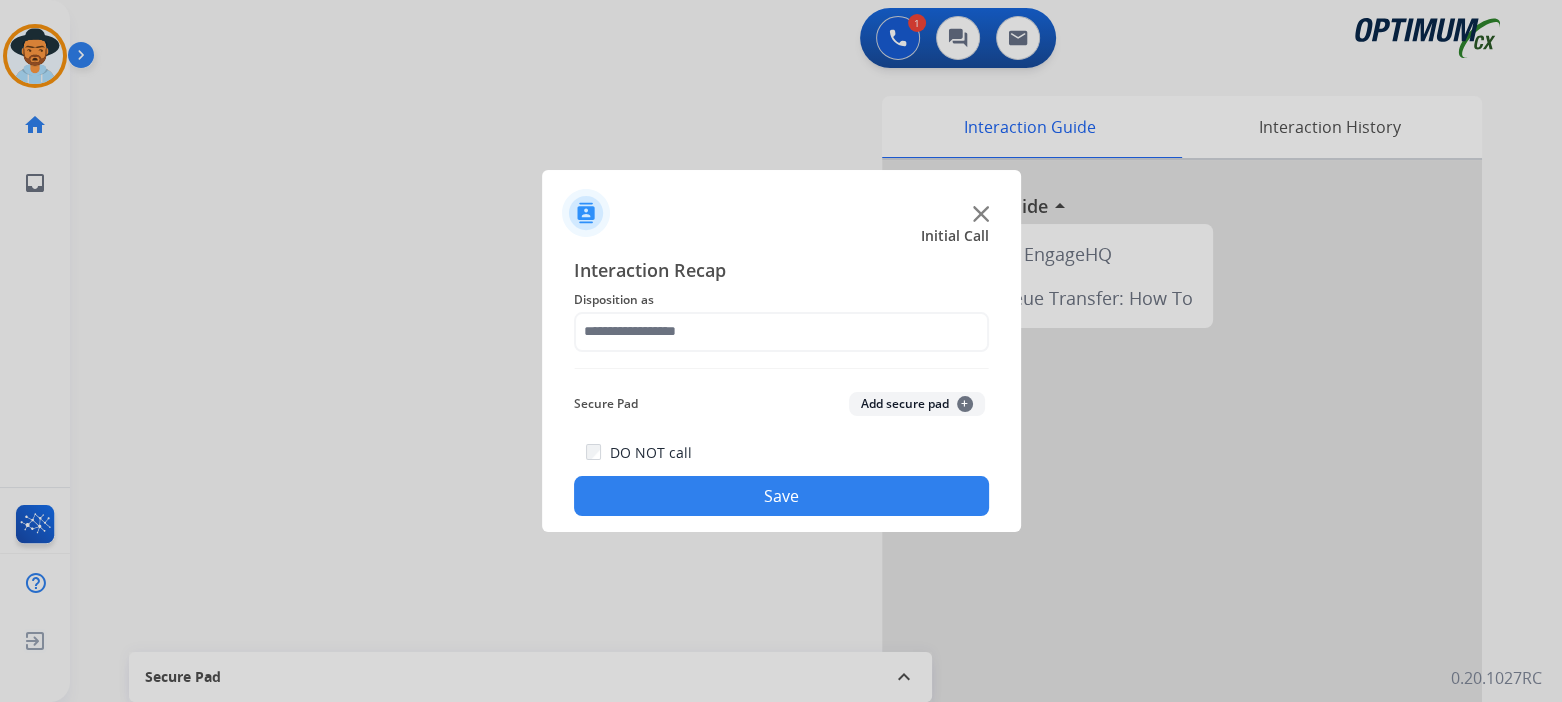 type on "**********" 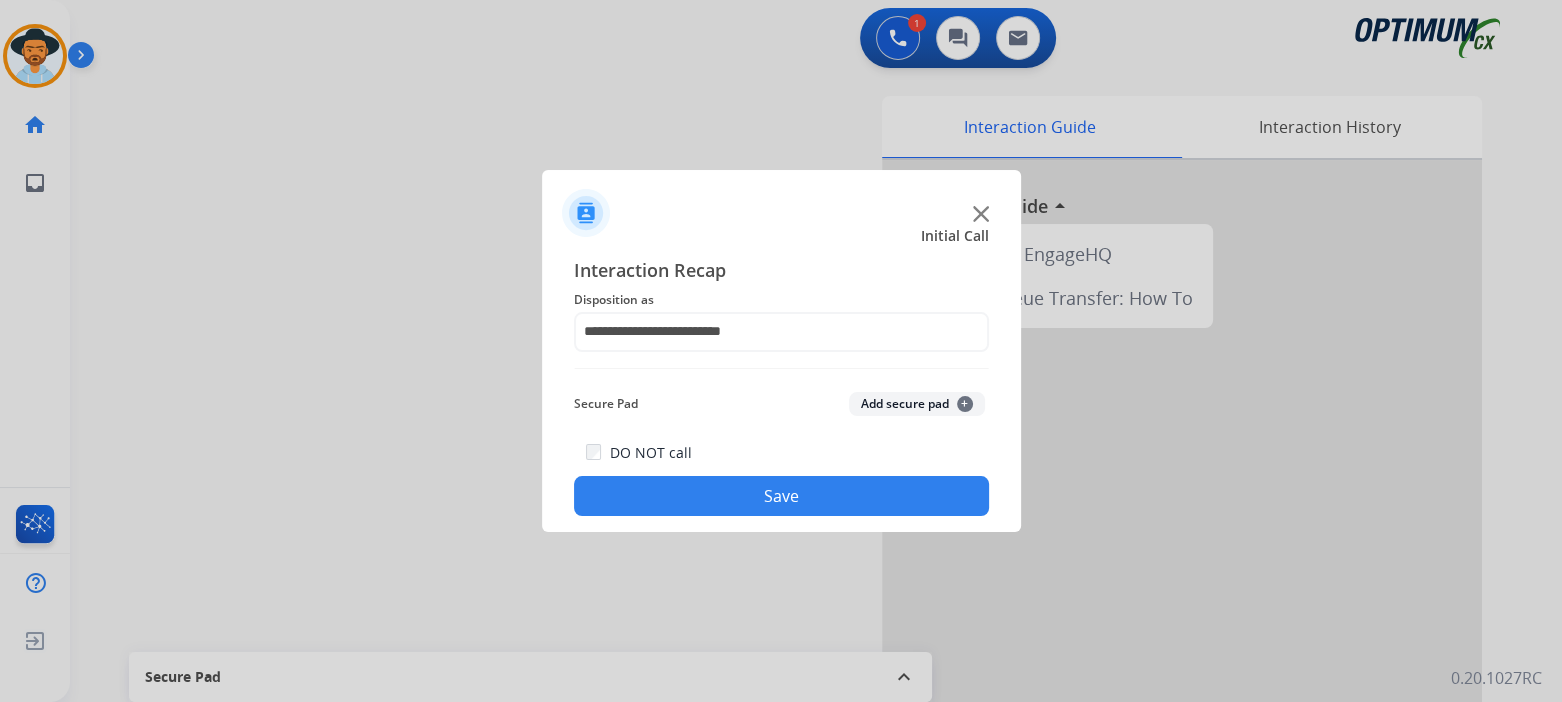 drag, startPoint x: 792, startPoint y: 495, endPoint x: 982, endPoint y: 528, distance: 192.8445 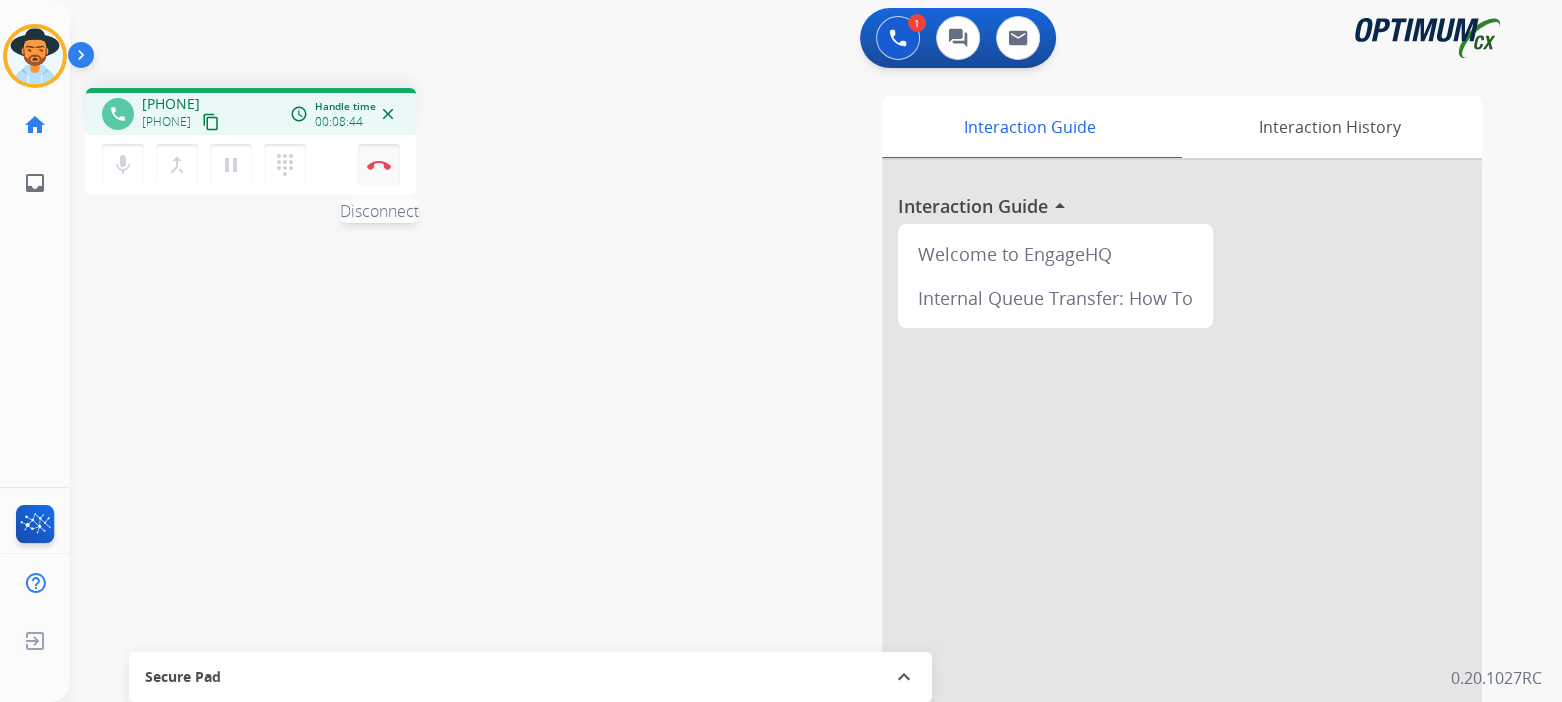 click at bounding box center [379, 165] 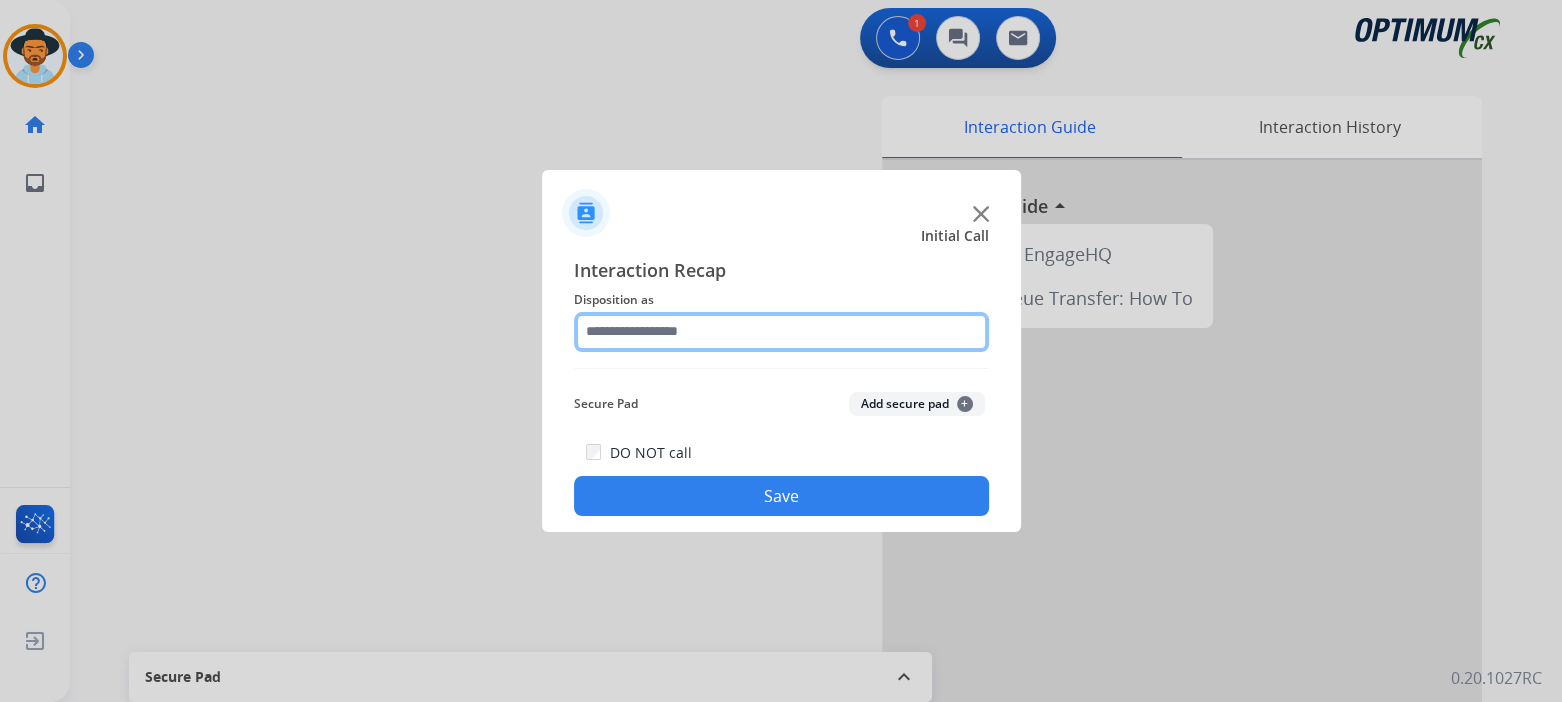 click 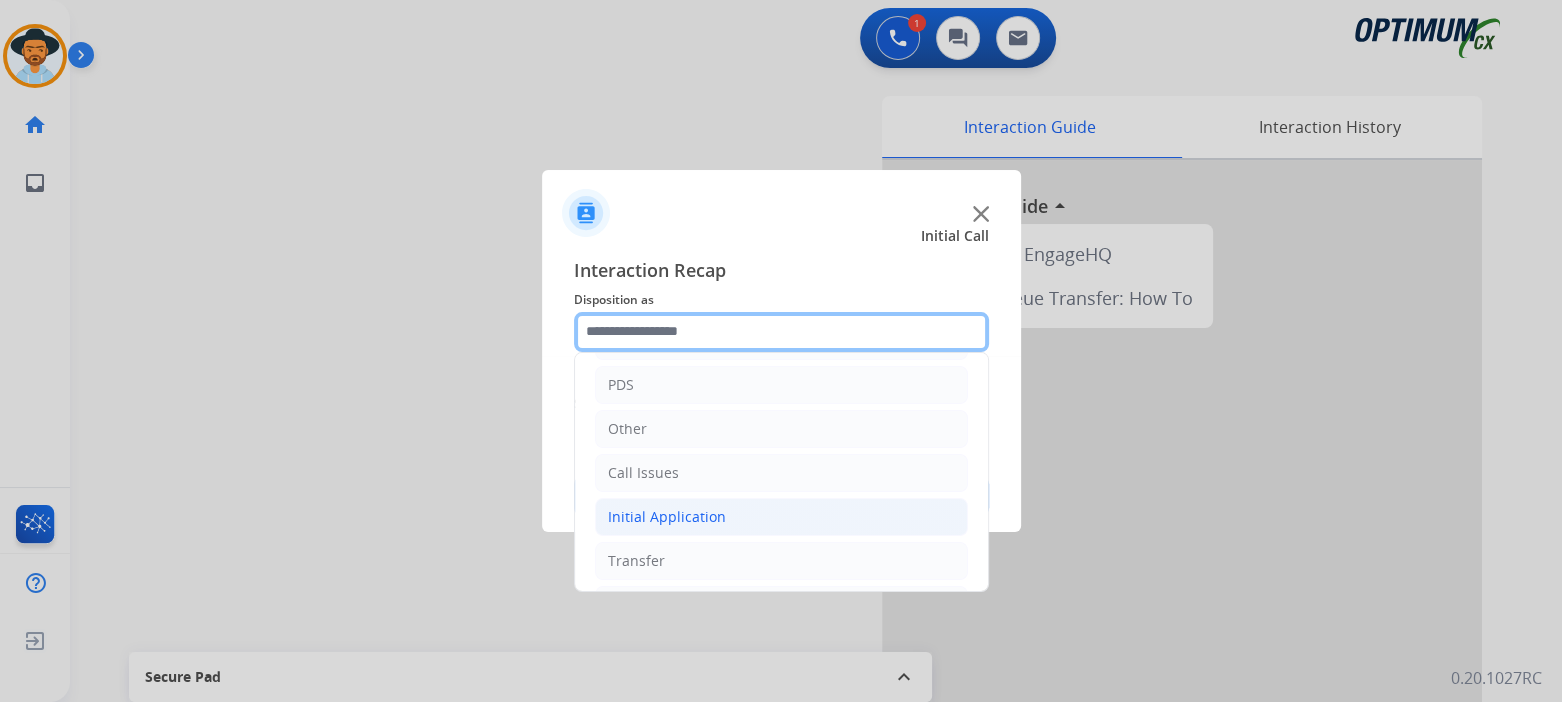 scroll, scrollTop: 132, scrollLeft: 0, axis: vertical 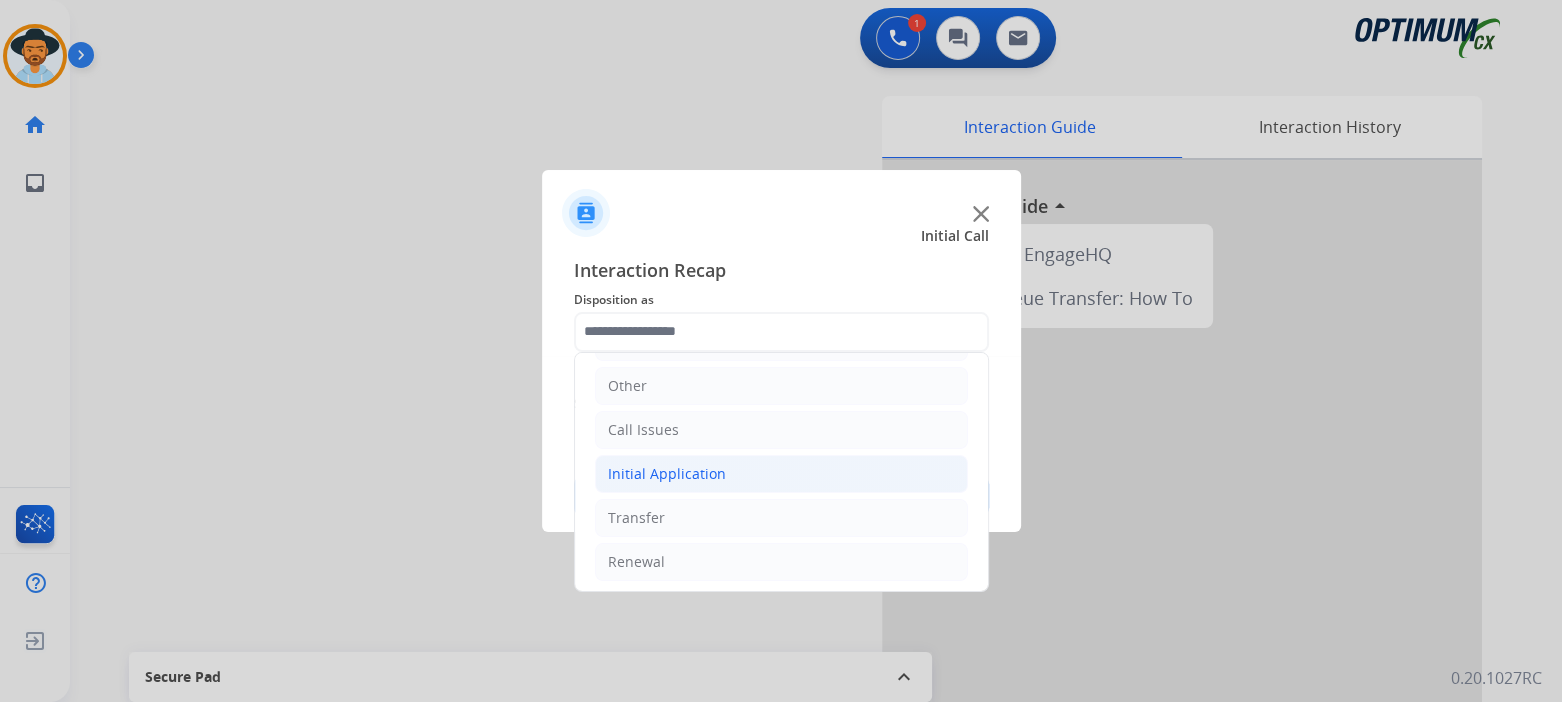 click on "Initial Application" 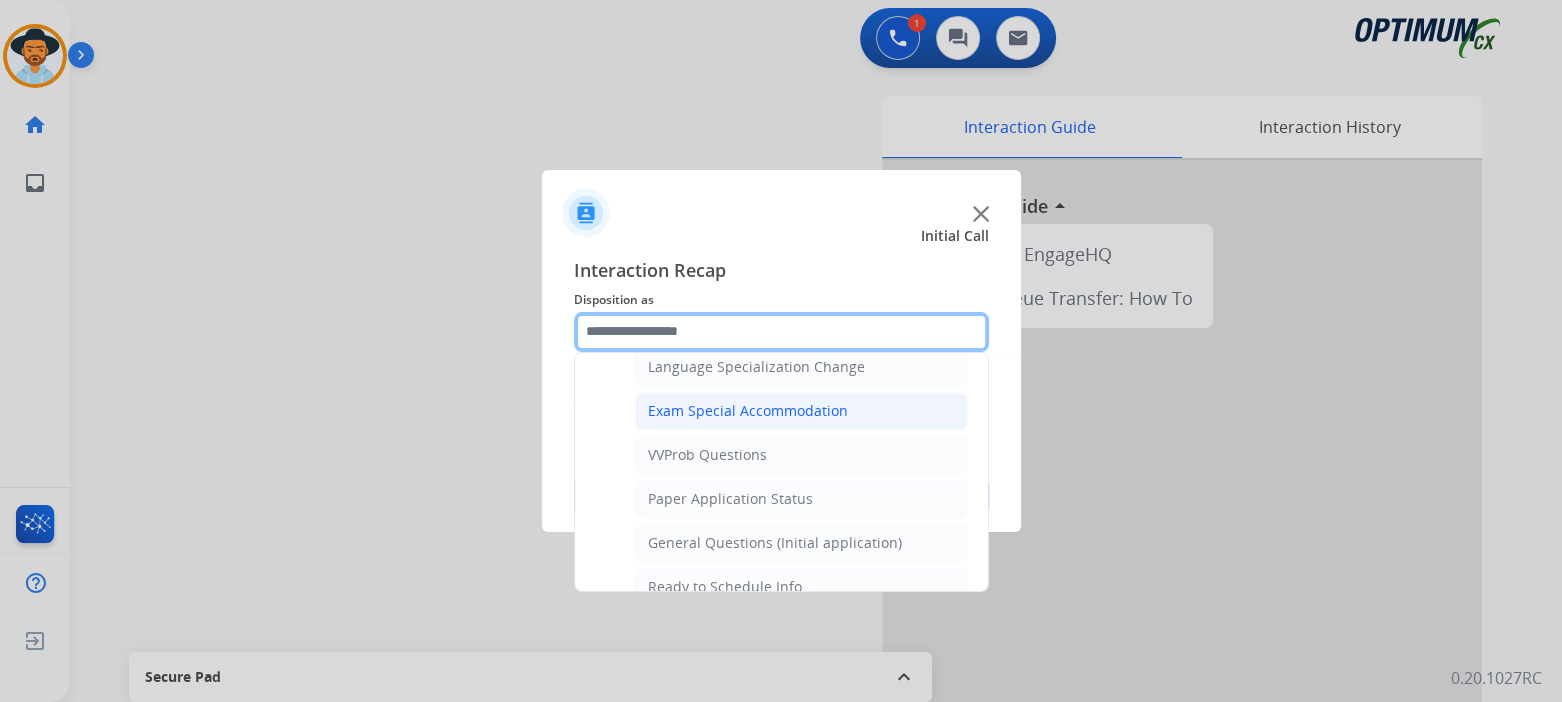 scroll, scrollTop: 1008, scrollLeft: 0, axis: vertical 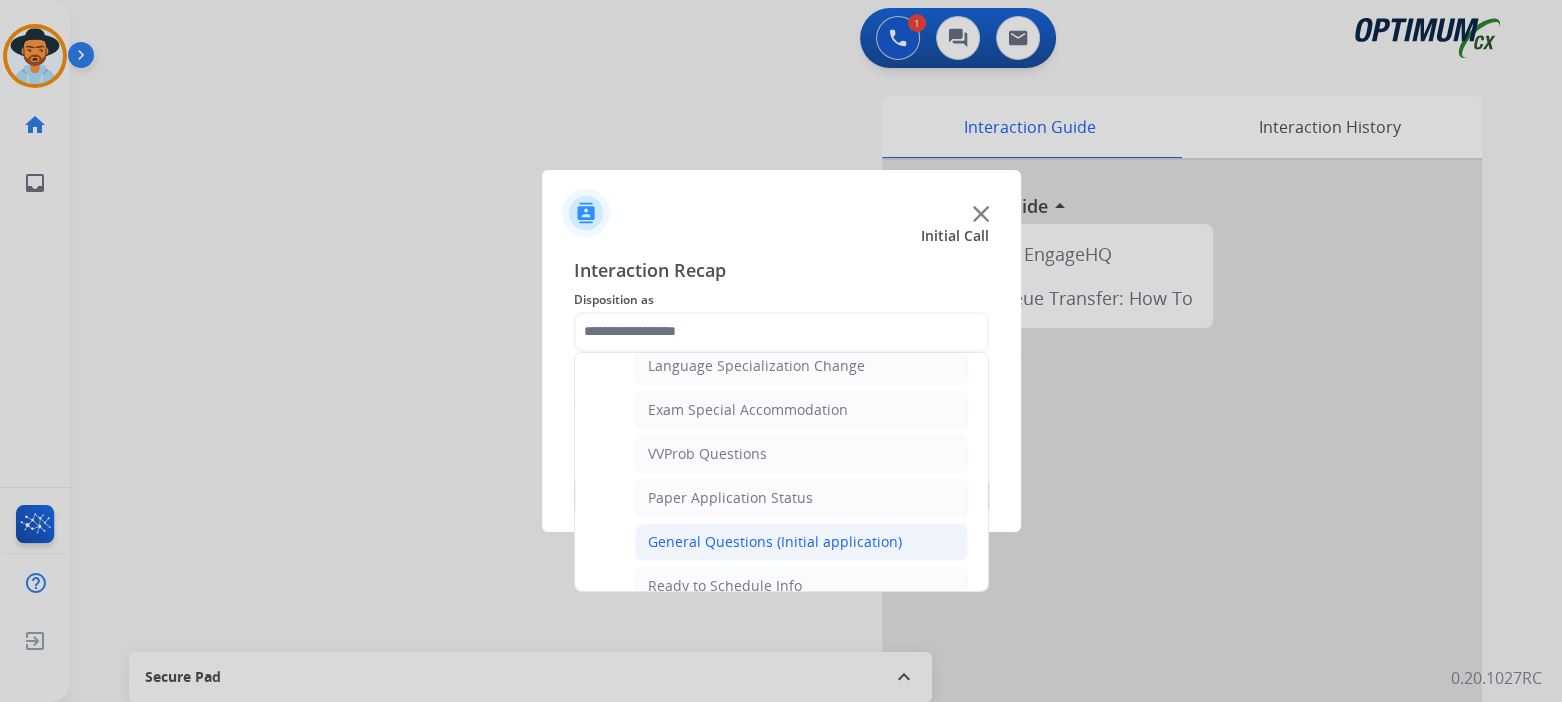 click on "General Questions (Initial application)" 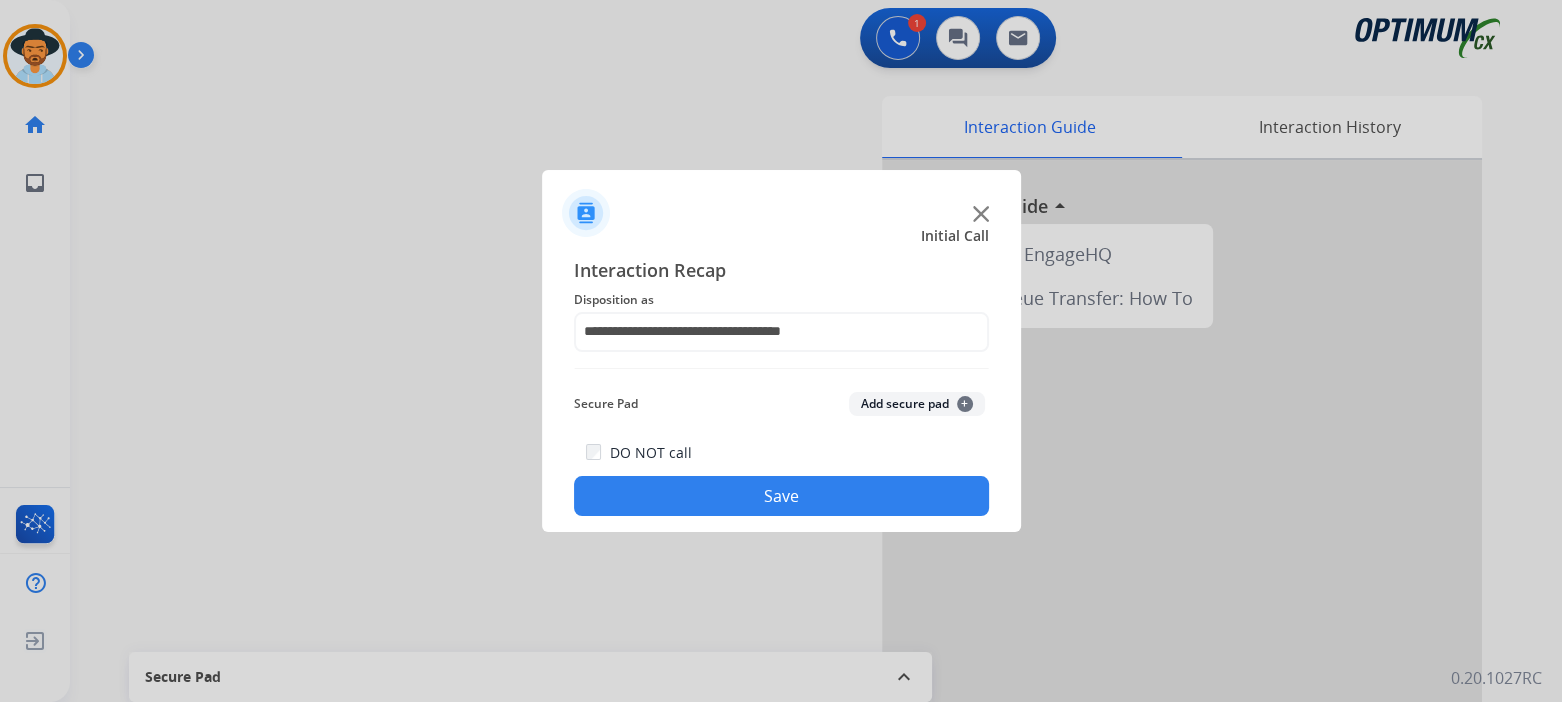 click on "Save" 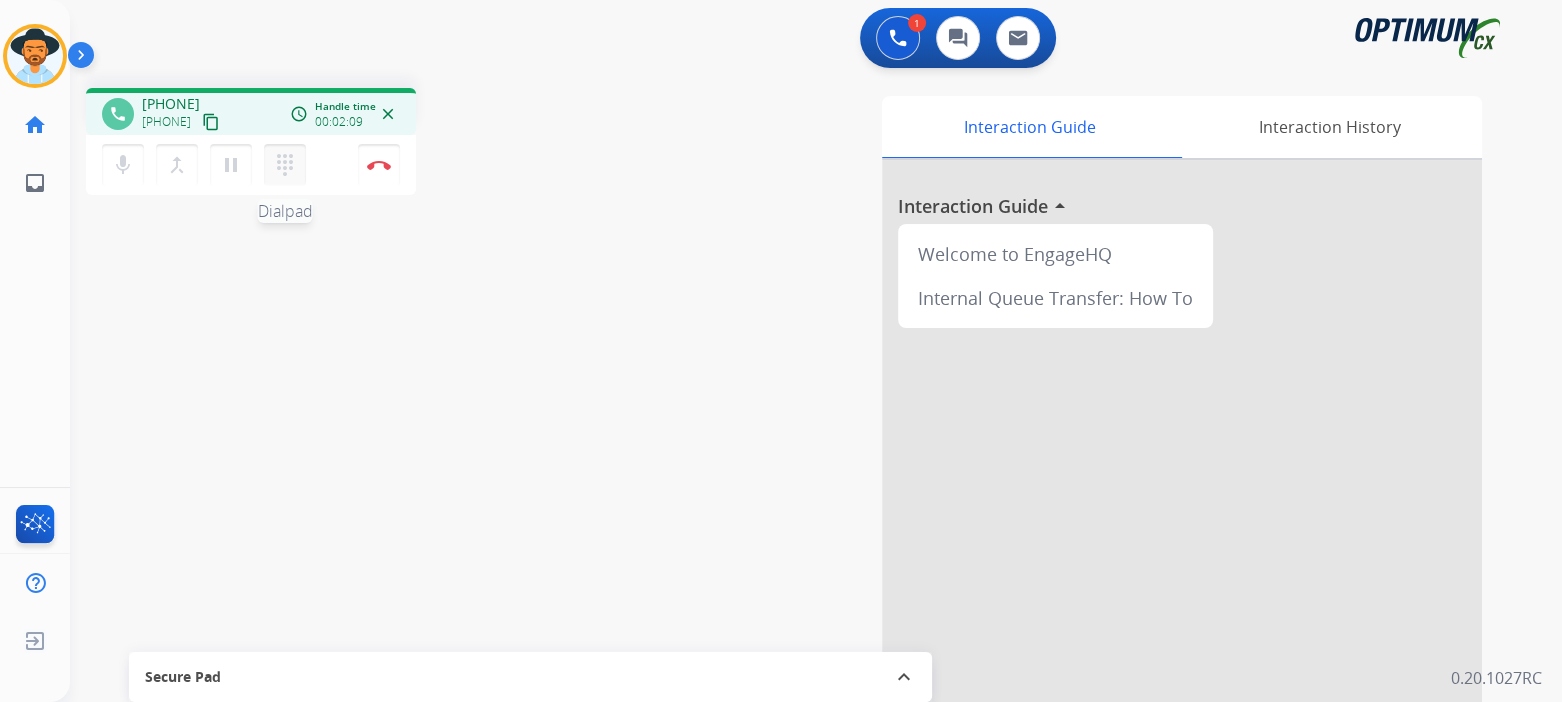 click on "dialpad" at bounding box center [285, 165] 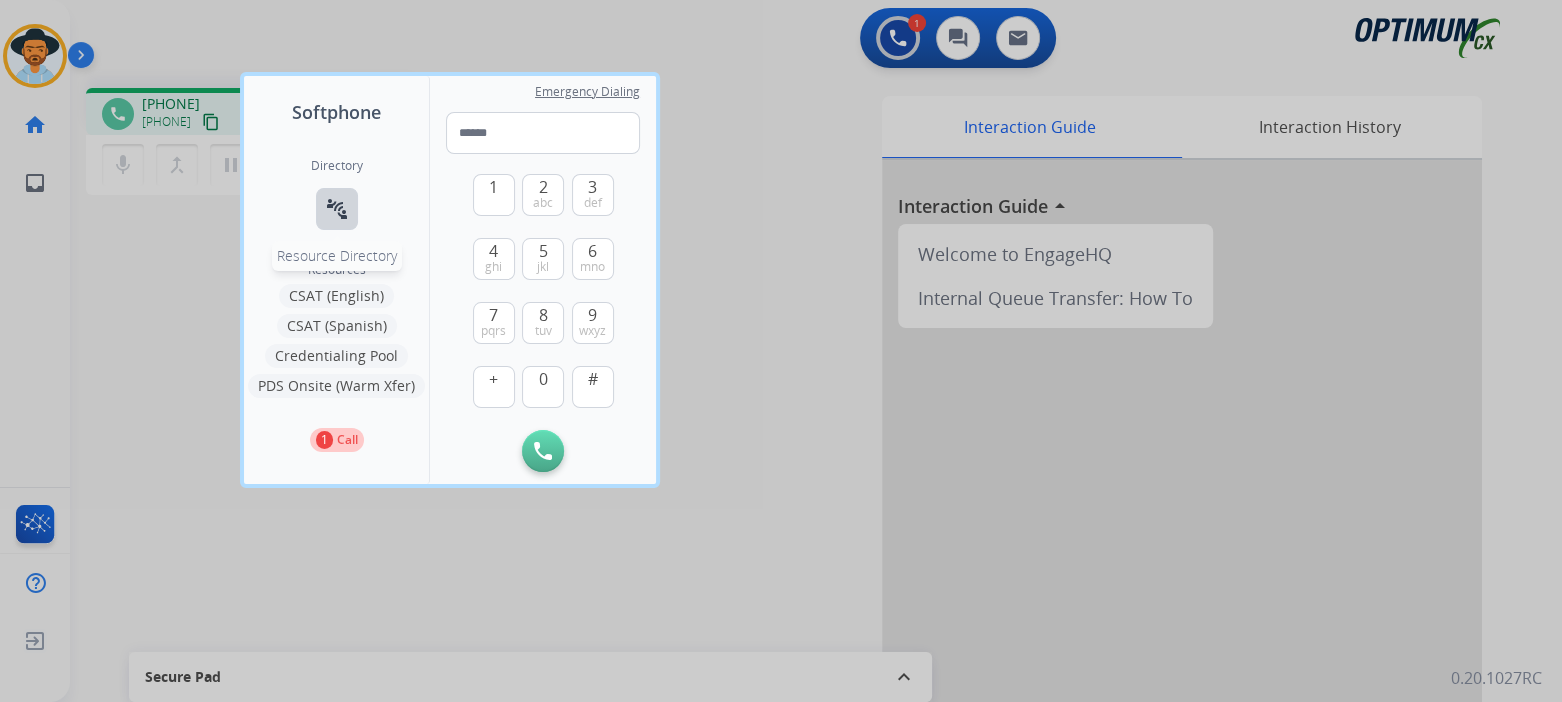 click on "connect_without_contact" at bounding box center (337, 209) 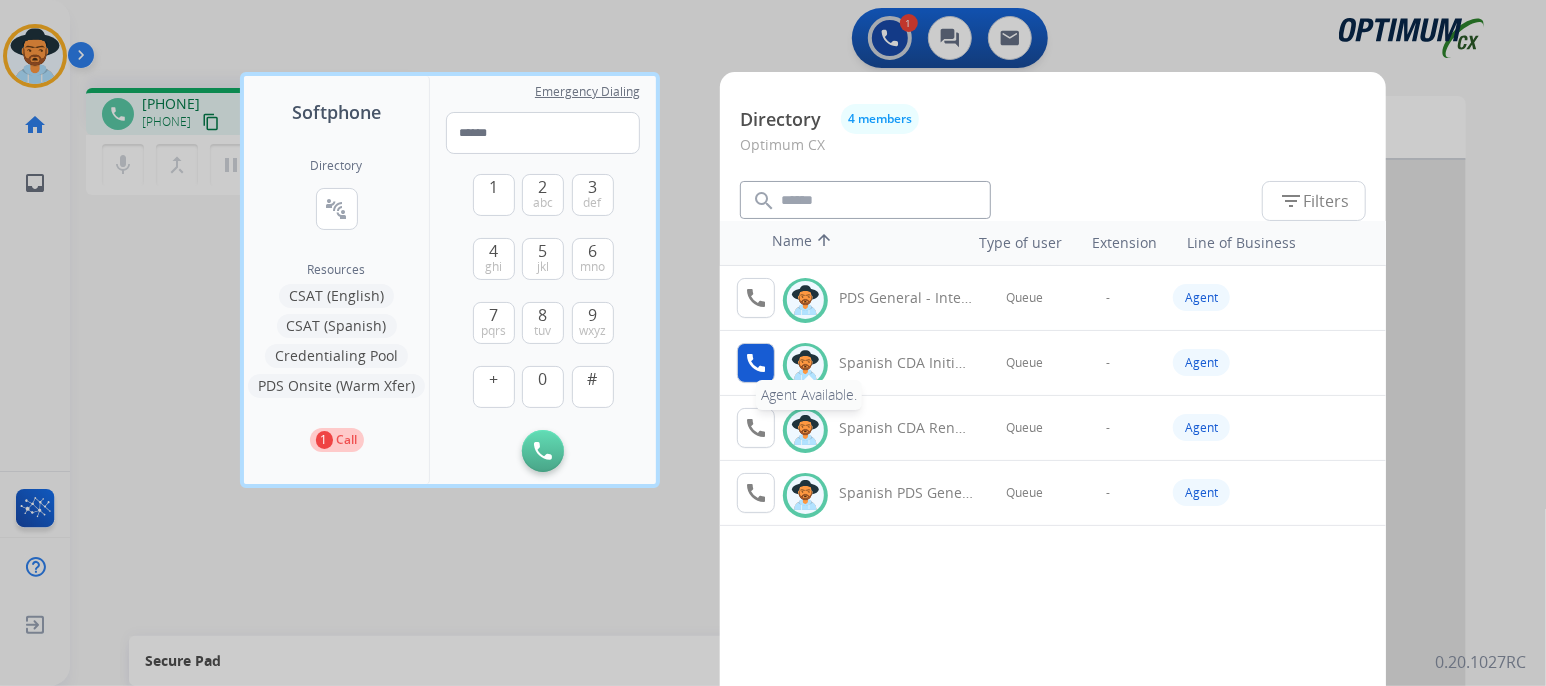 click on "call" at bounding box center [756, 363] 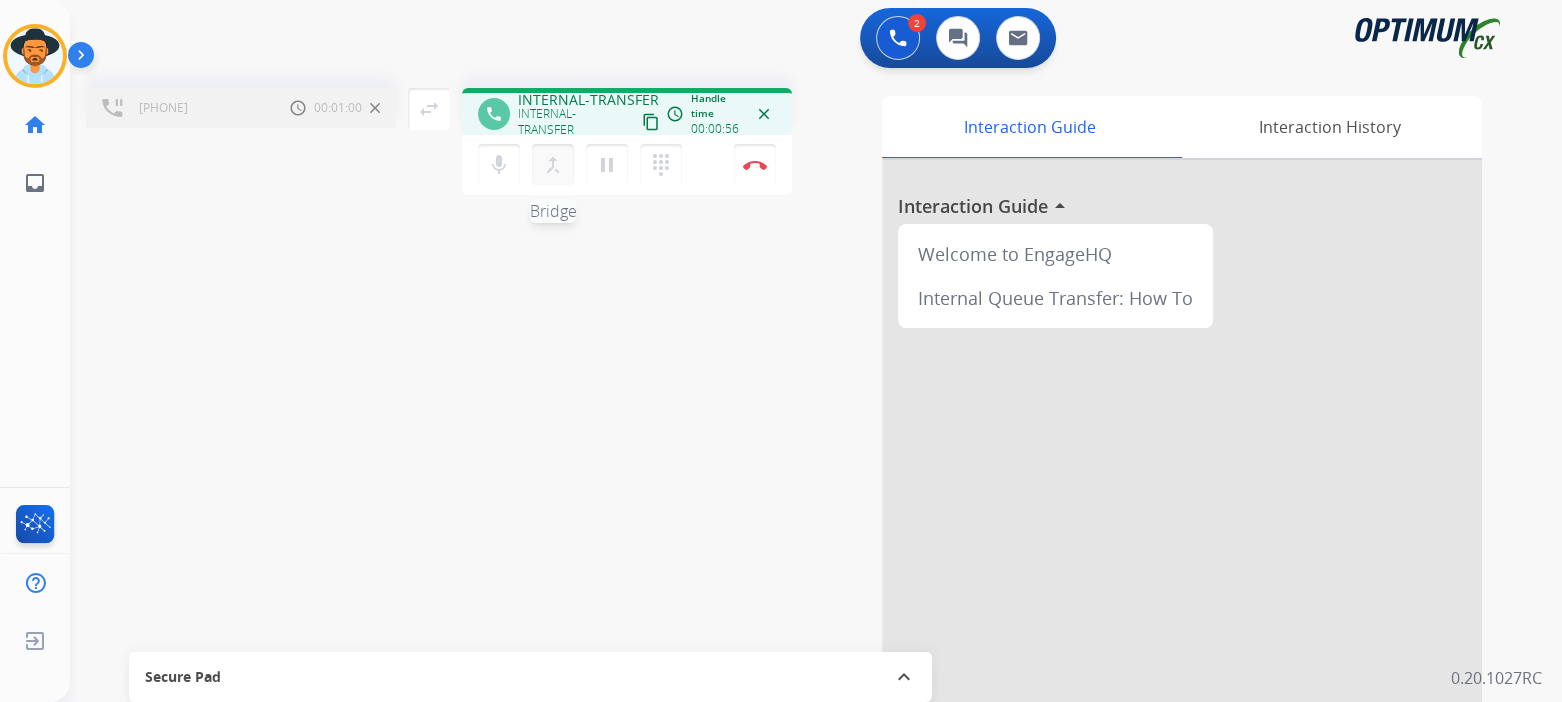 click on "merge_type" at bounding box center (553, 165) 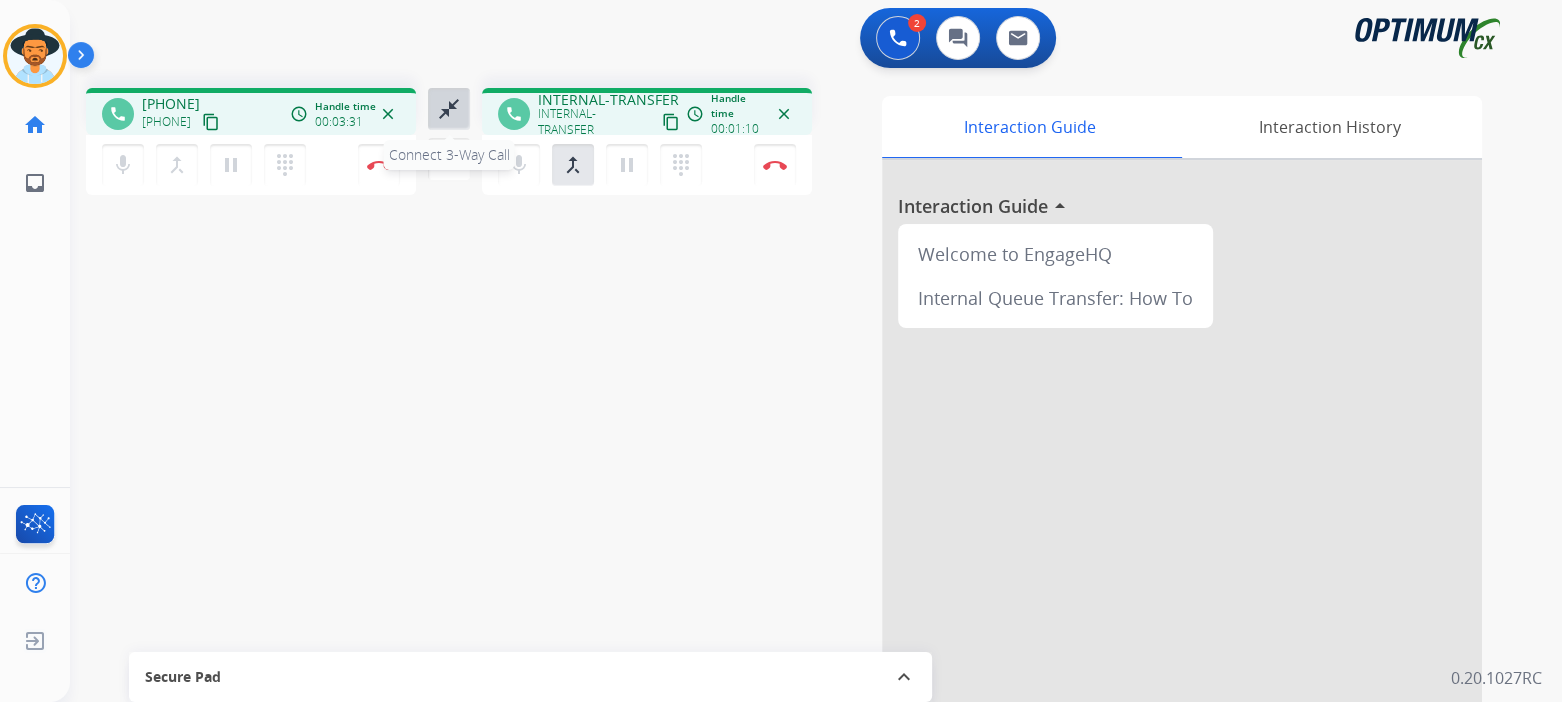 click on "close_fullscreen" at bounding box center [449, 109] 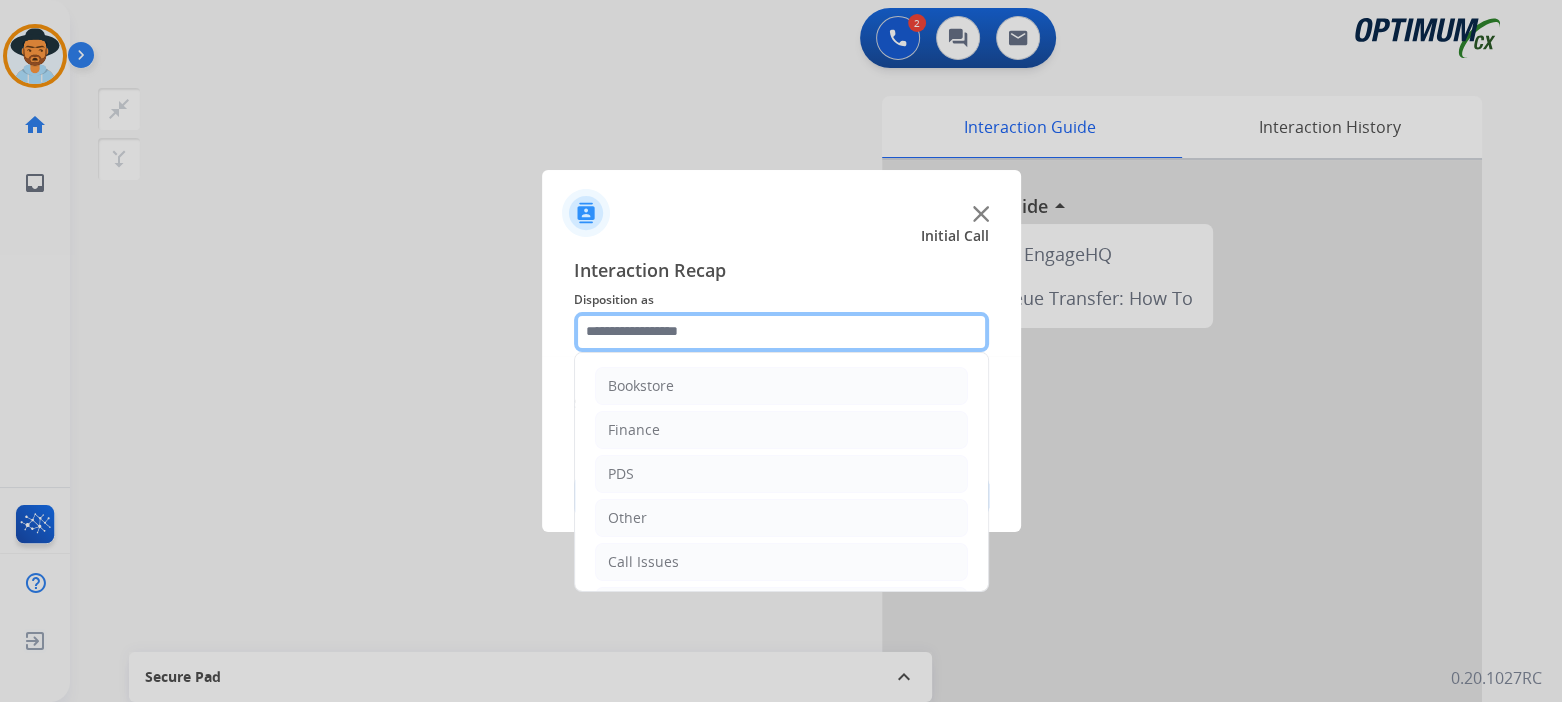 click 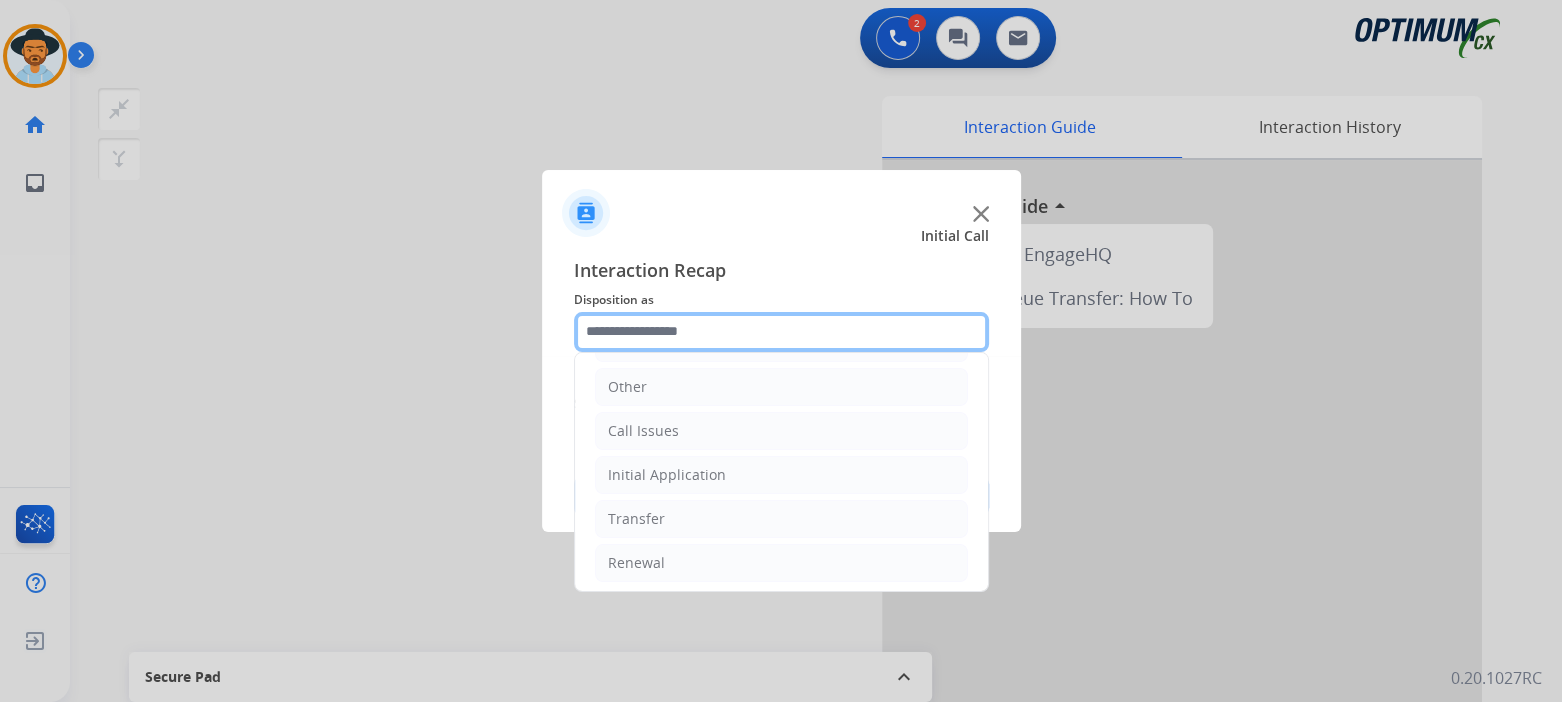scroll, scrollTop: 132, scrollLeft: 0, axis: vertical 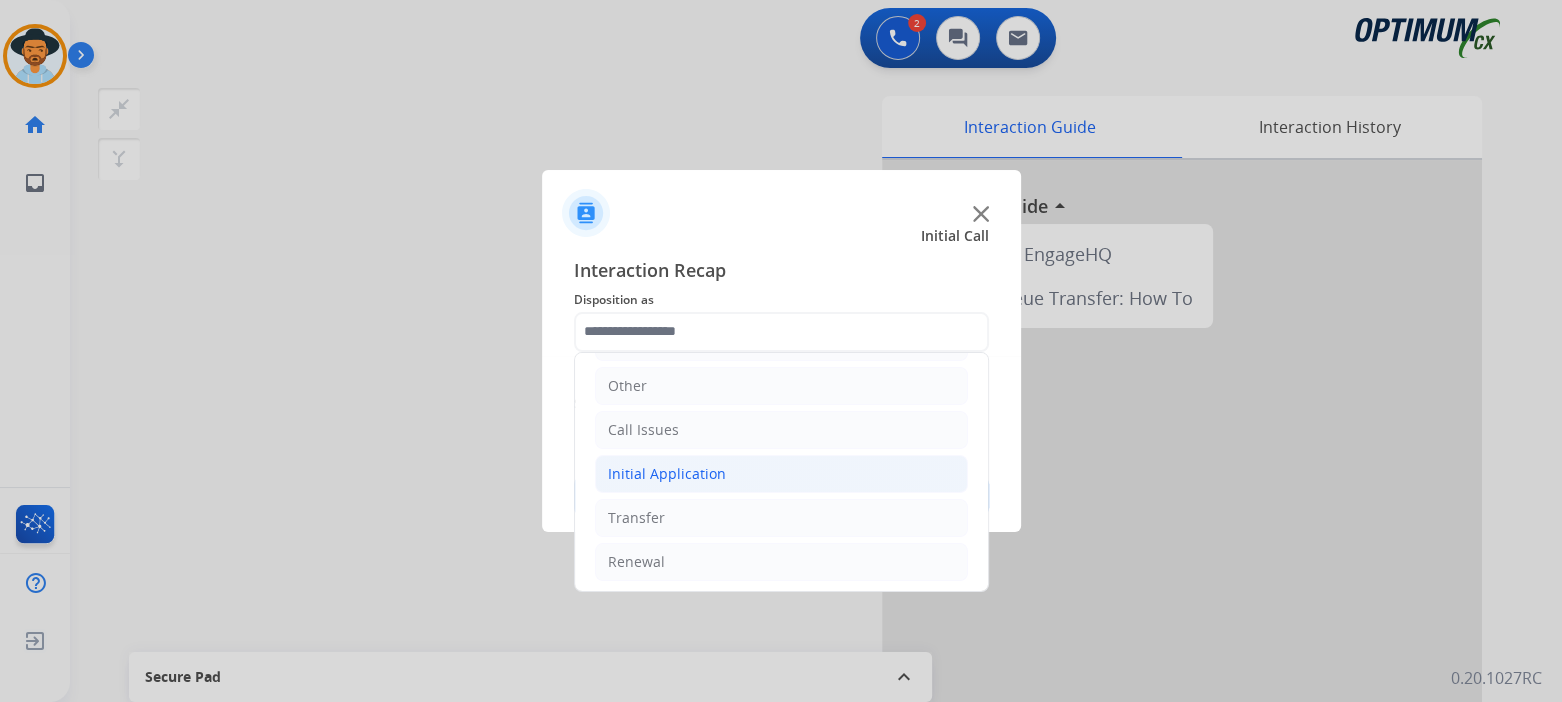 click on "Initial Application" 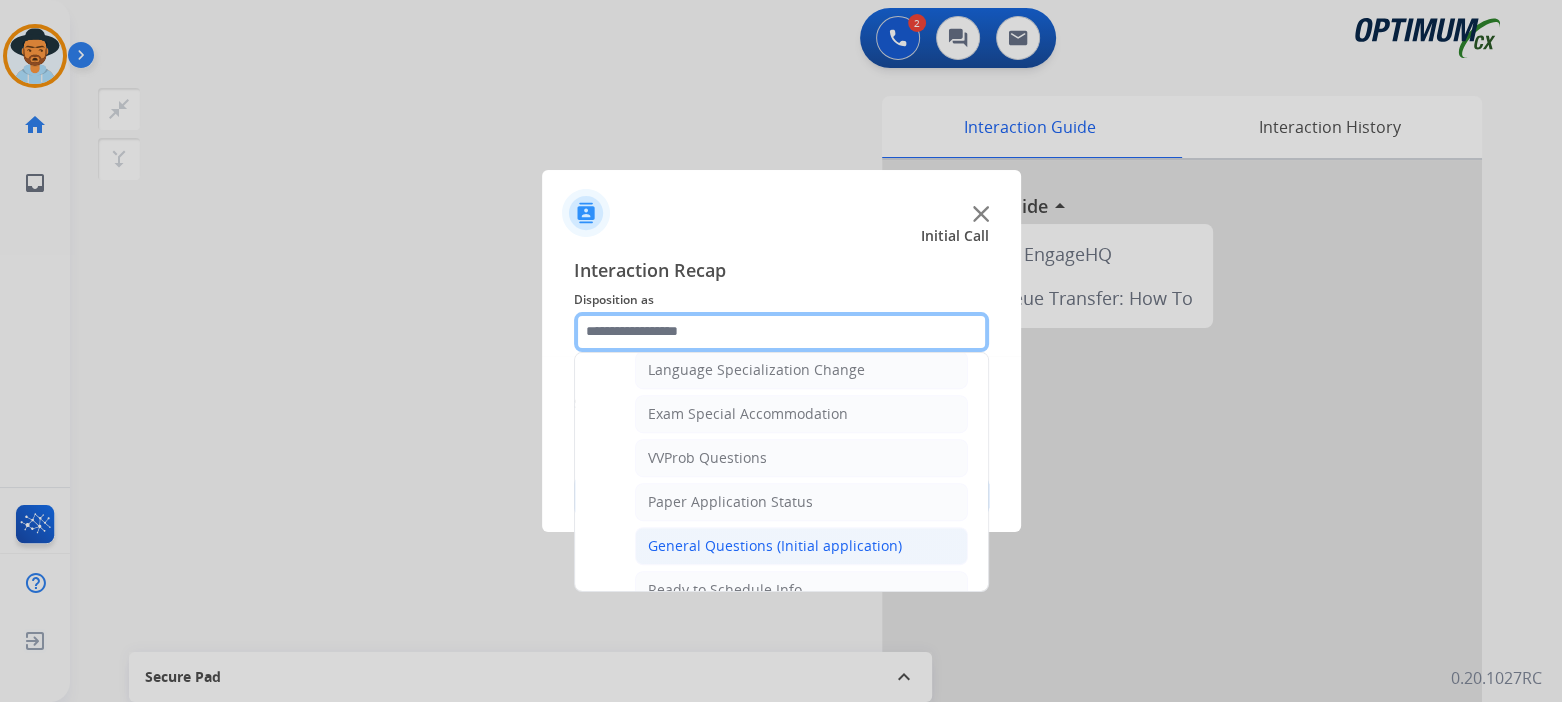 scroll, scrollTop: 1004, scrollLeft: 0, axis: vertical 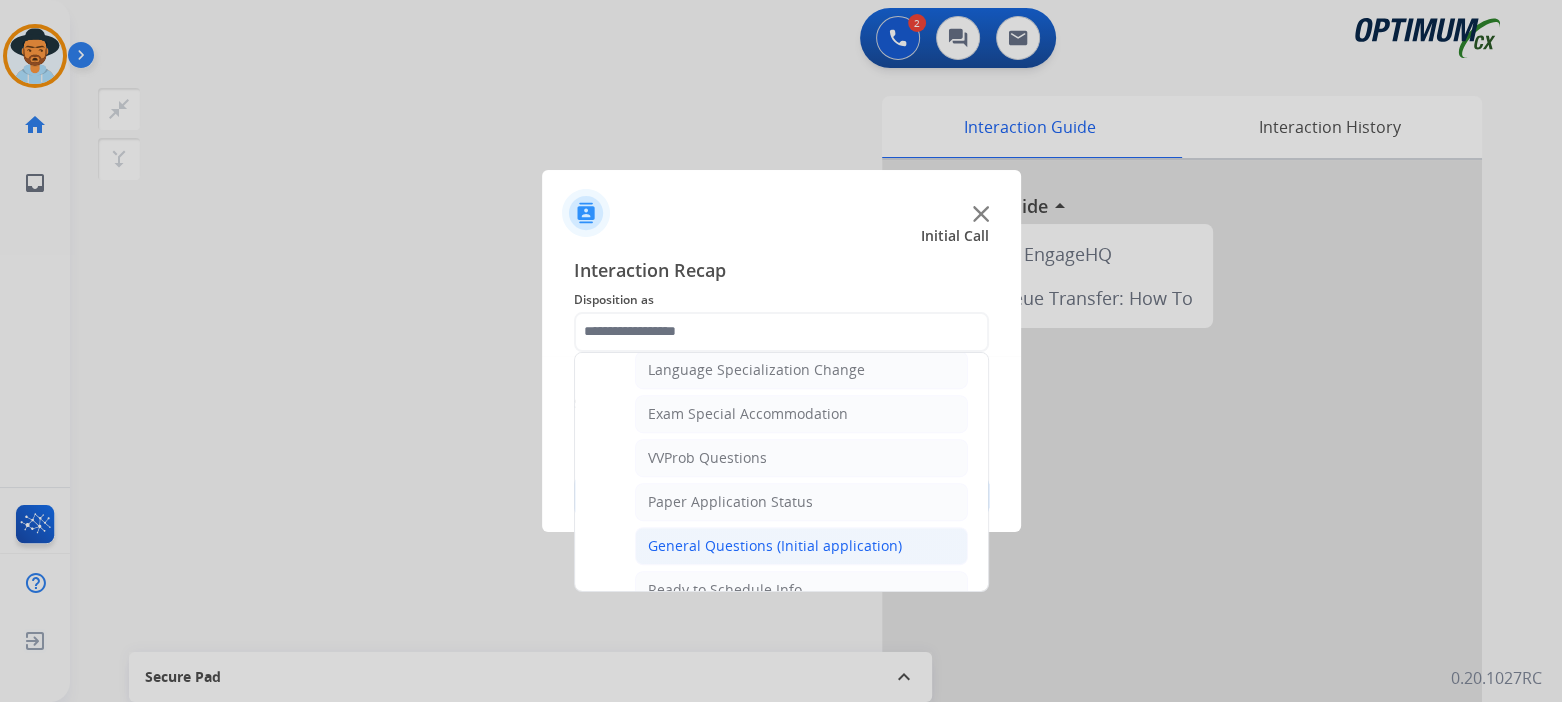 click on "General Questions (Initial application)" 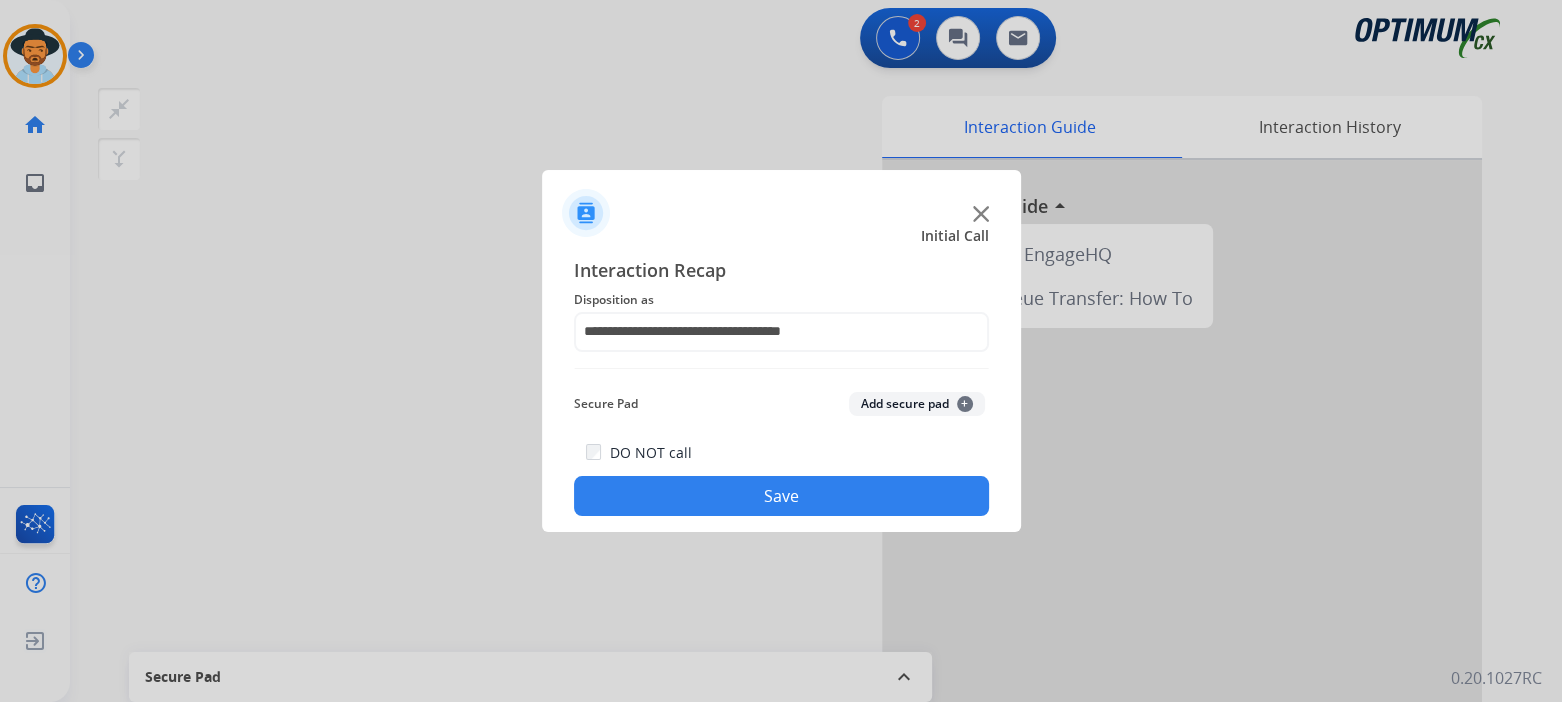 click on "Save" 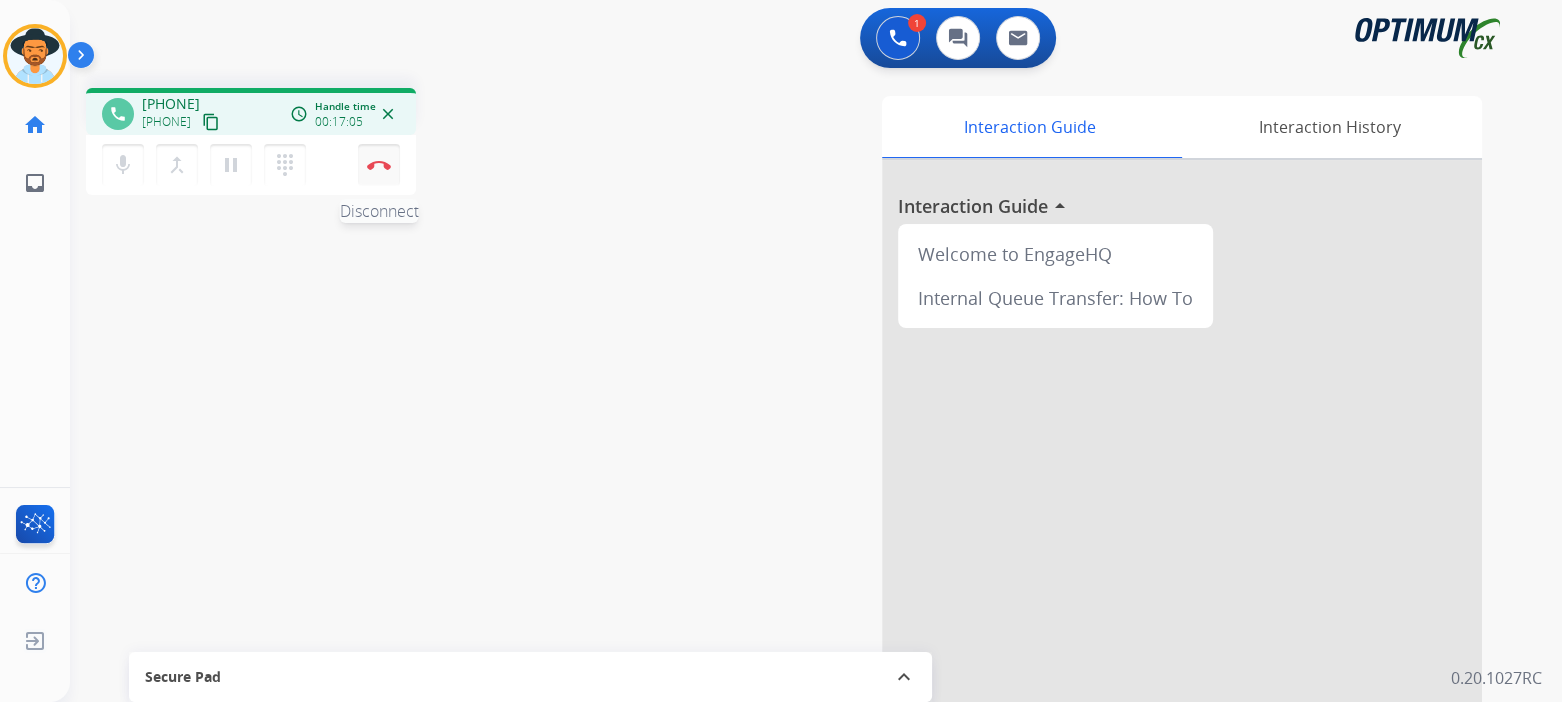 click at bounding box center [379, 165] 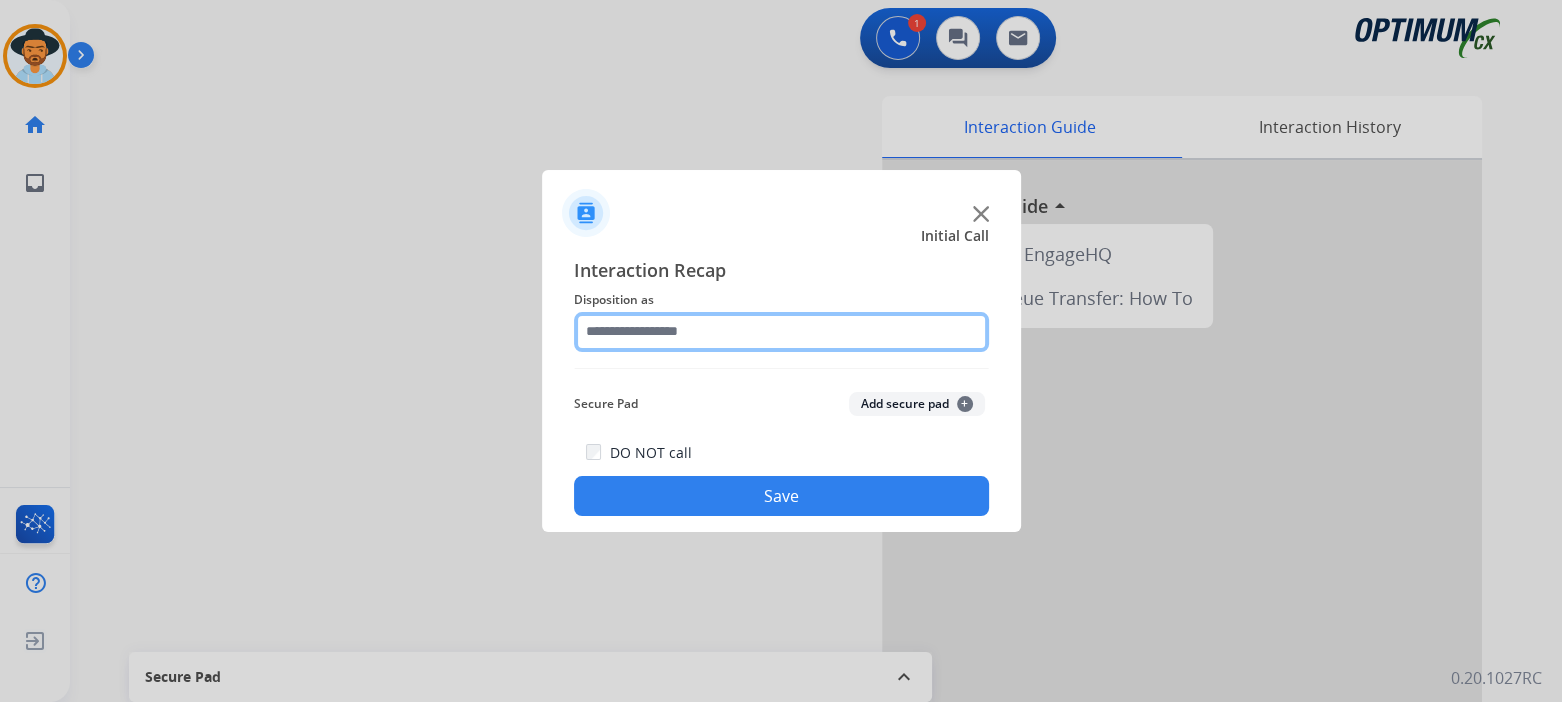 click 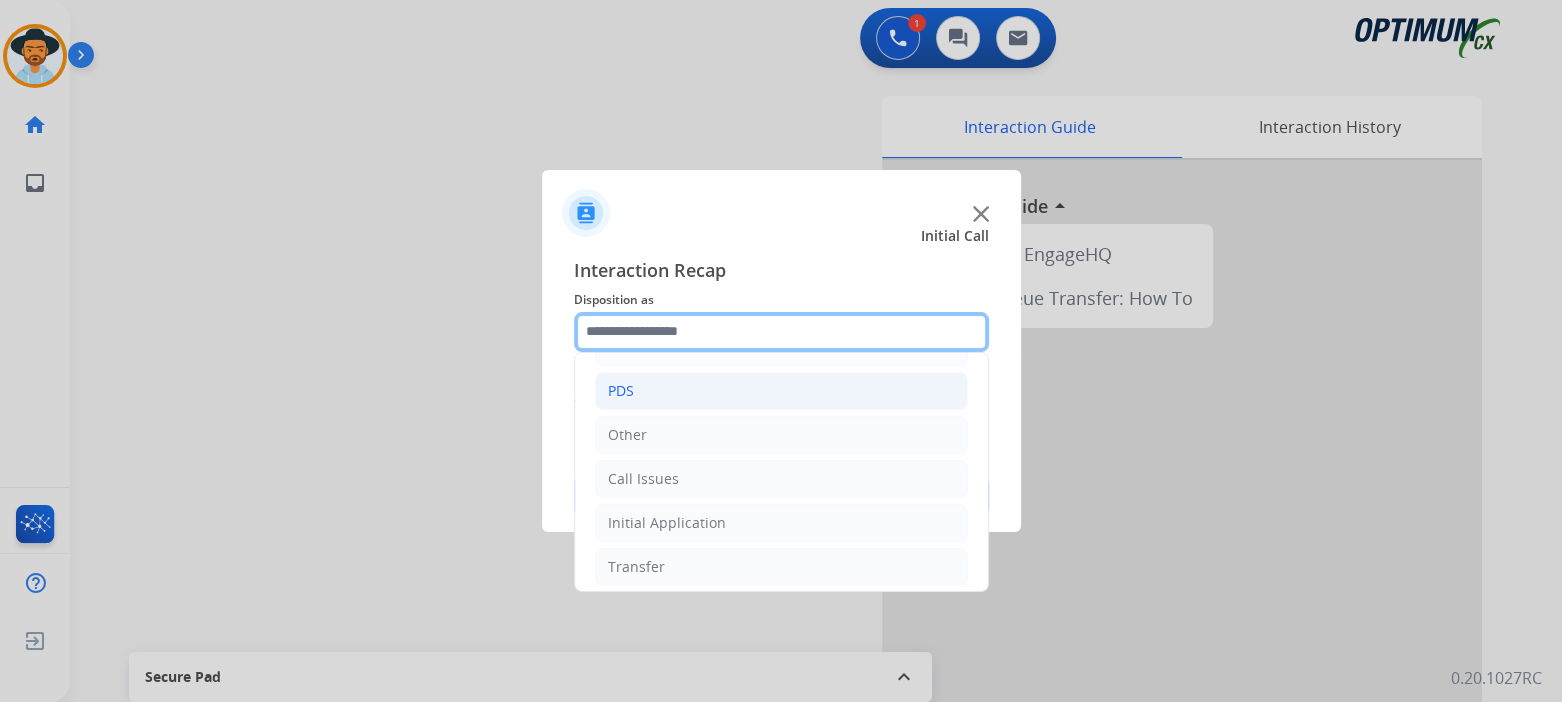 scroll, scrollTop: 84, scrollLeft: 0, axis: vertical 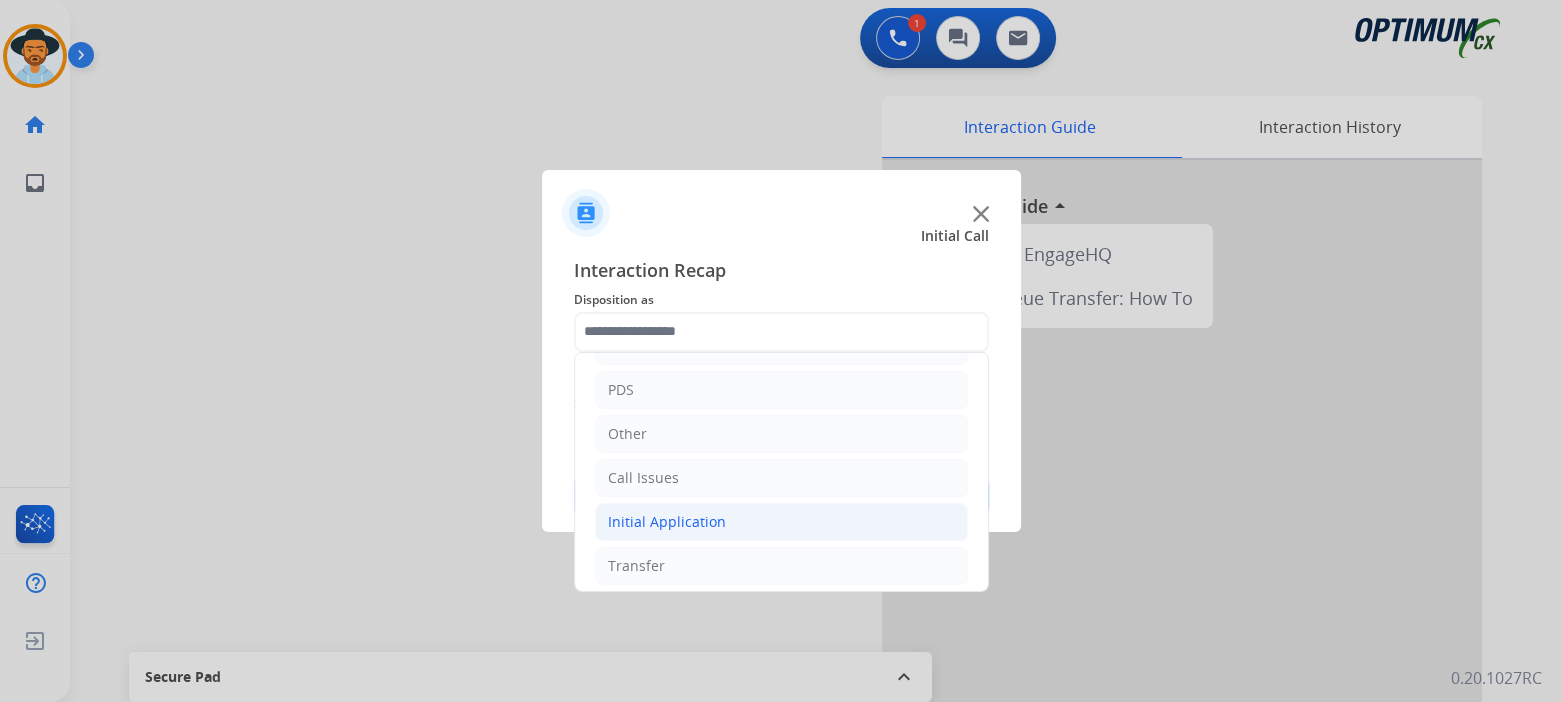 click on "Initial Application" 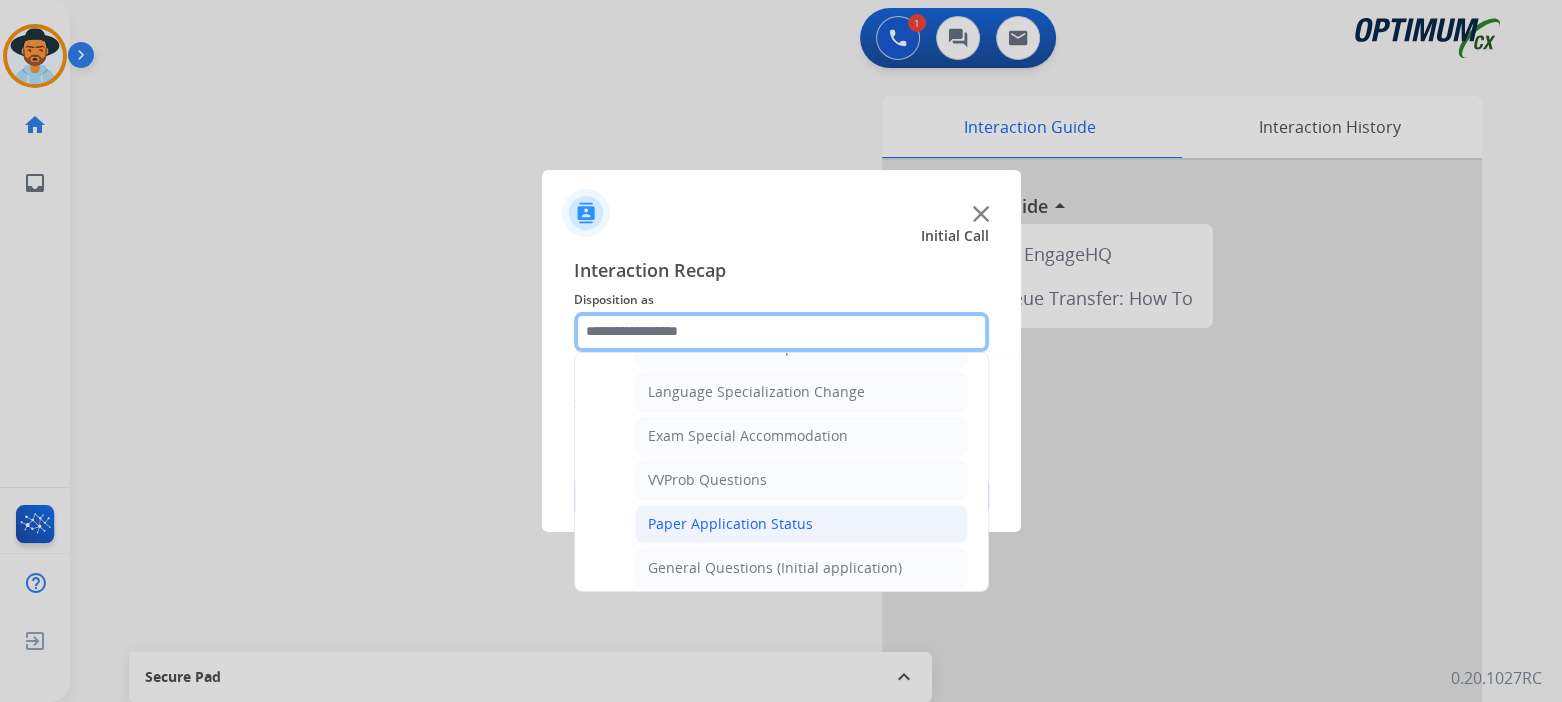 scroll, scrollTop: 983, scrollLeft: 0, axis: vertical 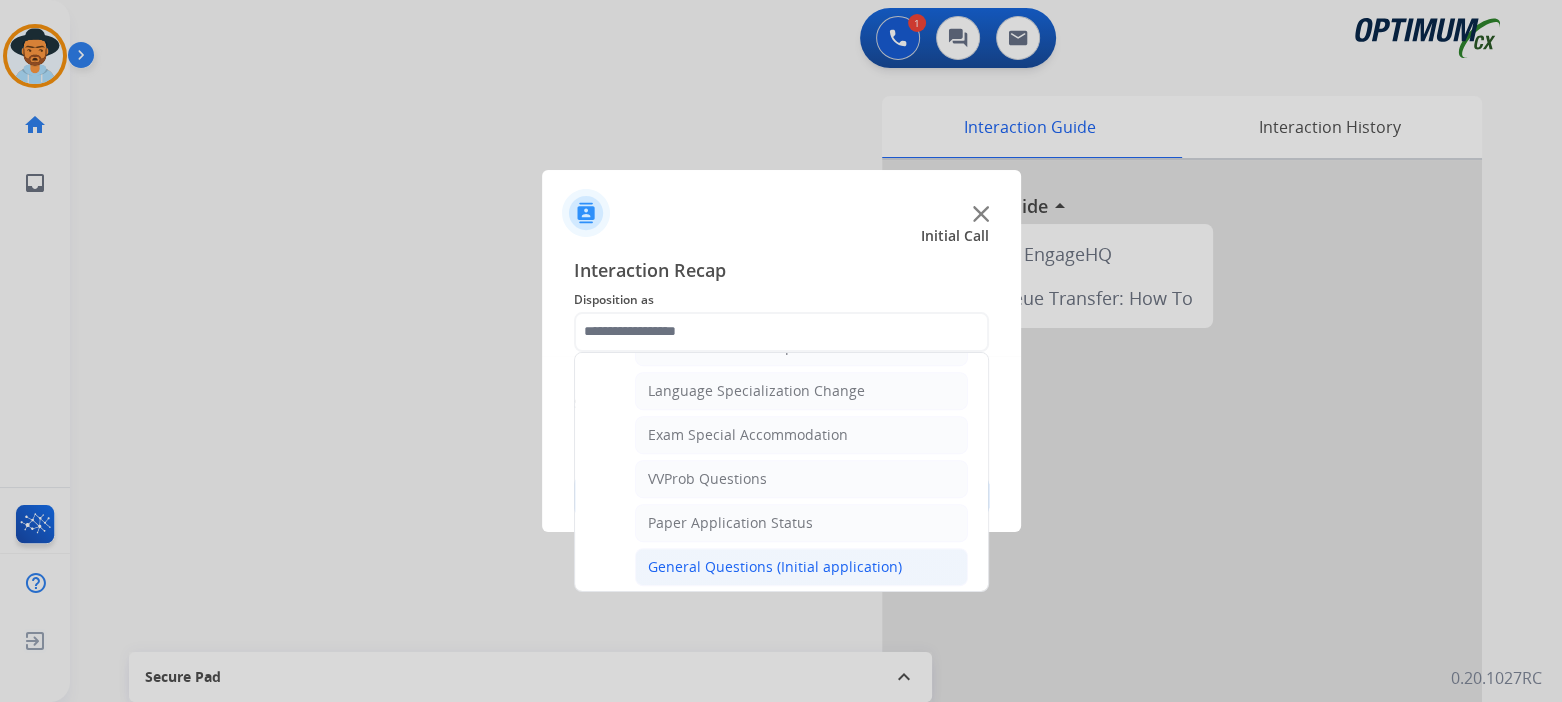click on "General Questions (Initial application)" 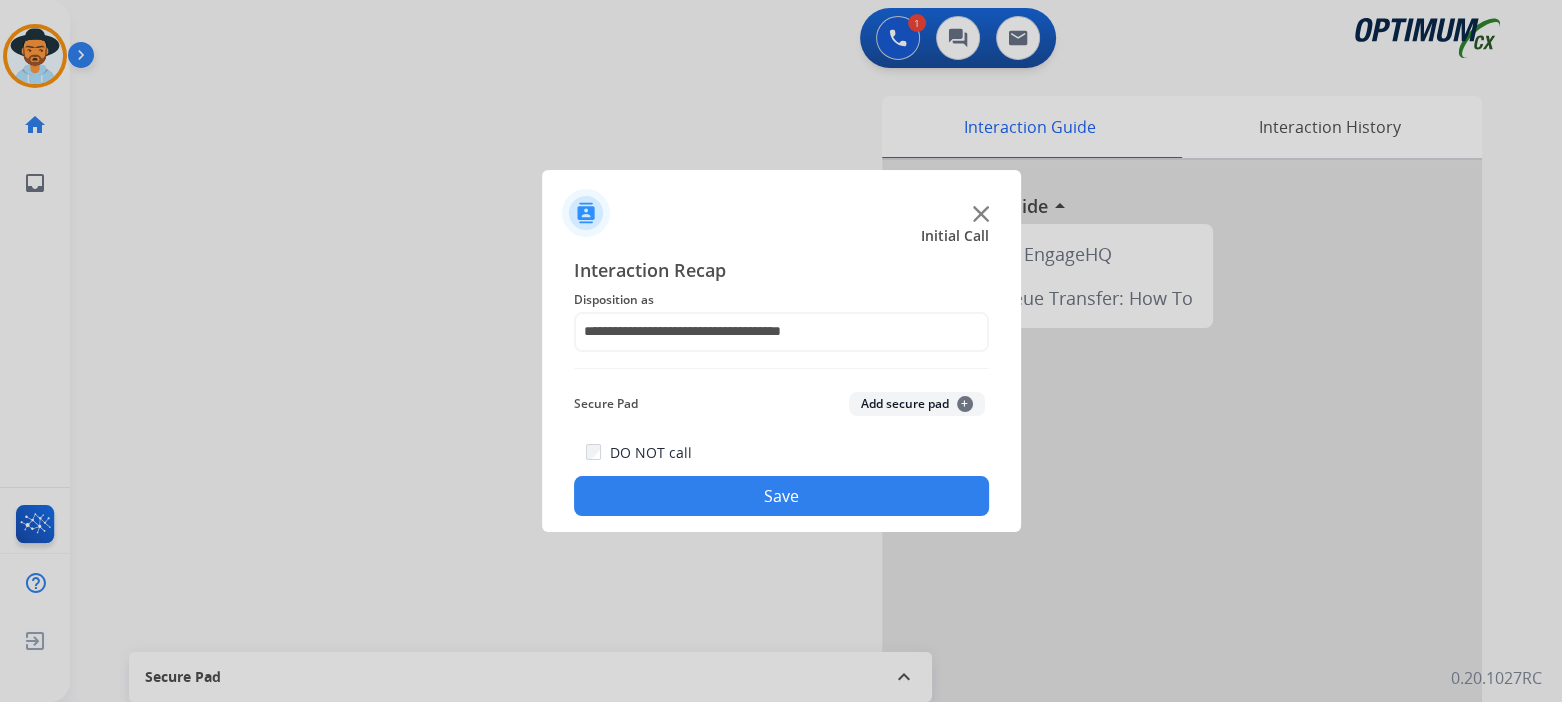 click on "Save" 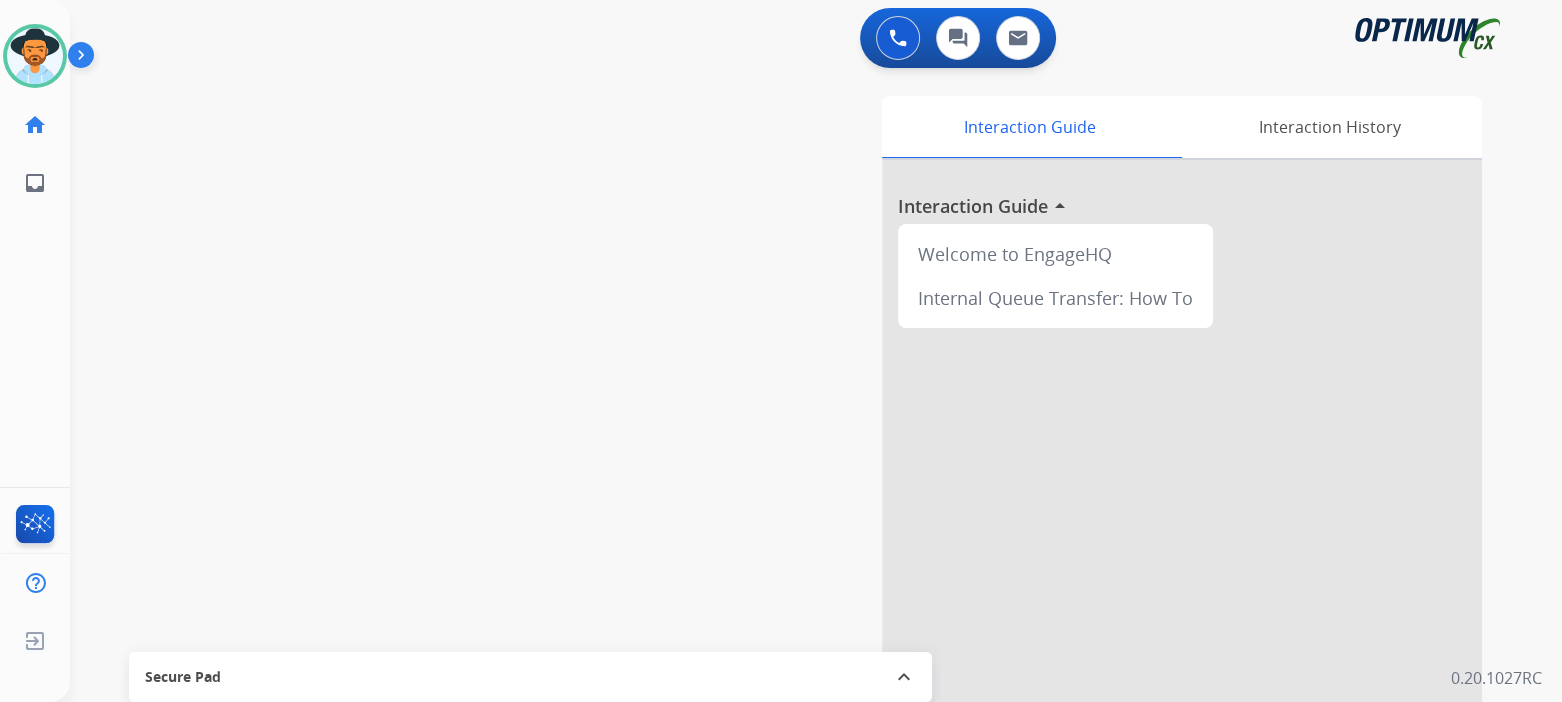 drag, startPoint x: 34, startPoint y: 56, endPoint x: 91, endPoint y: 58, distance: 57.035076 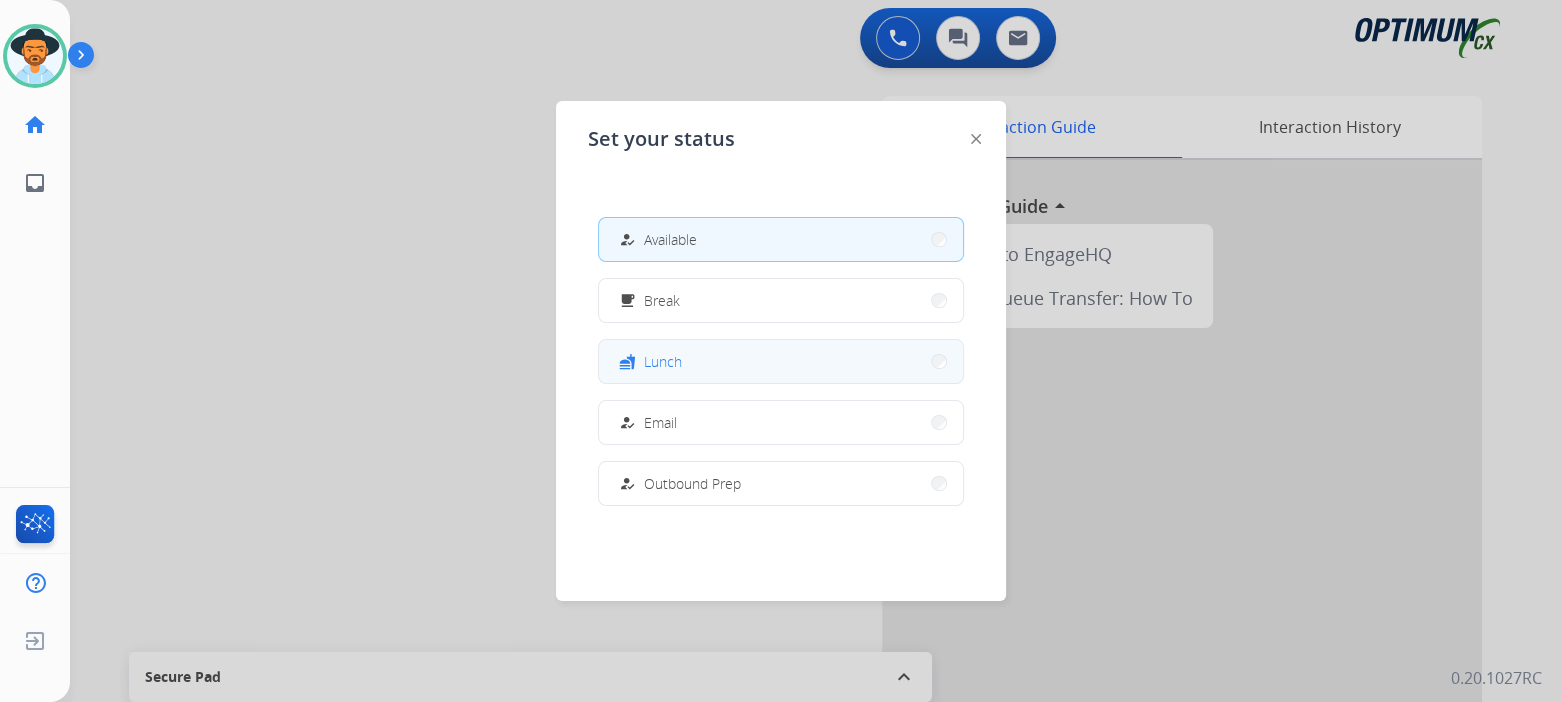 click on "fastfood Lunch" at bounding box center (781, 361) 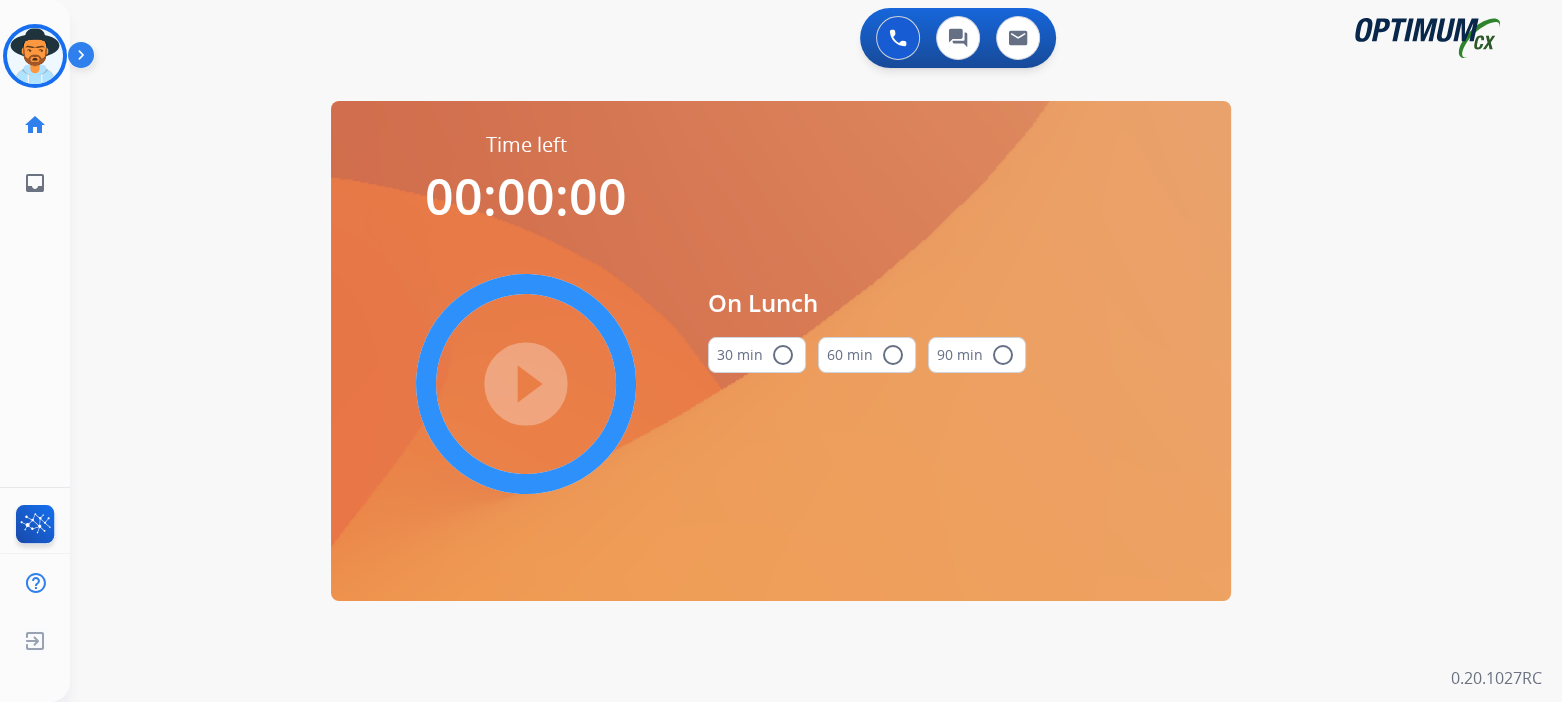 click on "radio_button_unchecked" at bounding box center (783, 355) 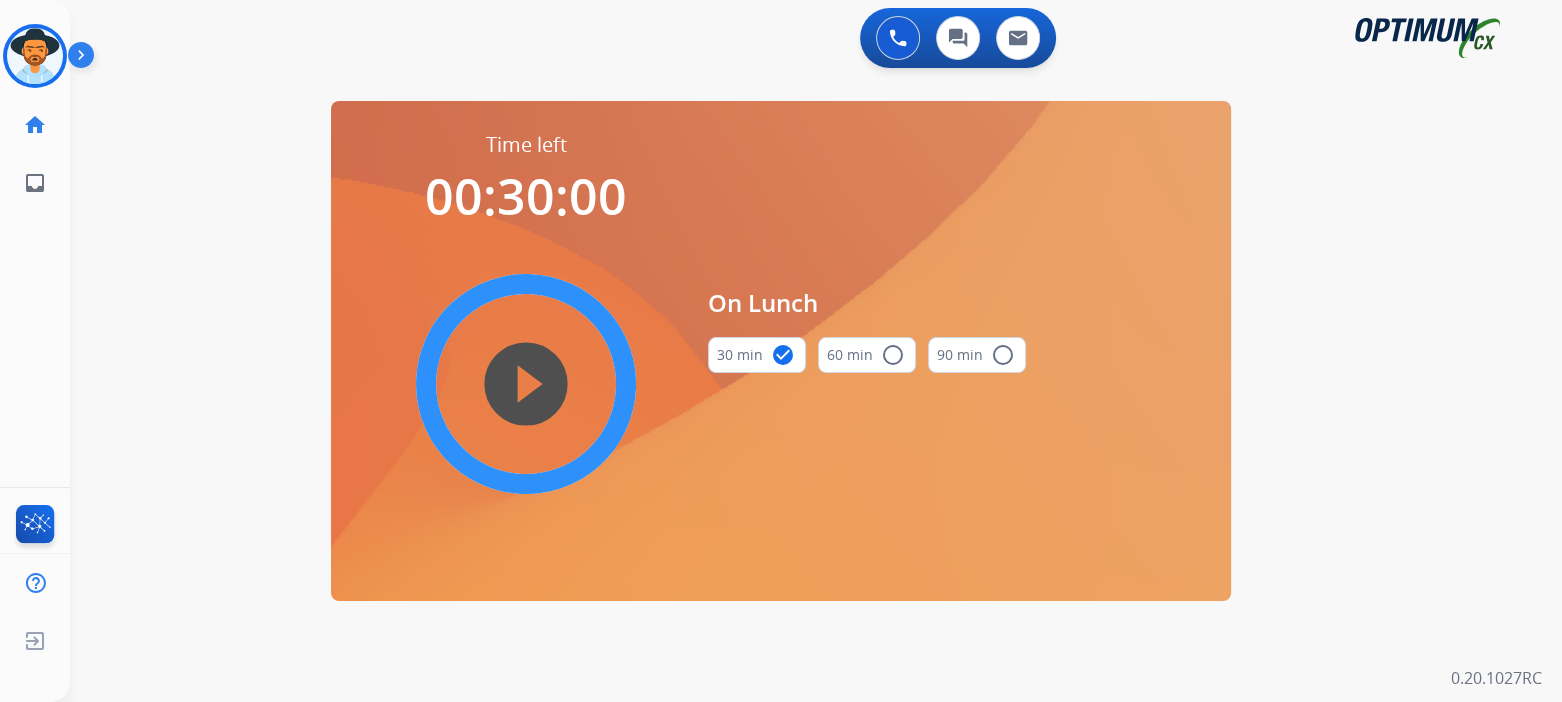 click on "play_circle_filled" at bounding box center [526, 384] 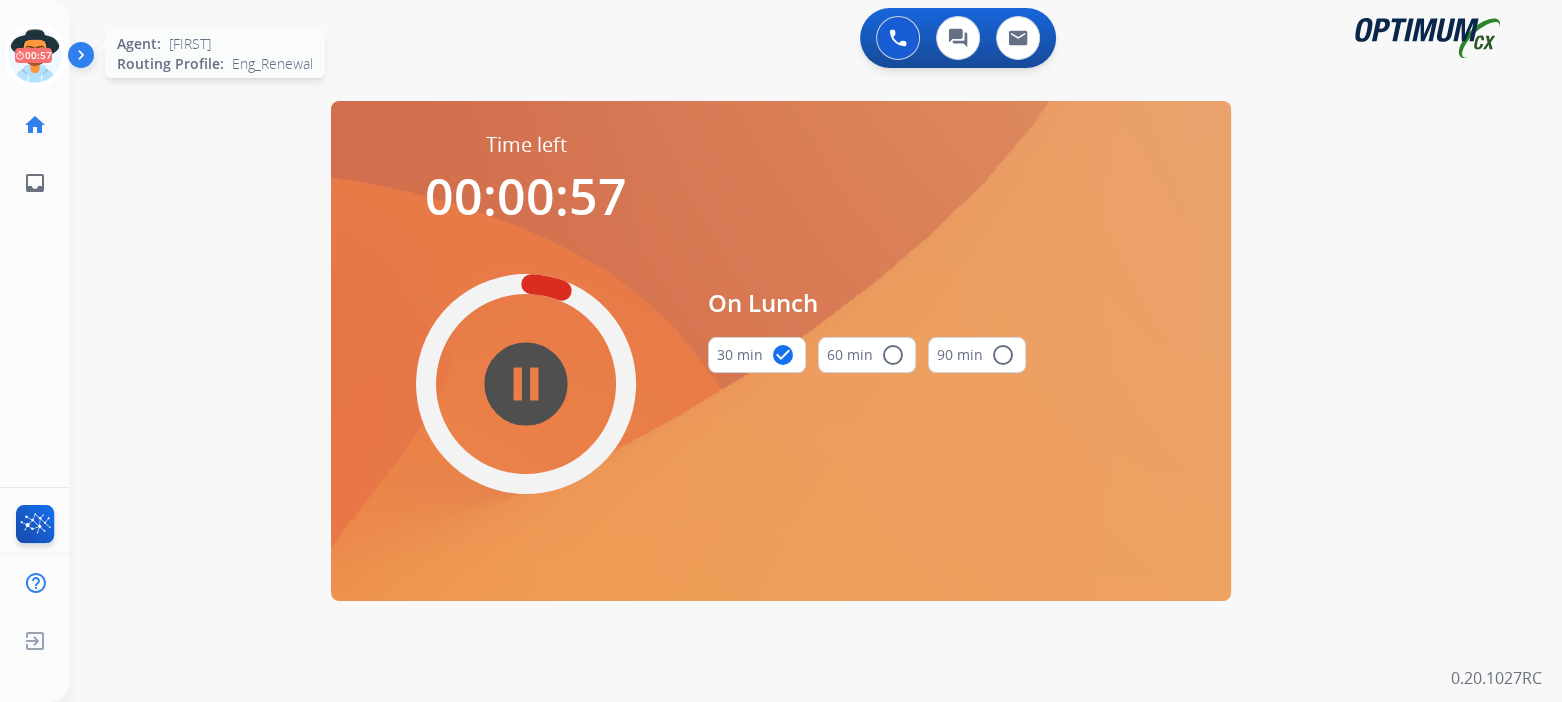 click 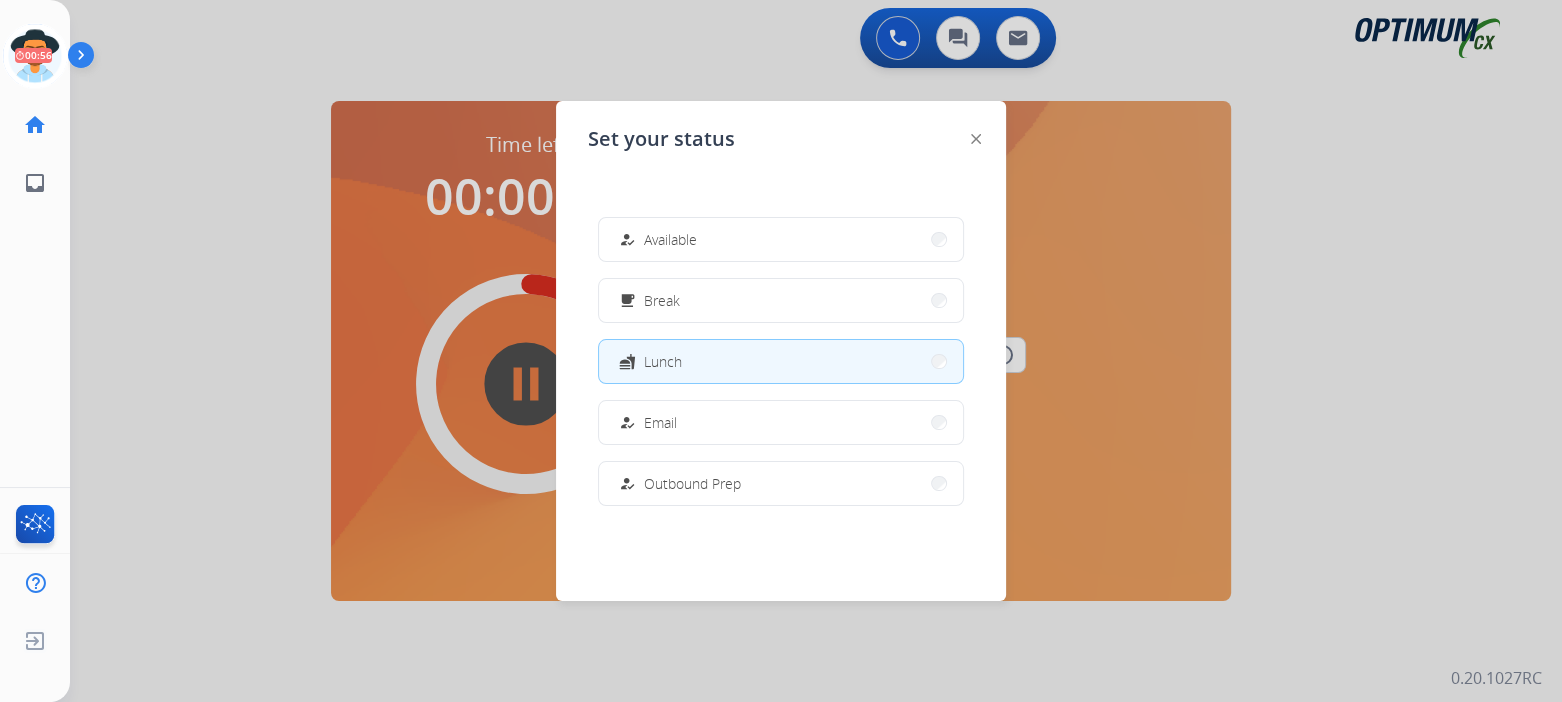 click on "how_to_reg Available" at bounding box center [781, 239] 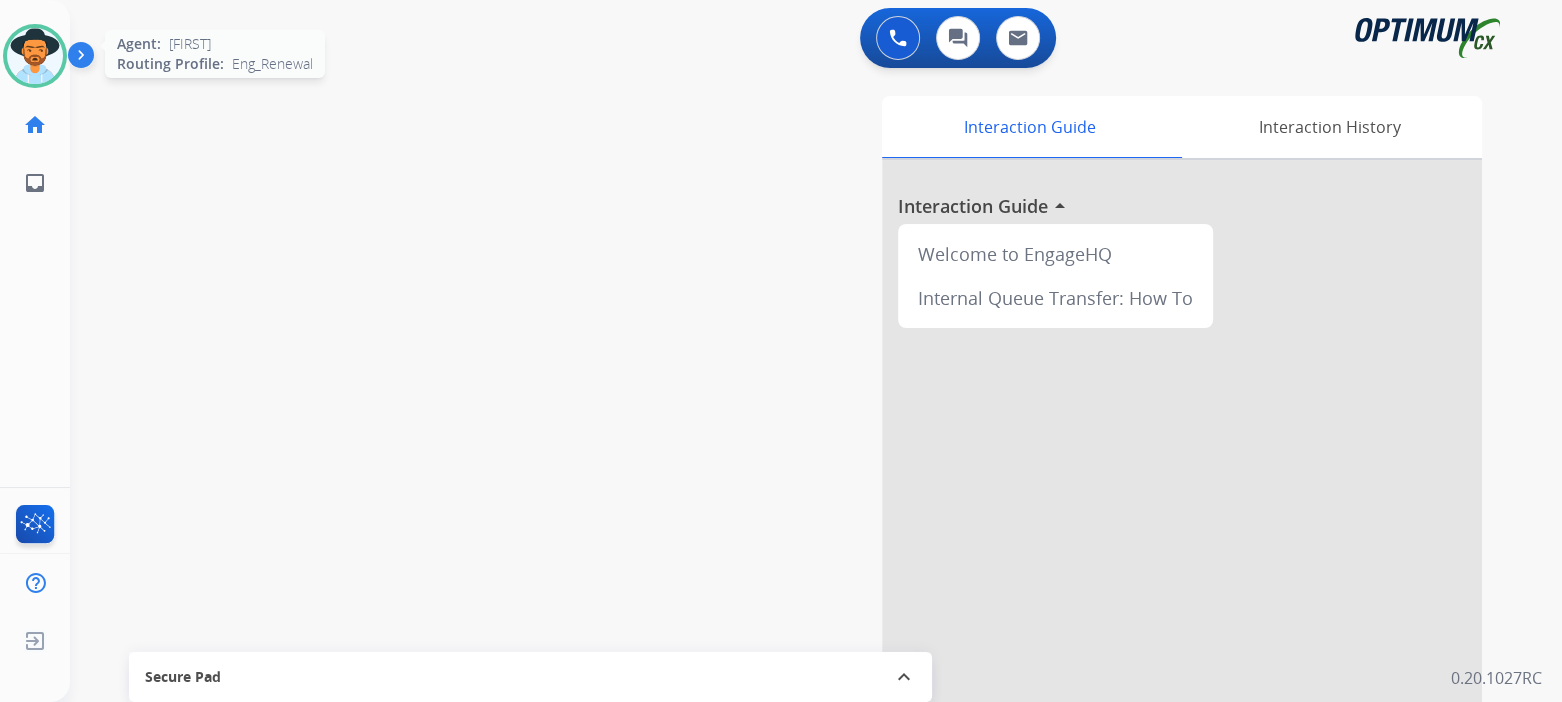 click at bounding box center (35, 56) 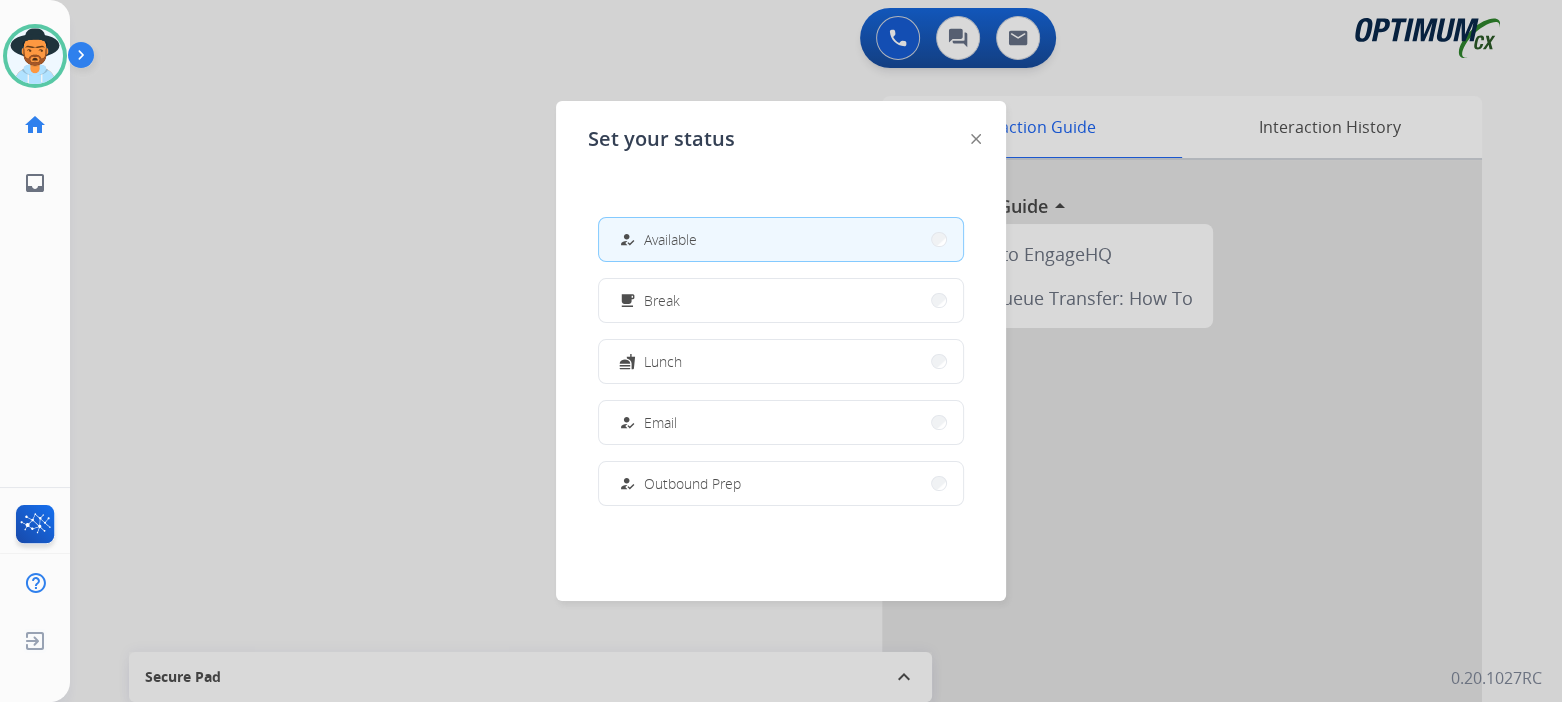 click at bounding box center [781, 351] 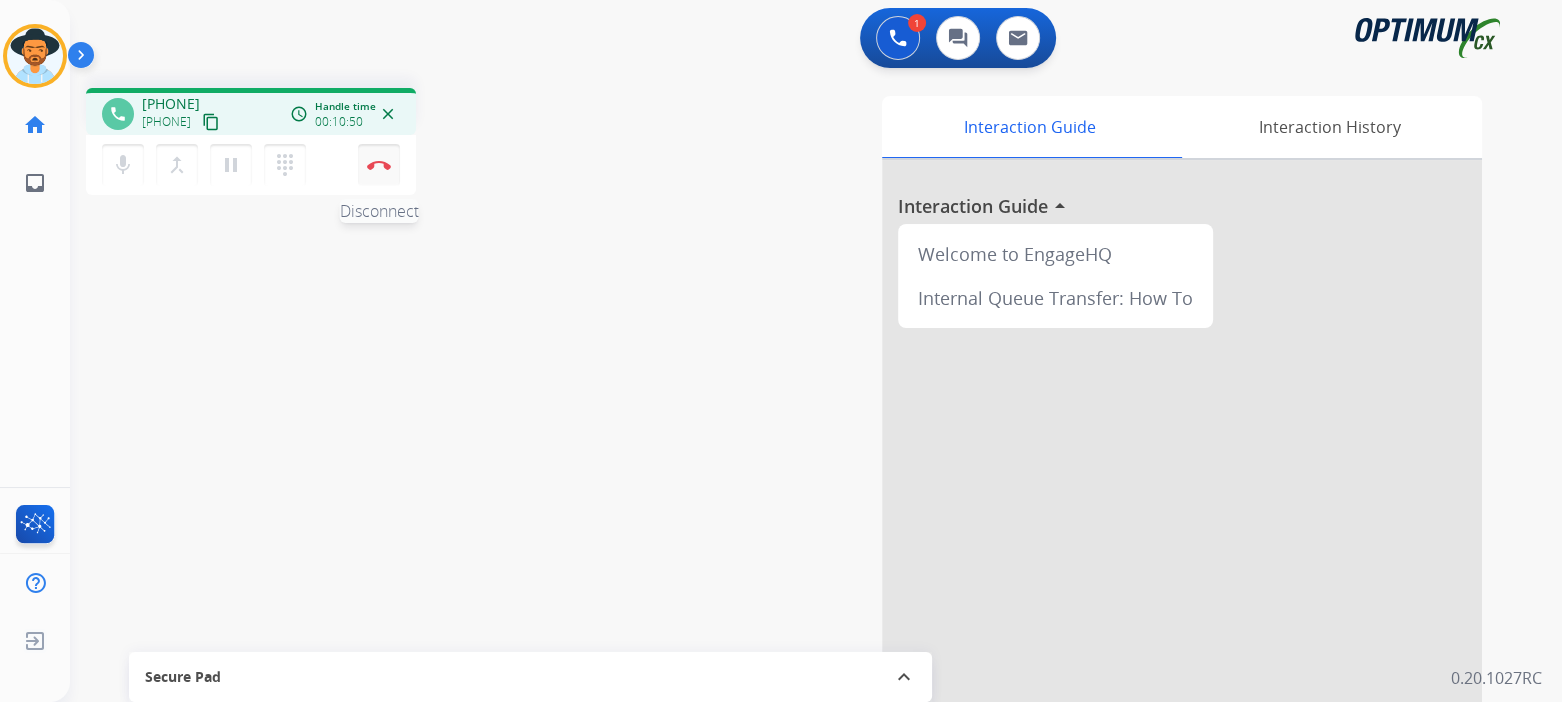 click at bounding box center (379, 165) 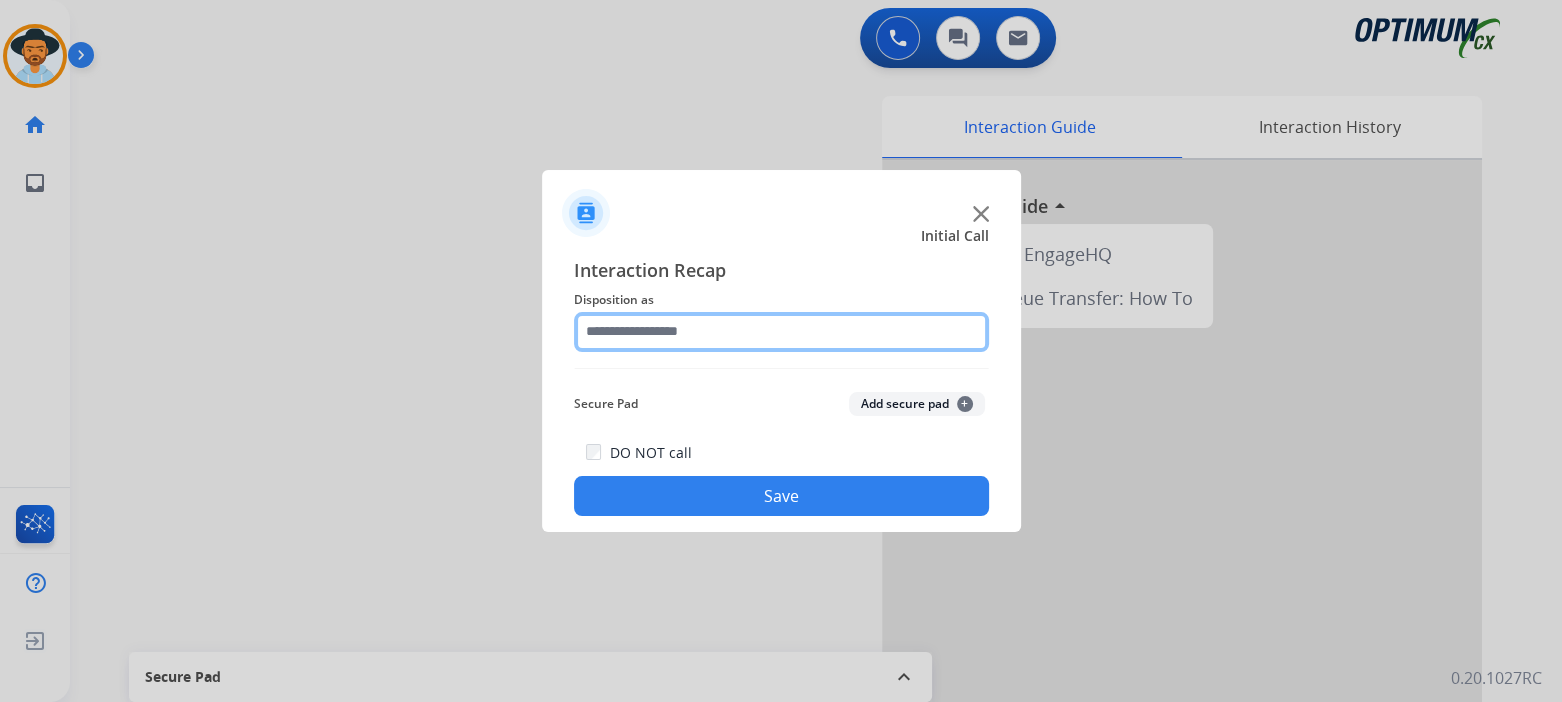 click 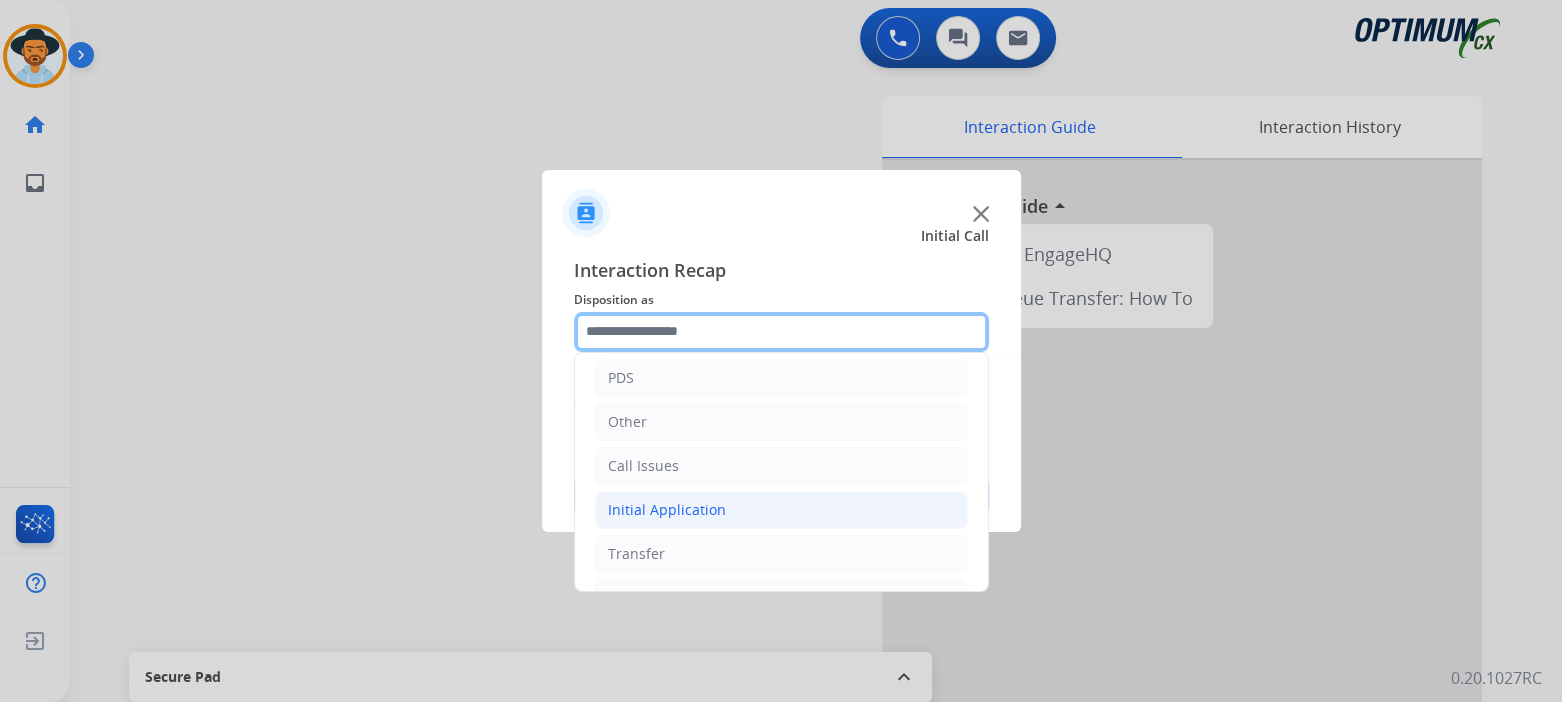 scroll, scrollTop: 132, scrollLeft: 0, axis: vertical 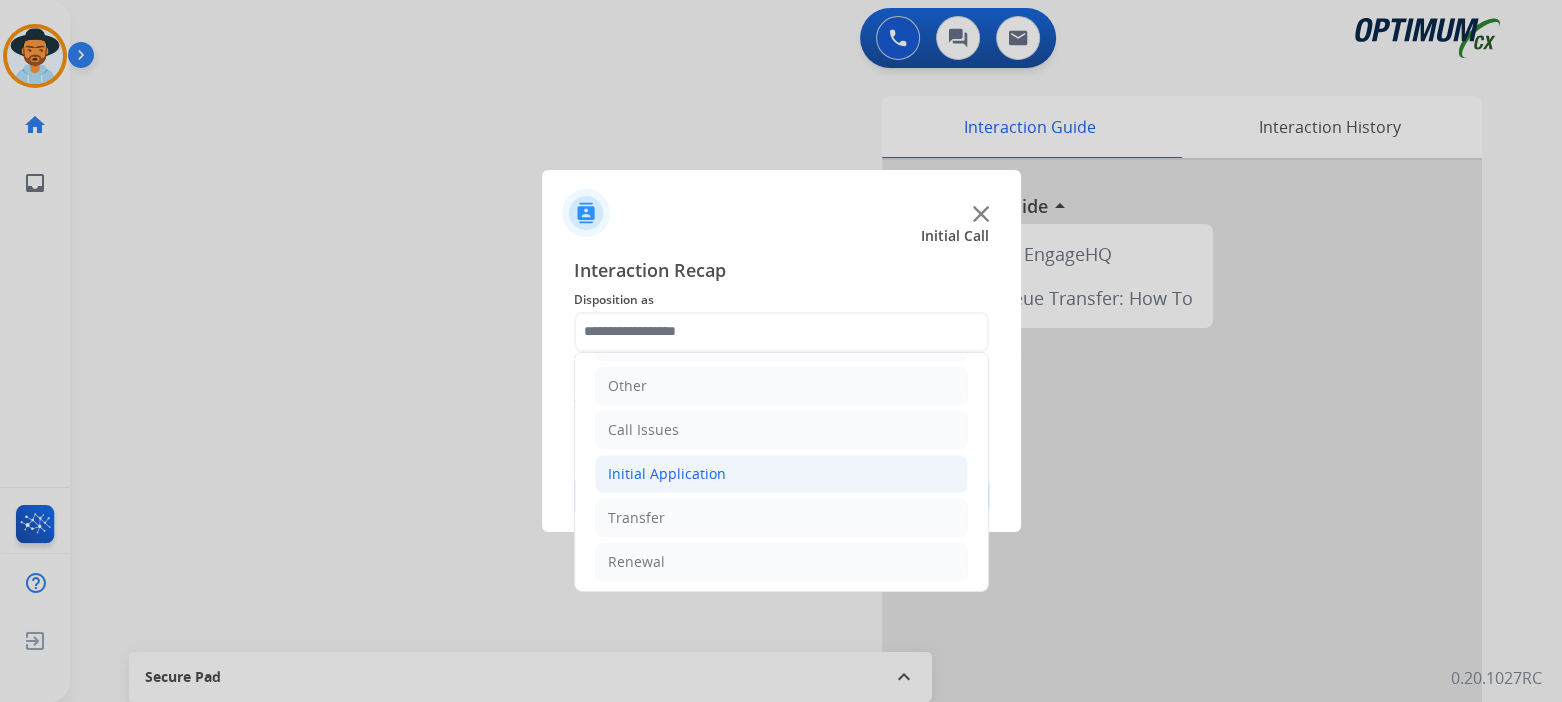 click on "Initial Application" 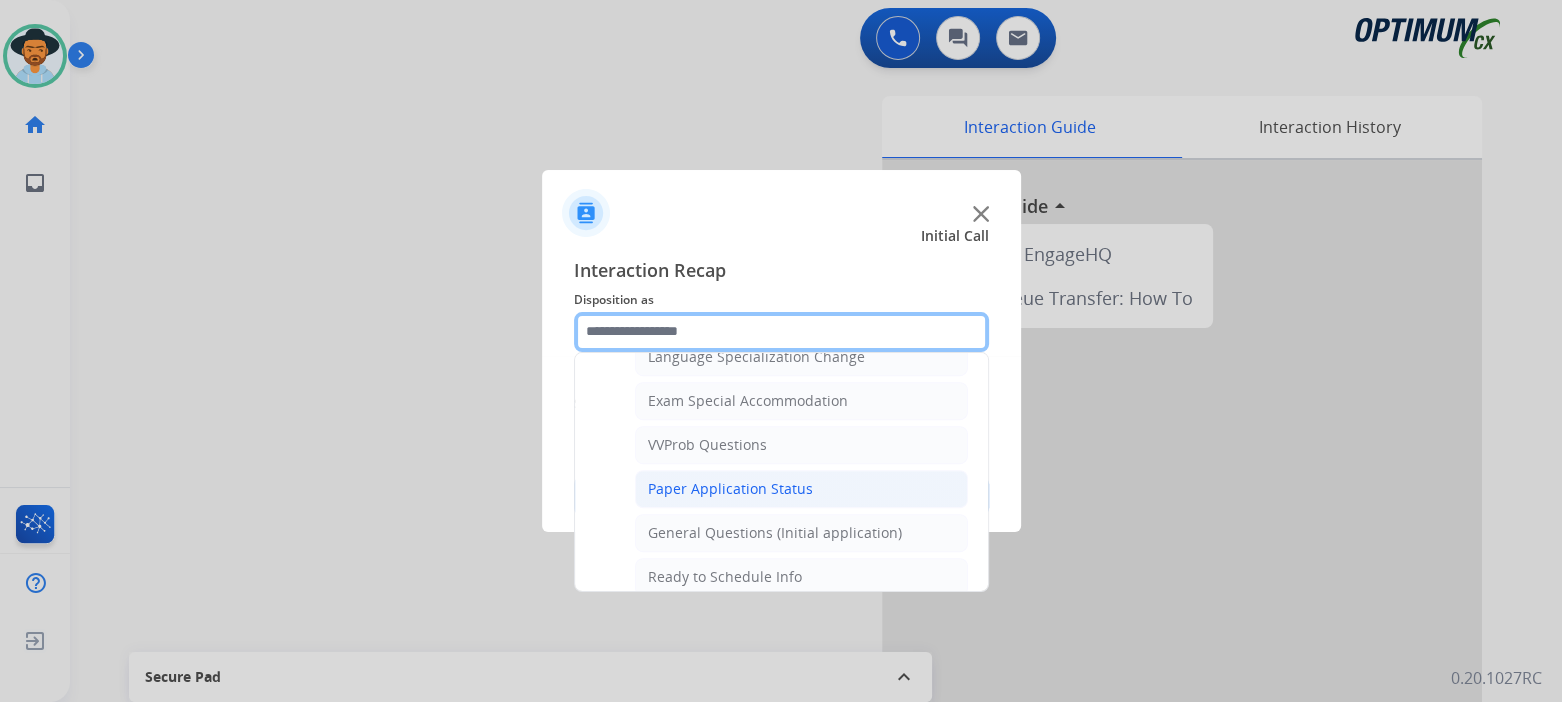 scroll, scrollTop: 1017, scrollLeft: 0, axis: vertical 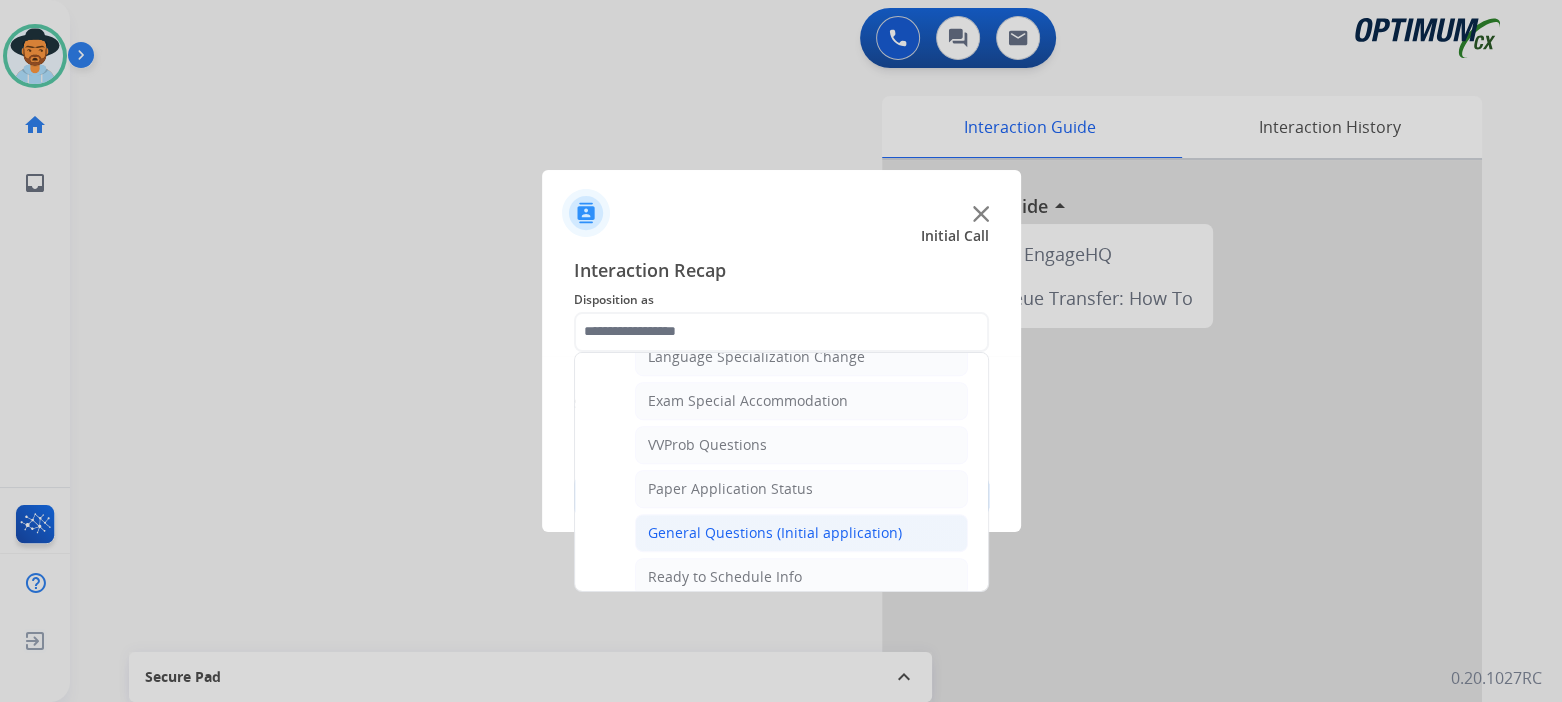 click on "General Questions (Initial application)" 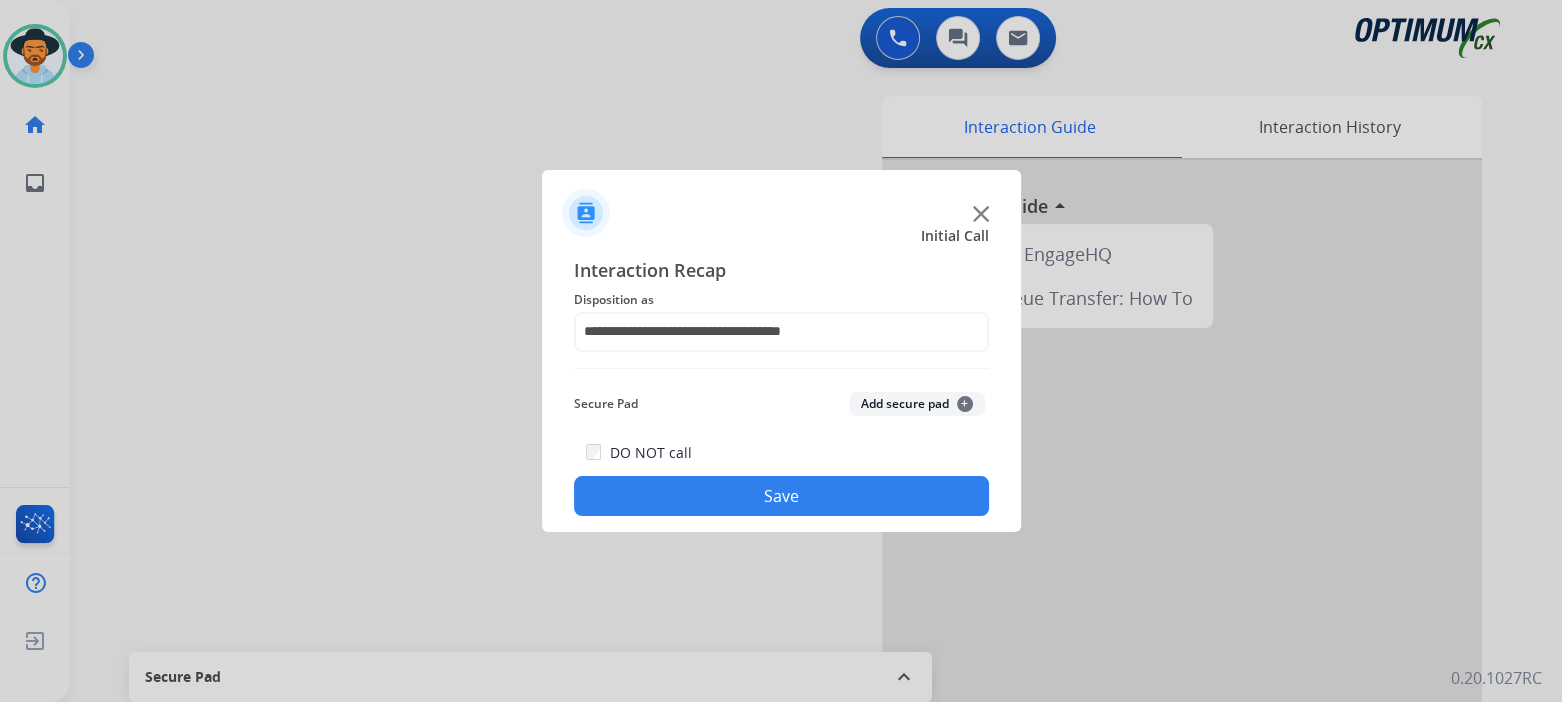 drag, startPoint x: 824, startPoint y: 499, endPoint x: 1091, endPoint y: 540, distance: 270.1296 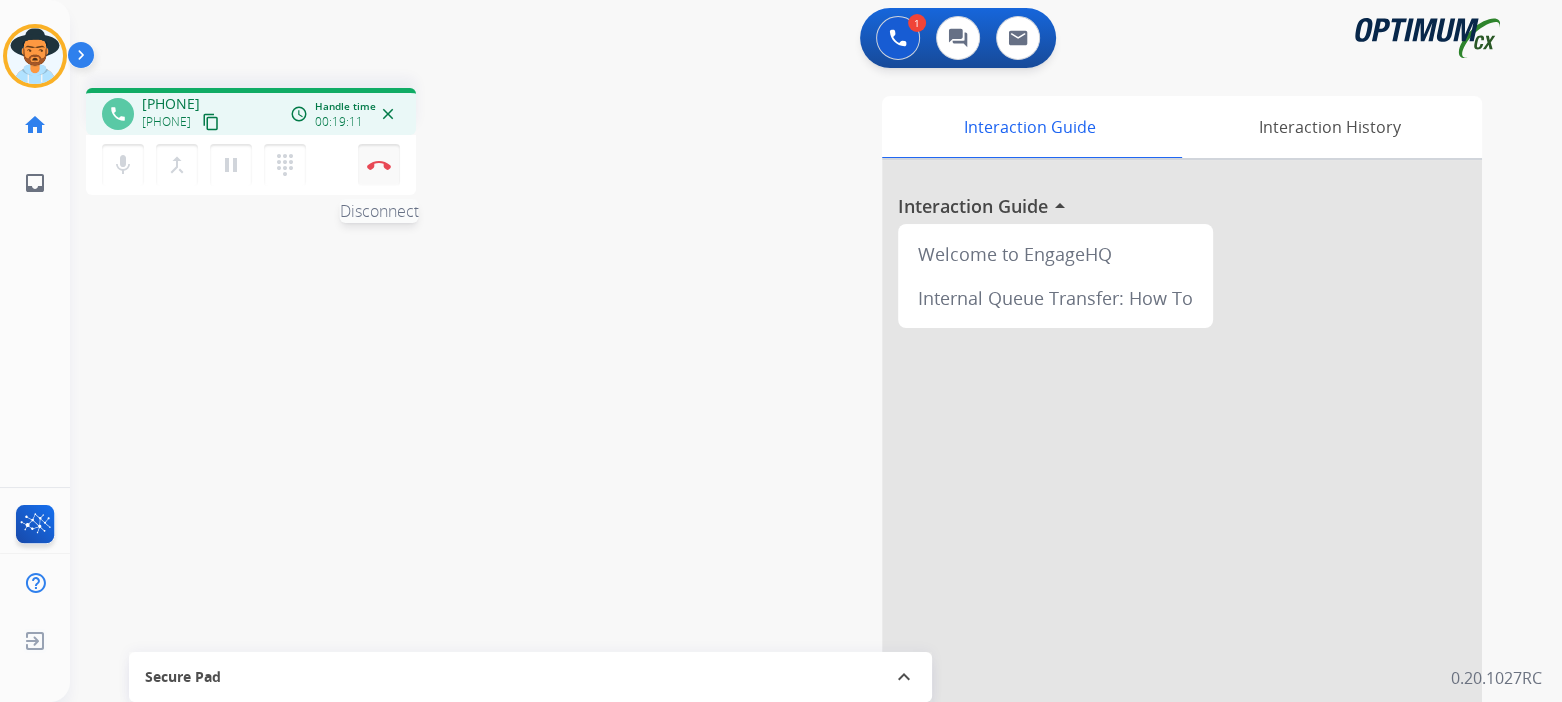 click on "Disconnect" at bounding box center [379, 165] 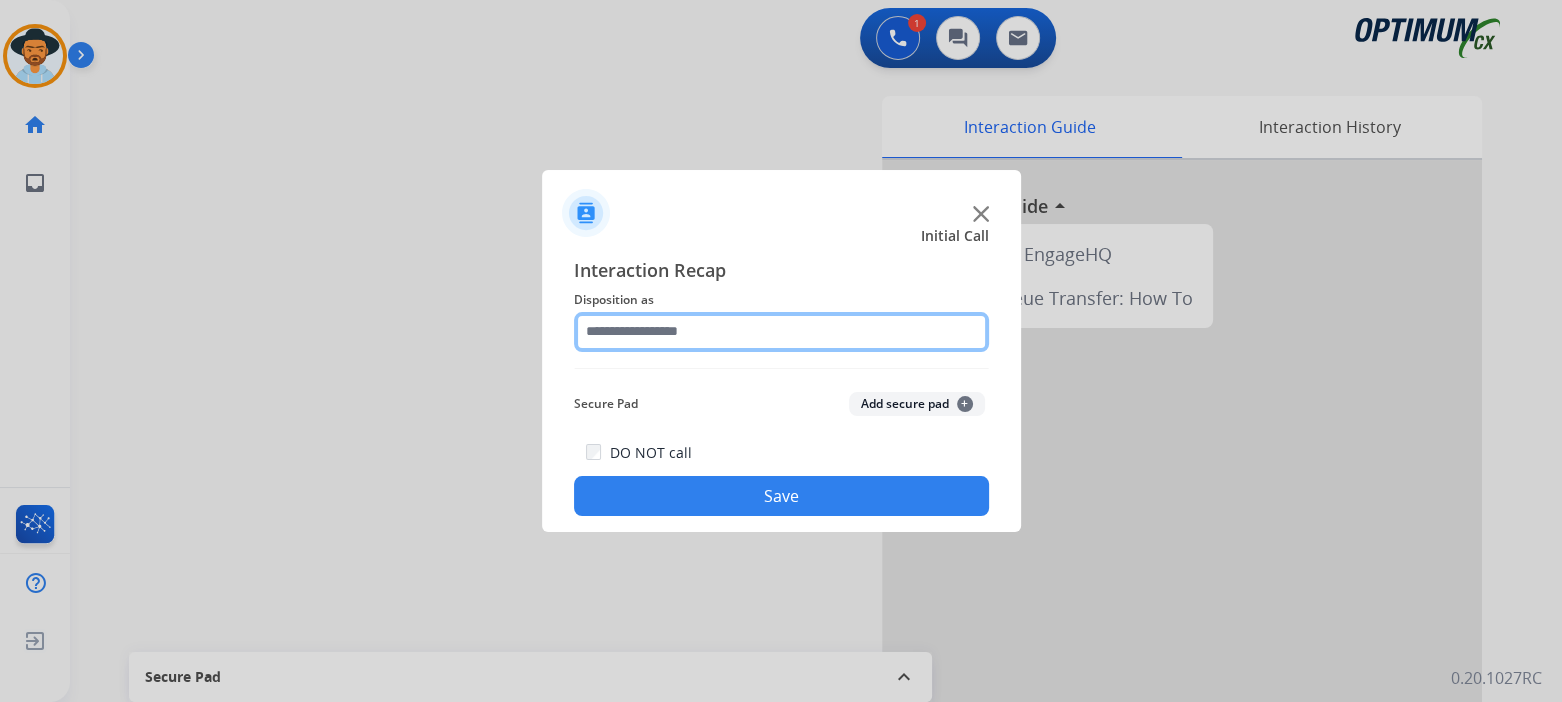 click 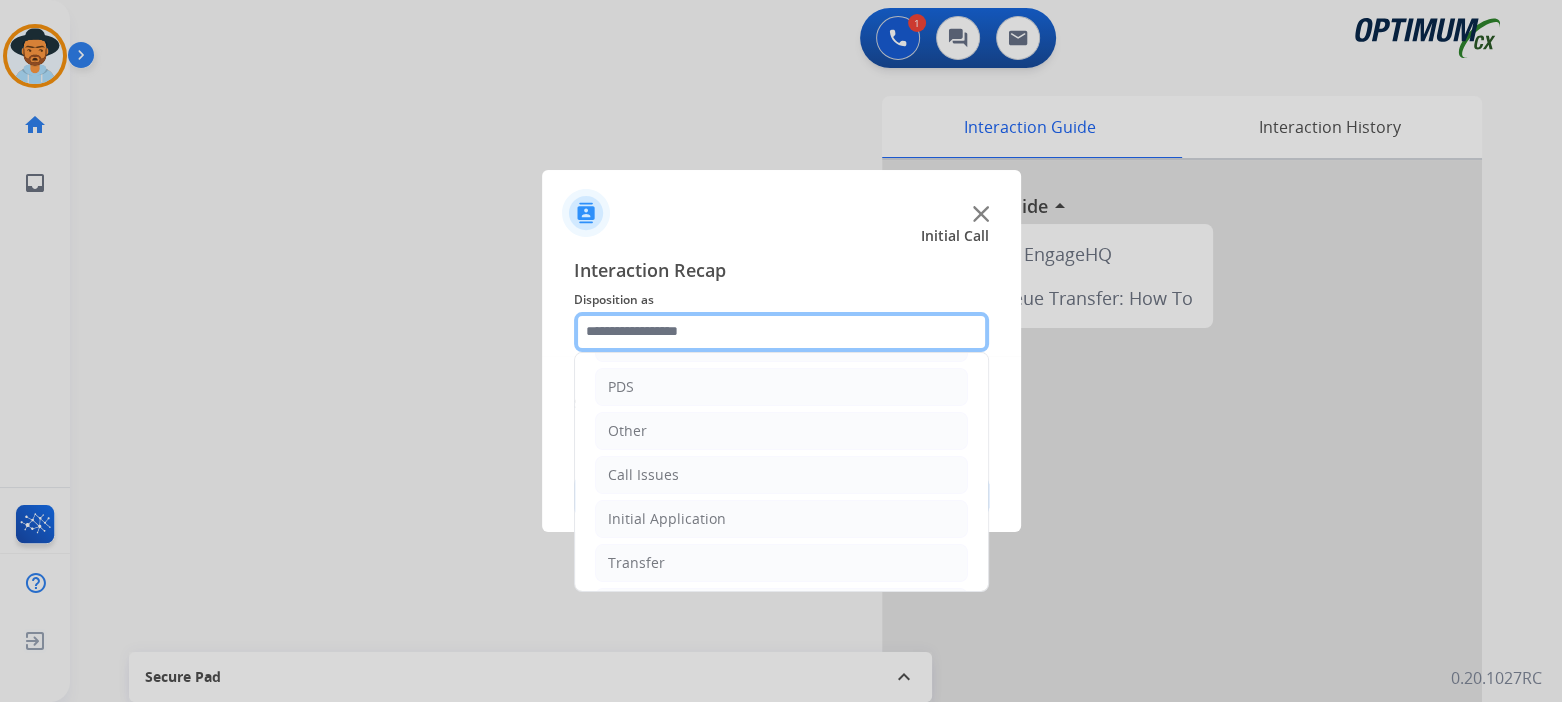 scroll, scrollTop: 132, scrollLeft: 0, axis: vertical 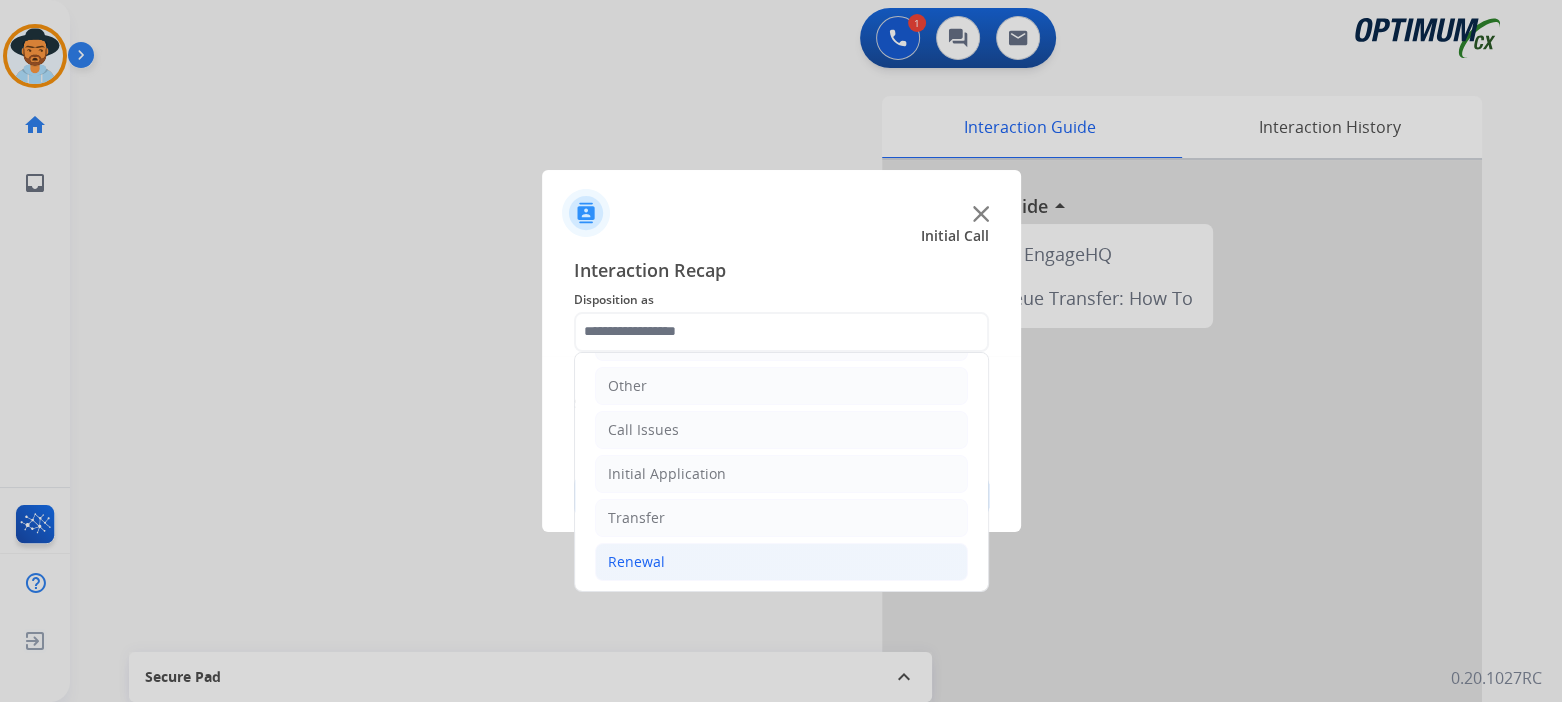 click on "Renewal" 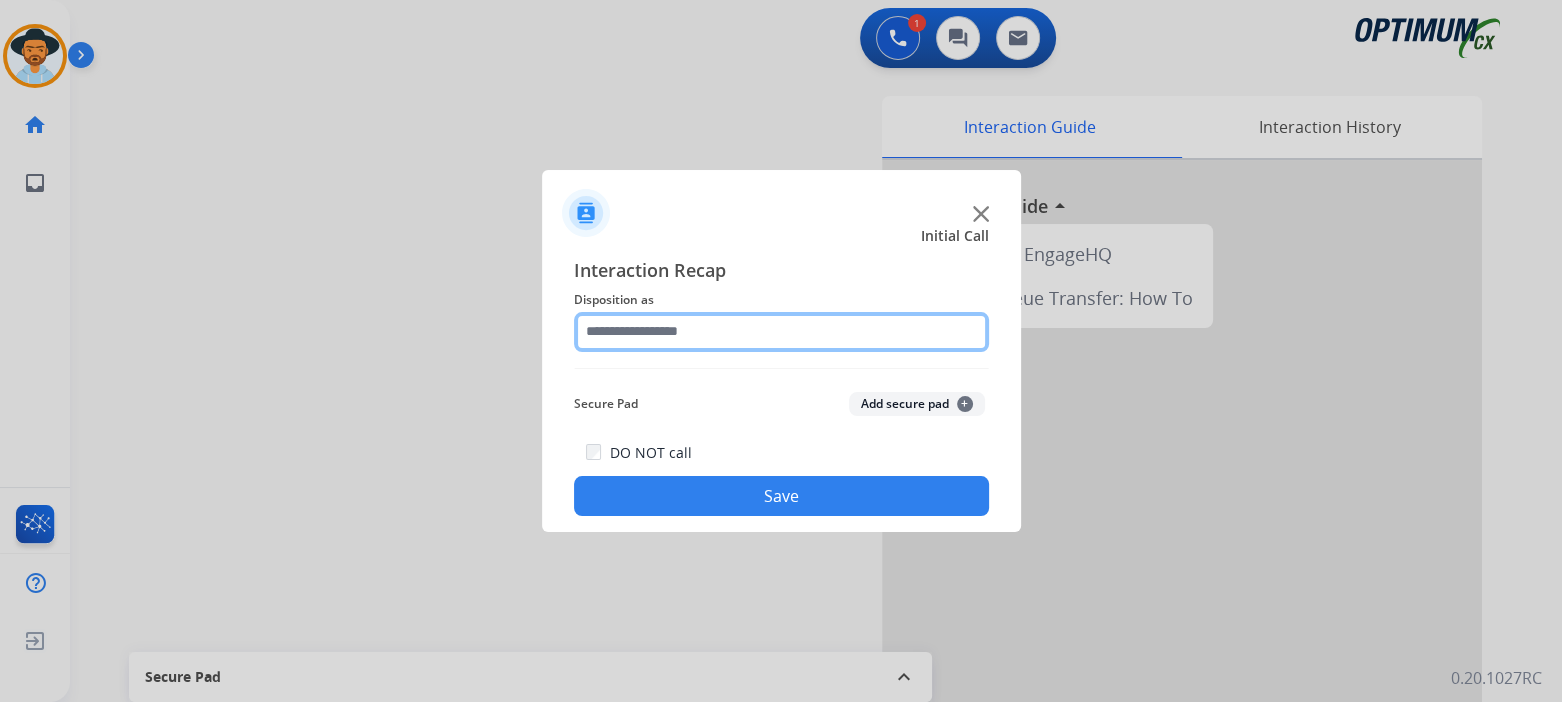 click 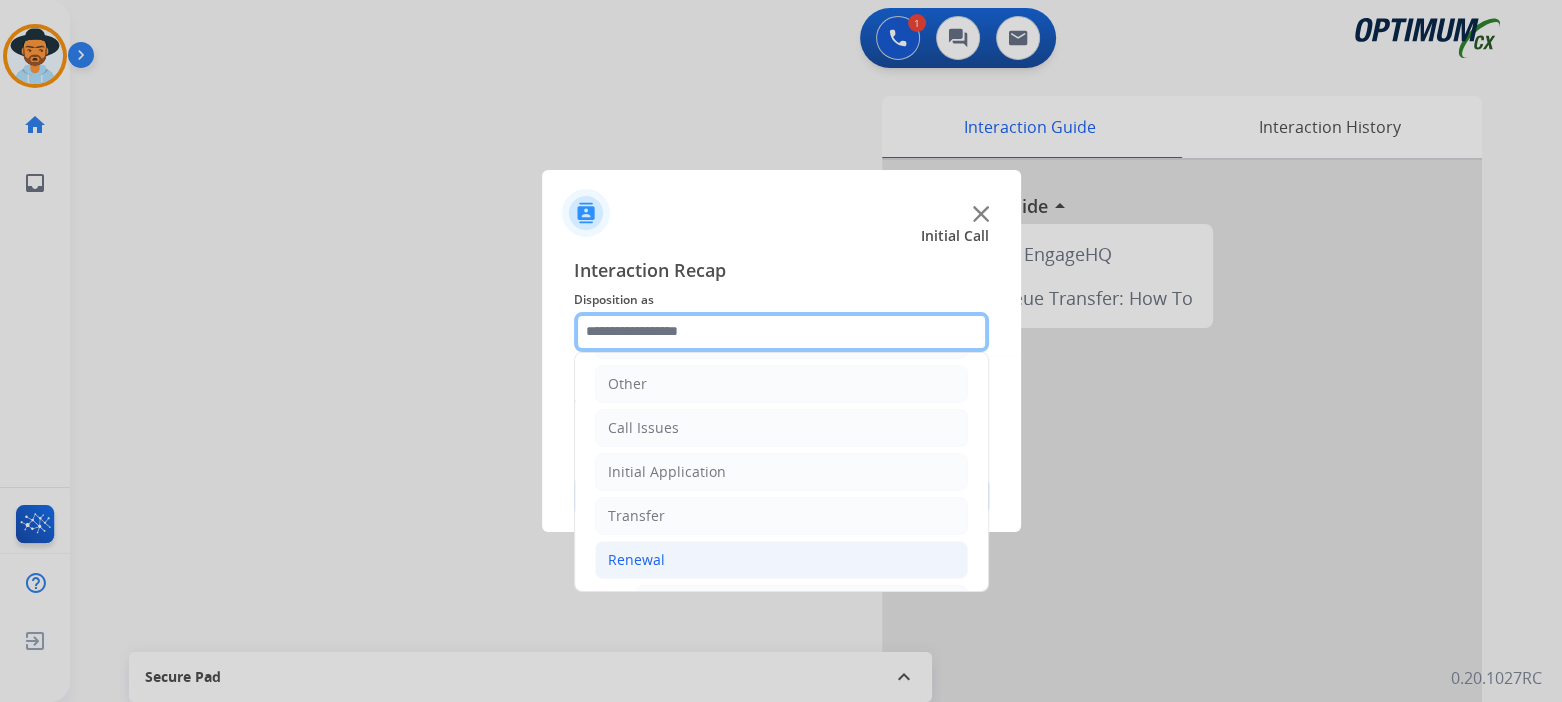 scroll, scrollTop: 132, scrollLeft: 0, axis: vertical 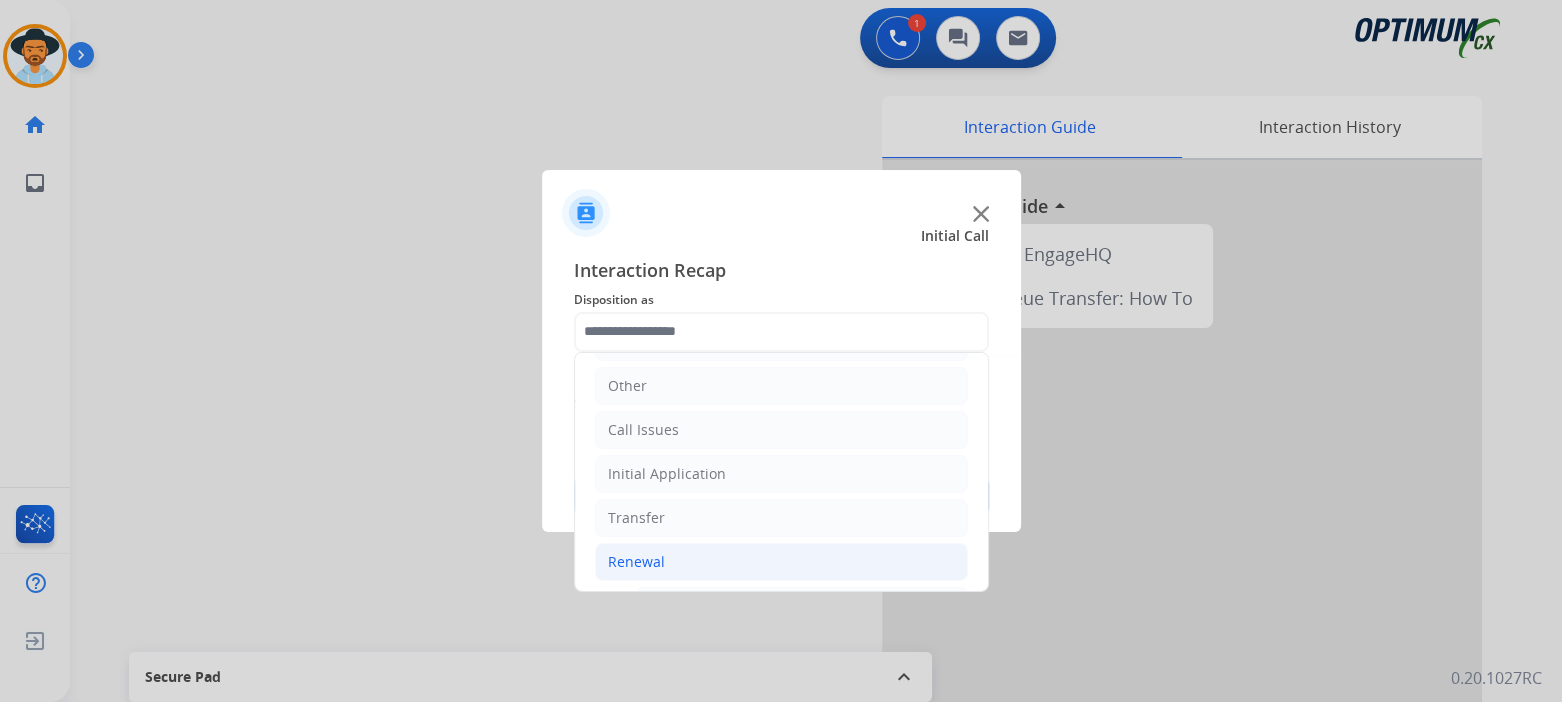 click on "Renewal" 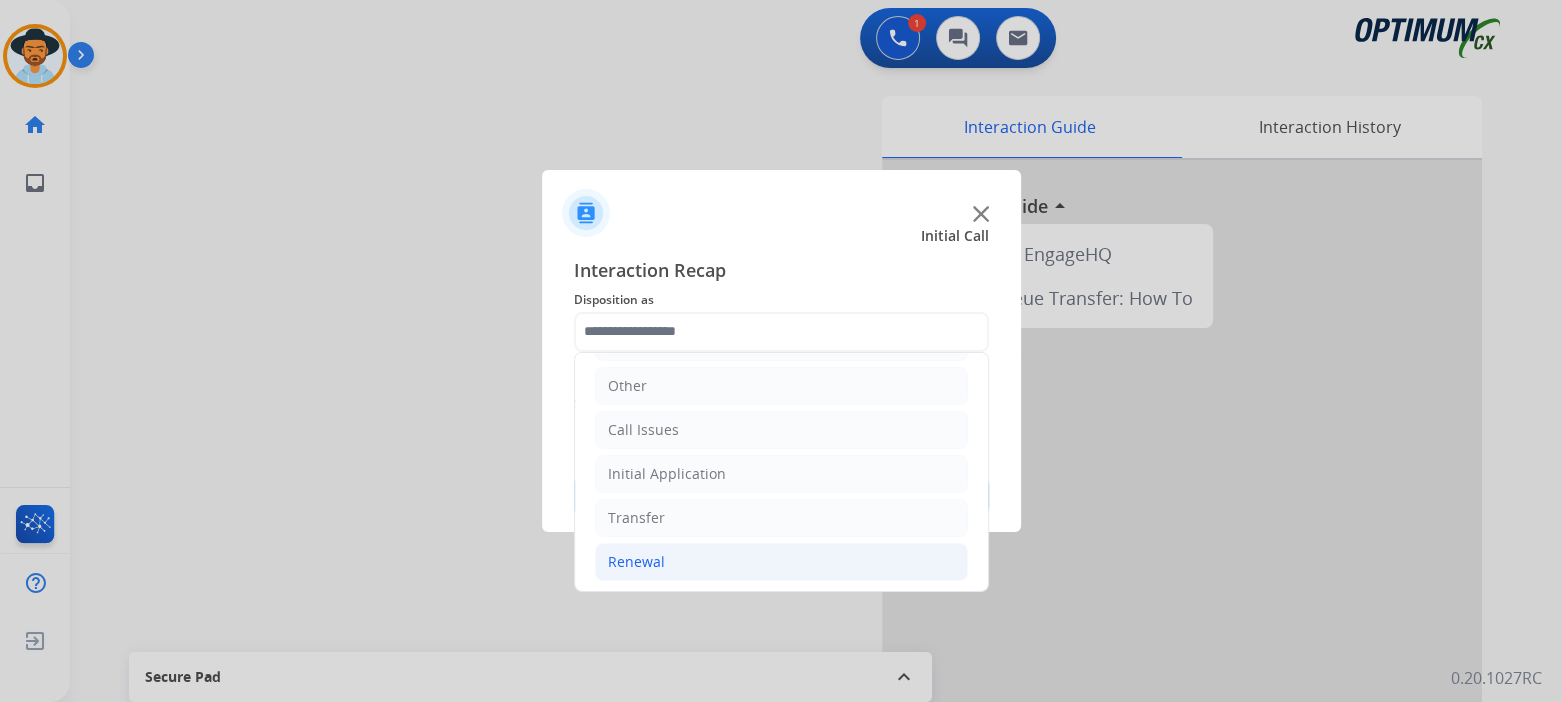 click on "Renewal" 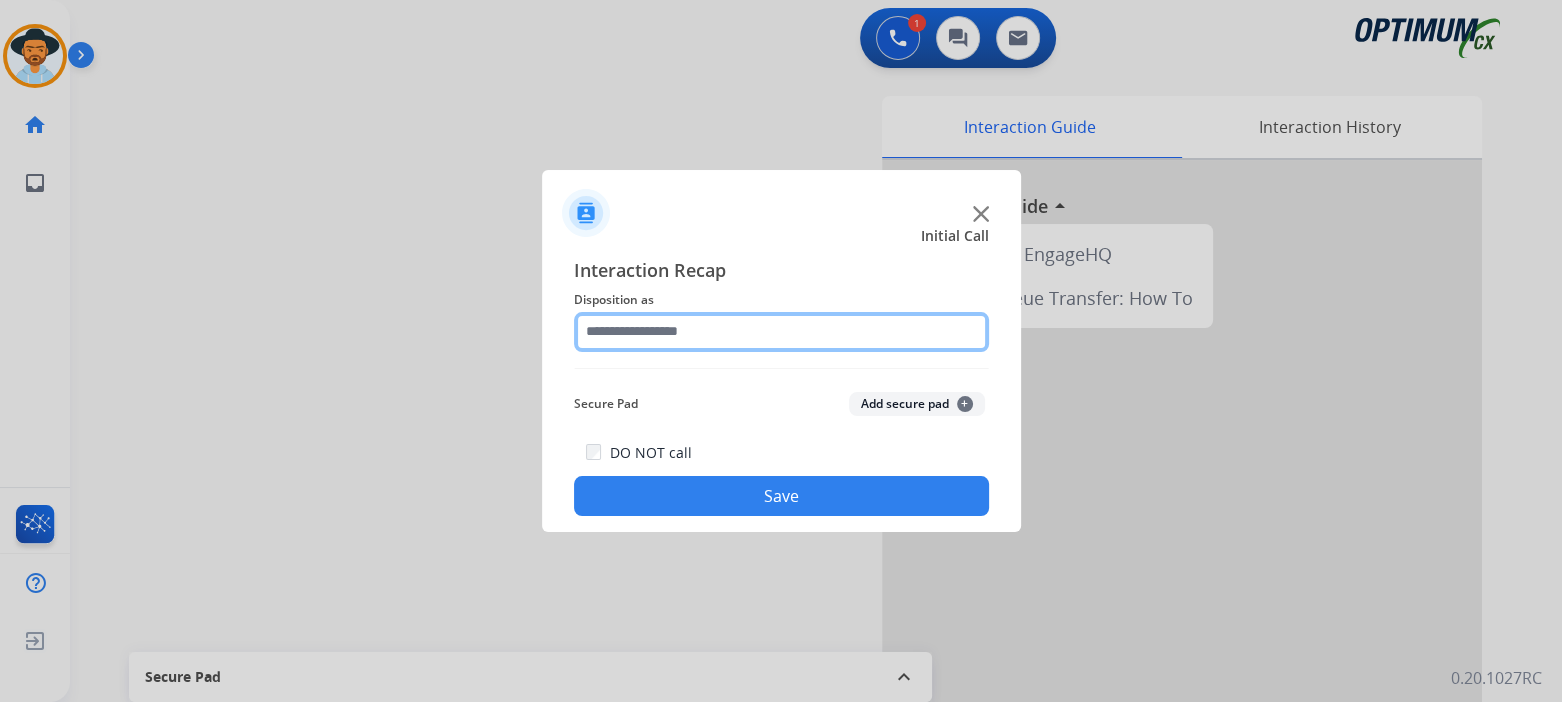 click 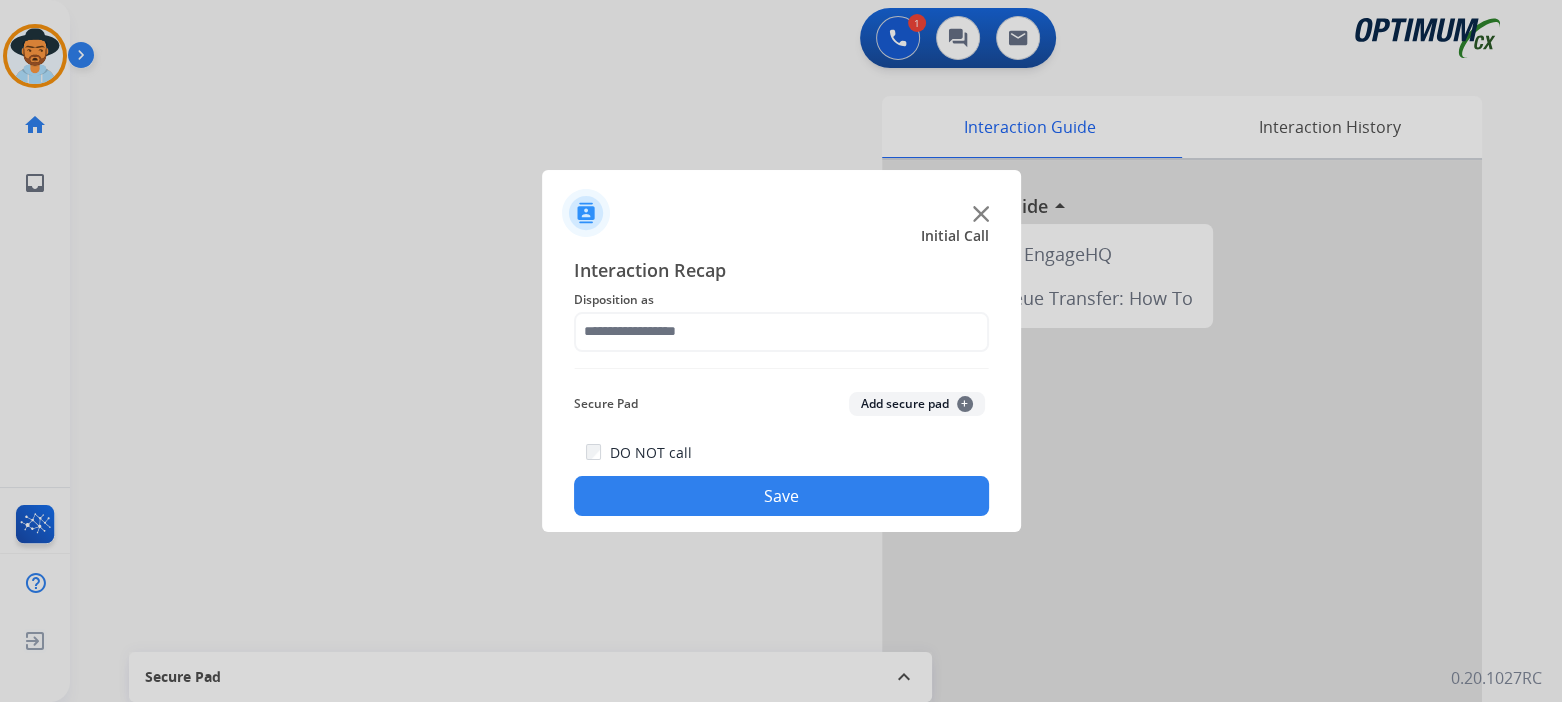 click on "Save" 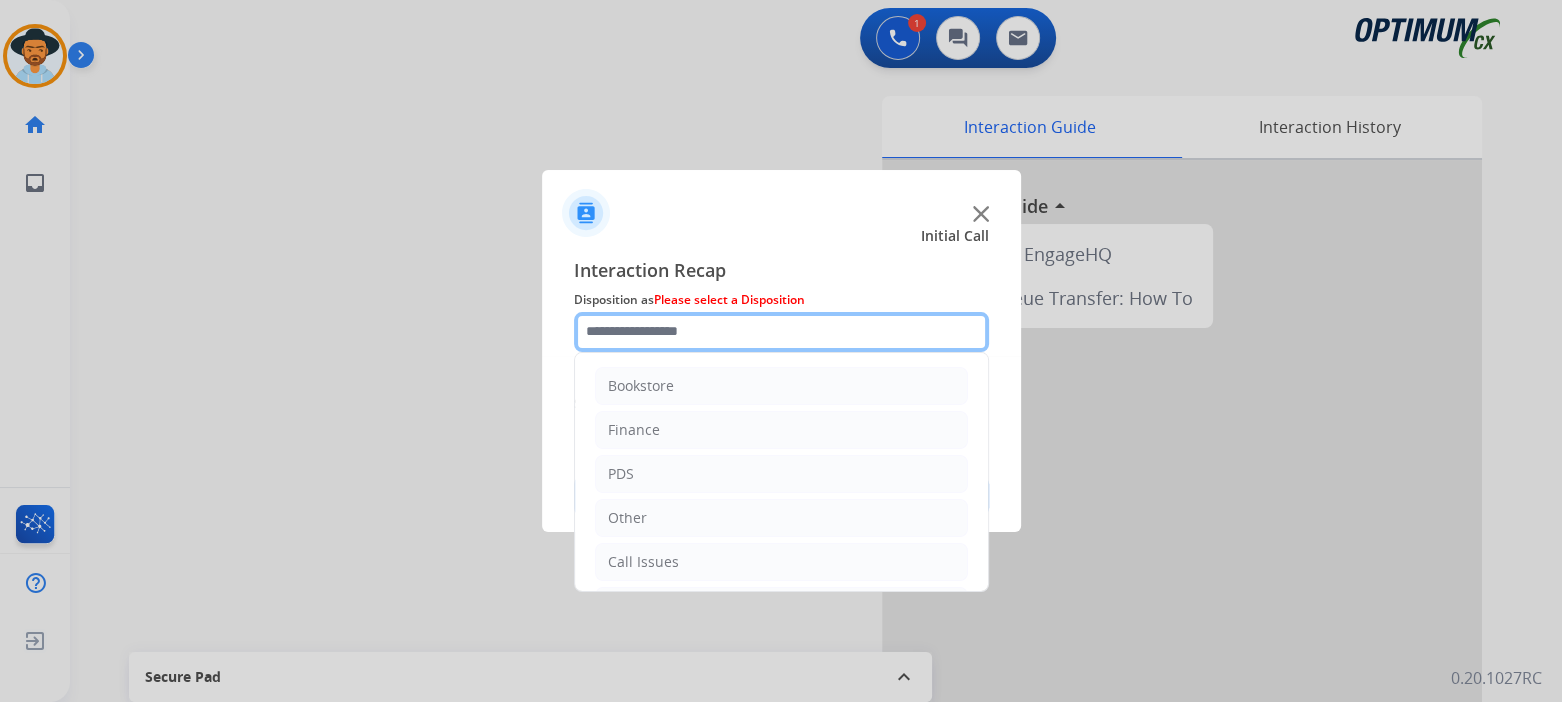 click 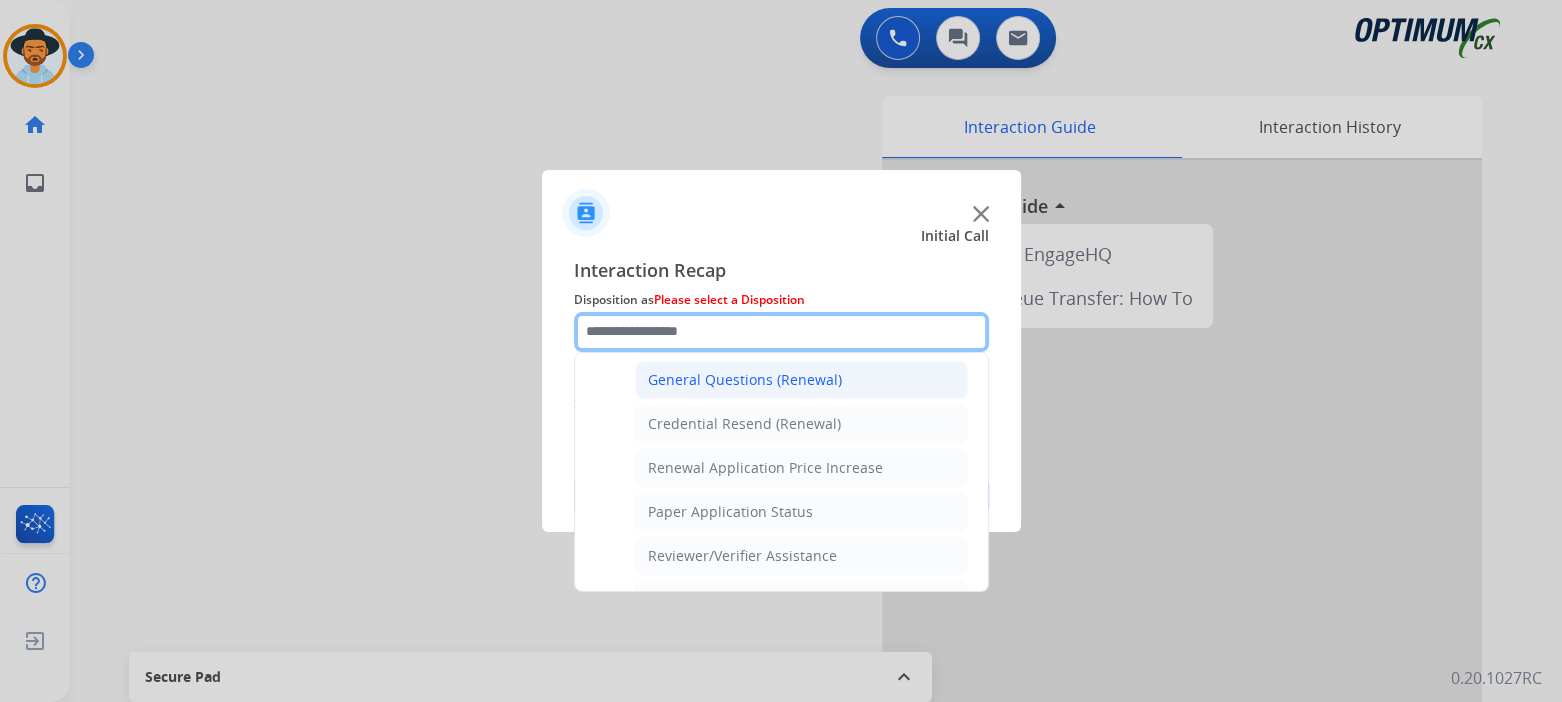 scroll, scrollTop: 599, scrollLeft: 0, axis: vertical 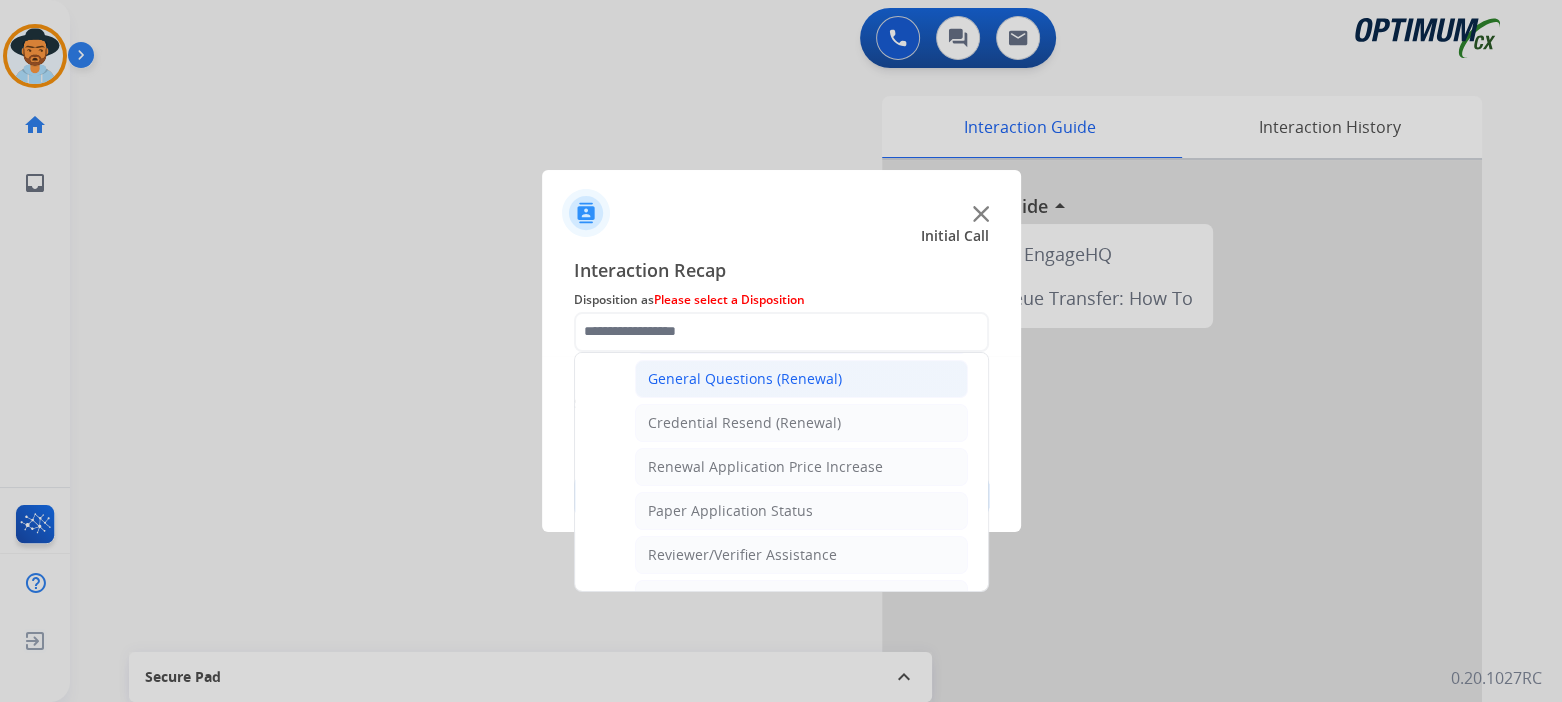click on "General Questions (Renewal)" 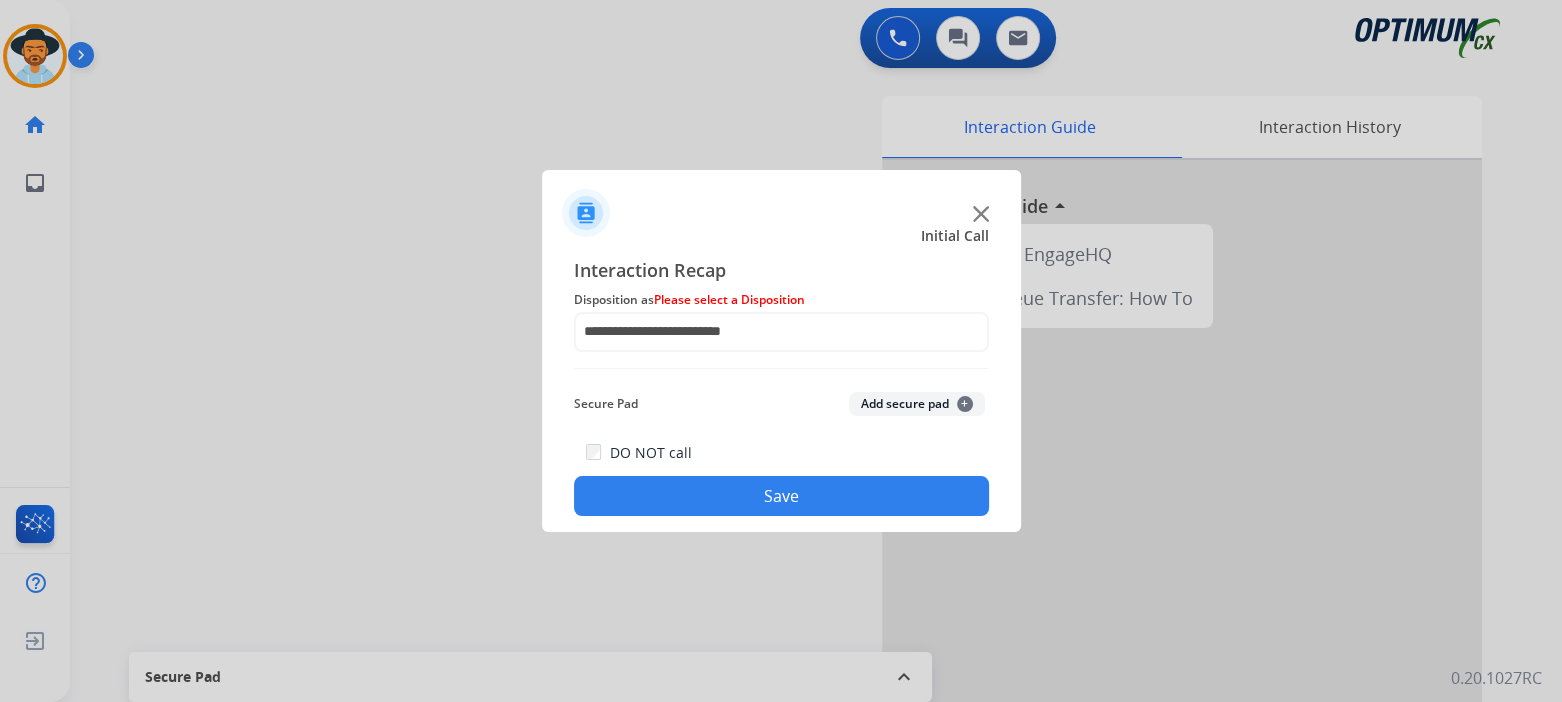 click on "Save" 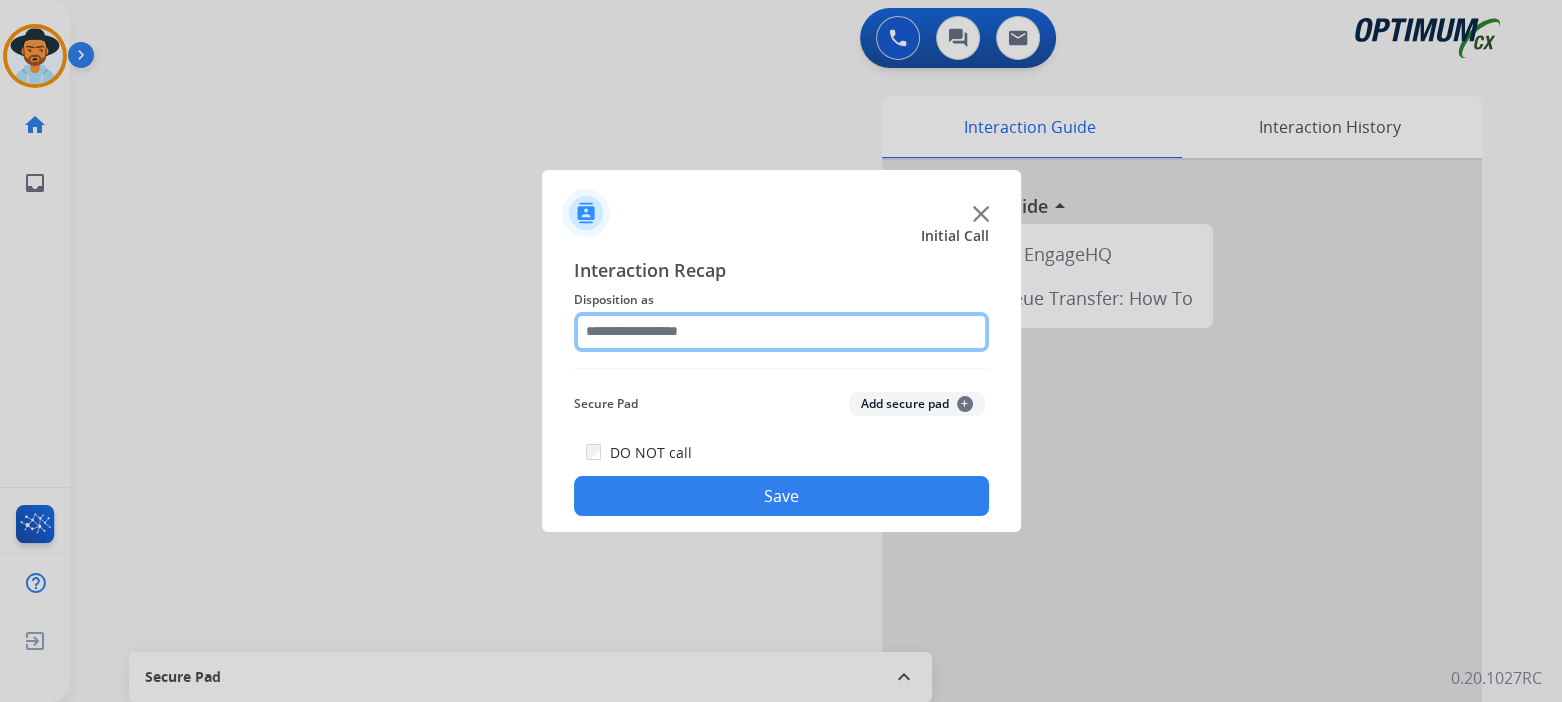 click 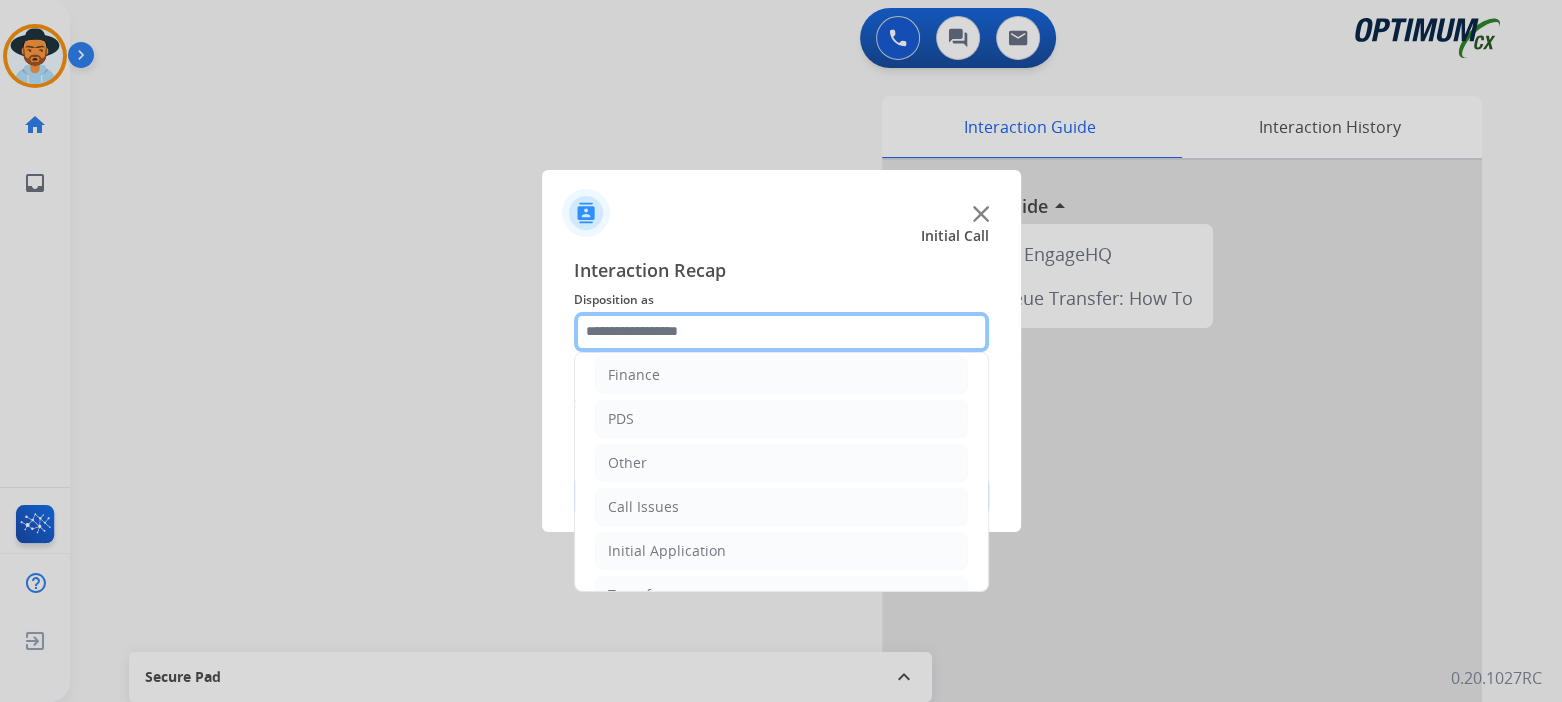 scroll, scrollTop: 132, scrollLeft: 0, axis: vertical 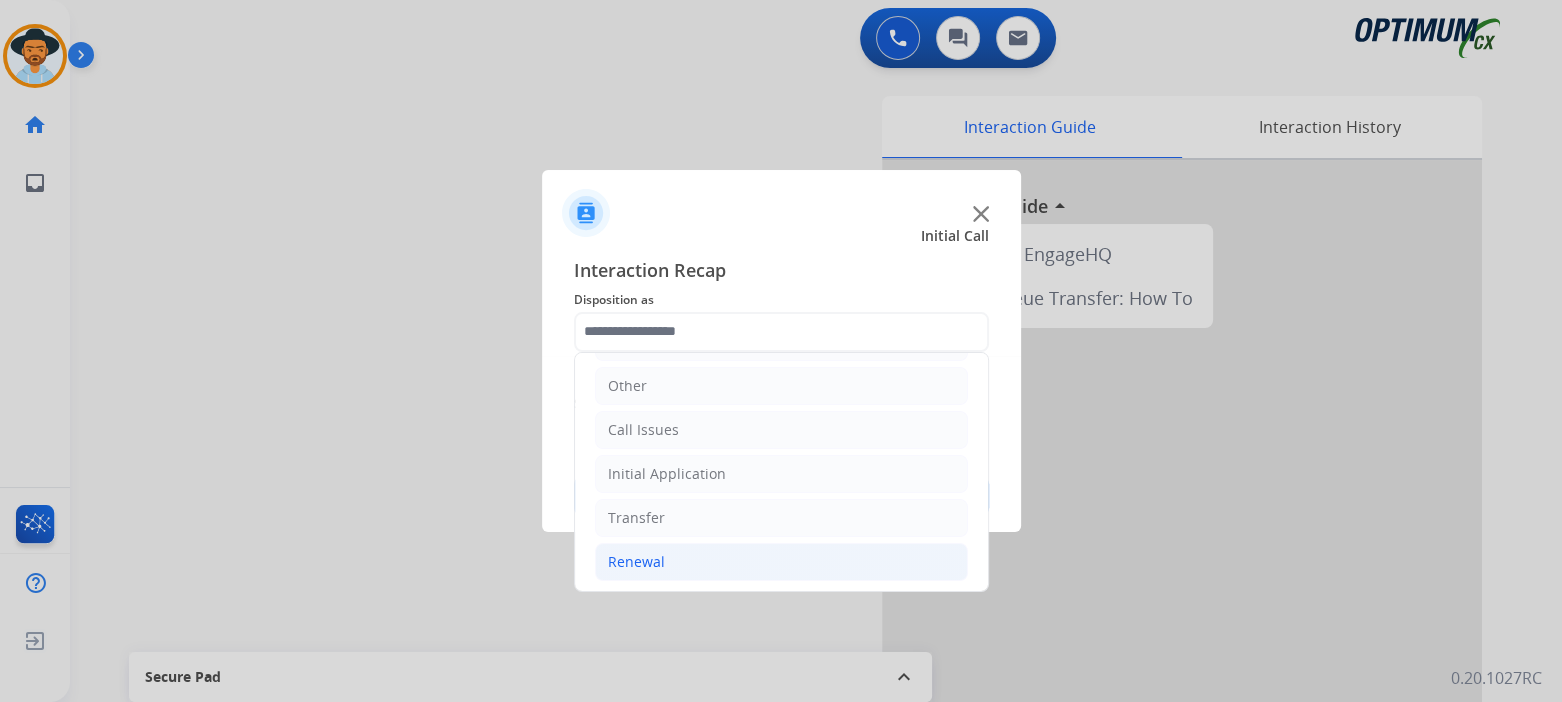 click on "Renewal" 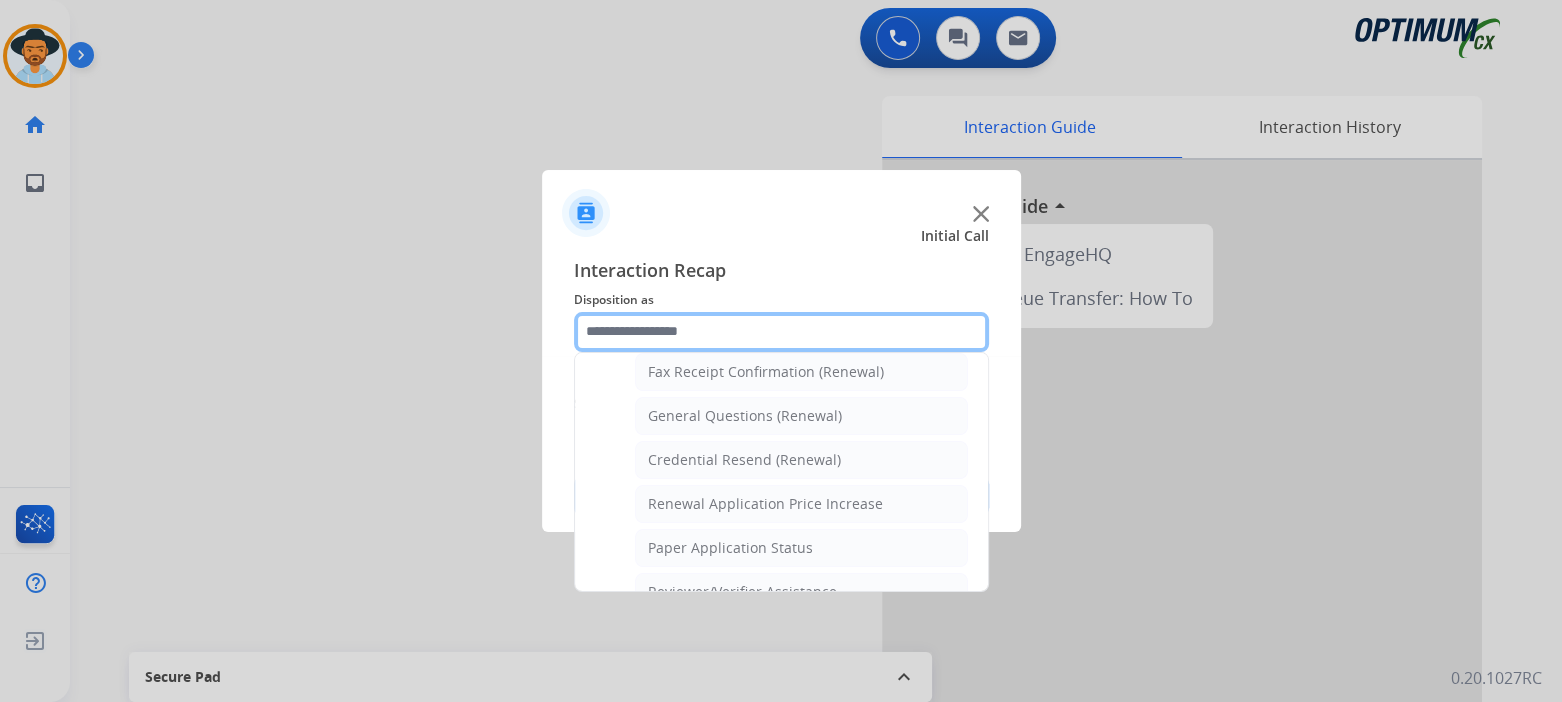 scroll, scrollTop: 563, scrollLeft: 0, axis: vertical 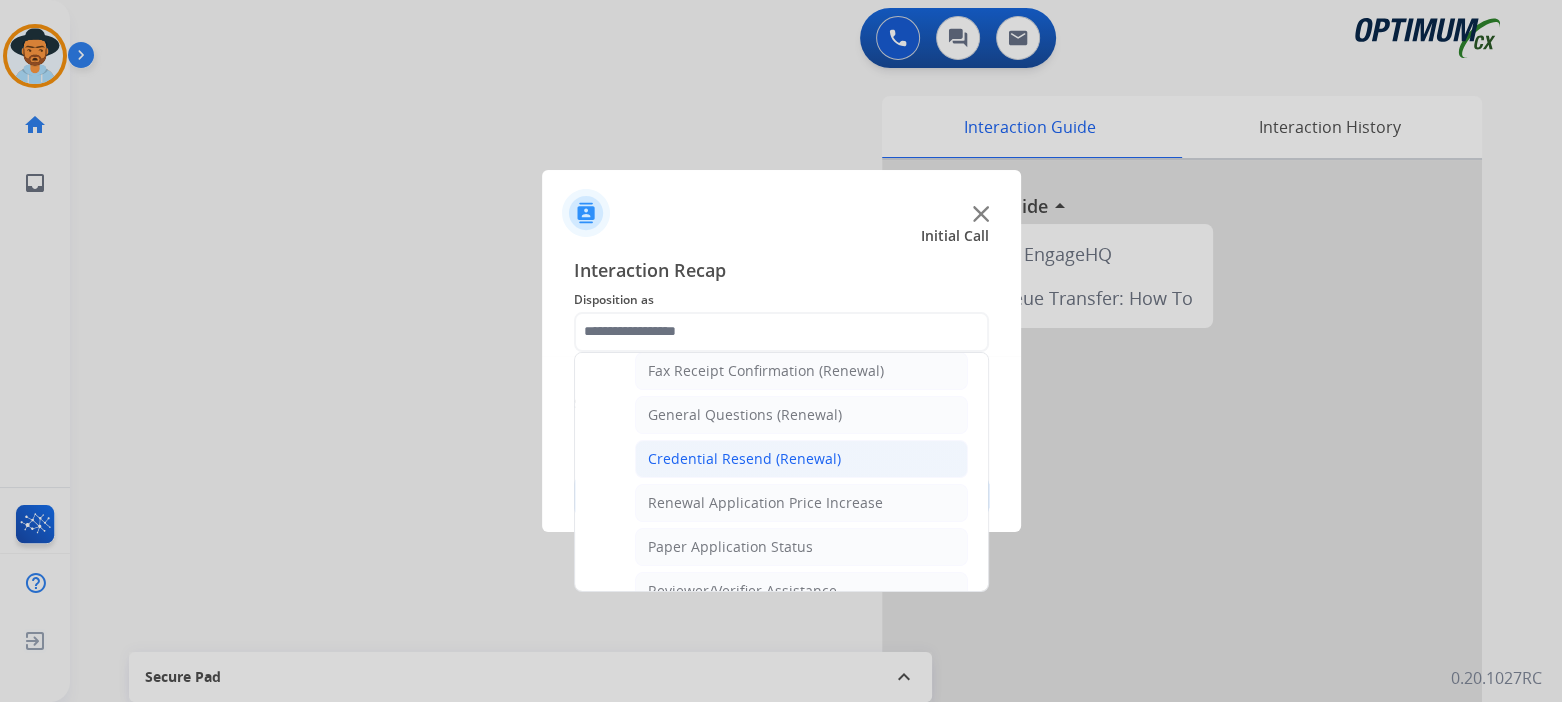 click on "Credential Resend (Renewal)" 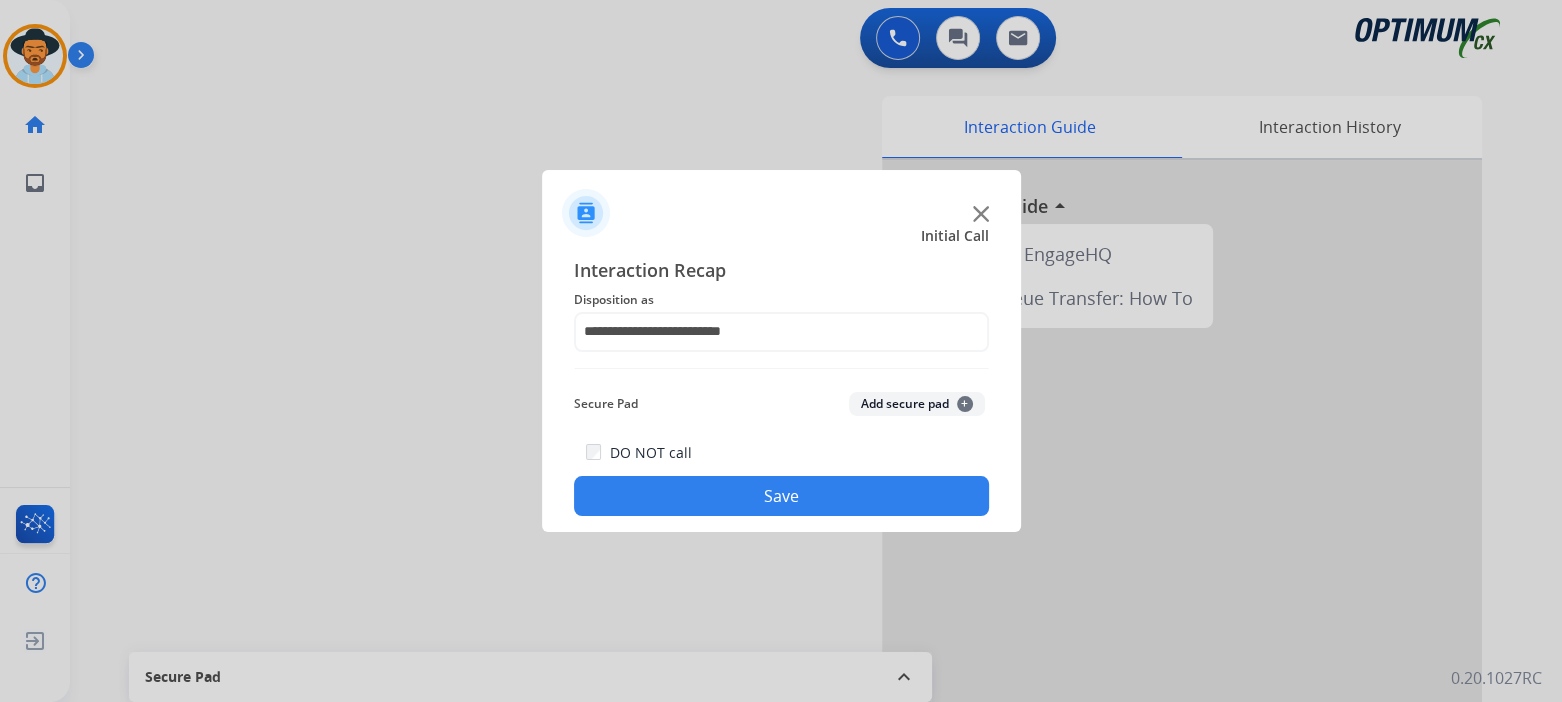 click on "Save" 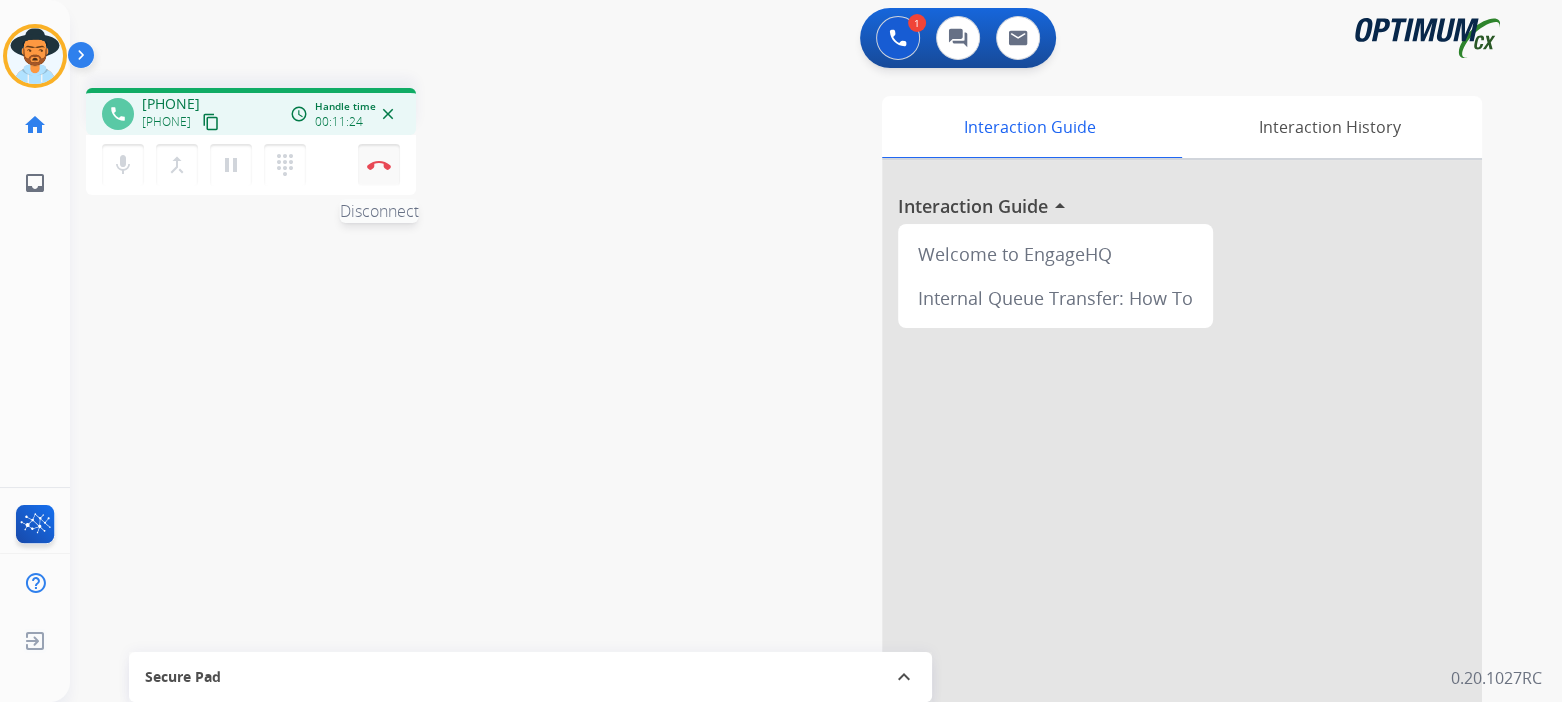 click at bounding box center [379, 165] 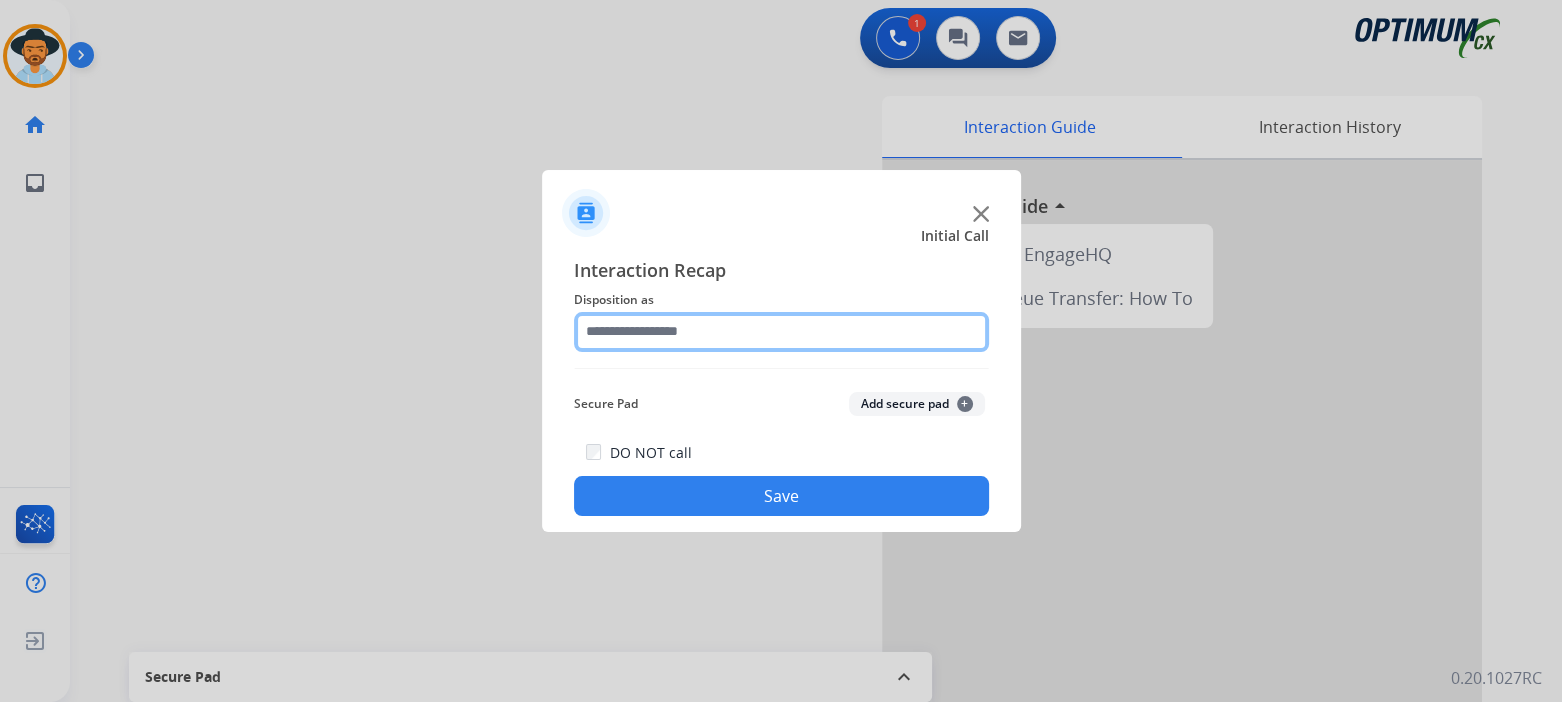 click 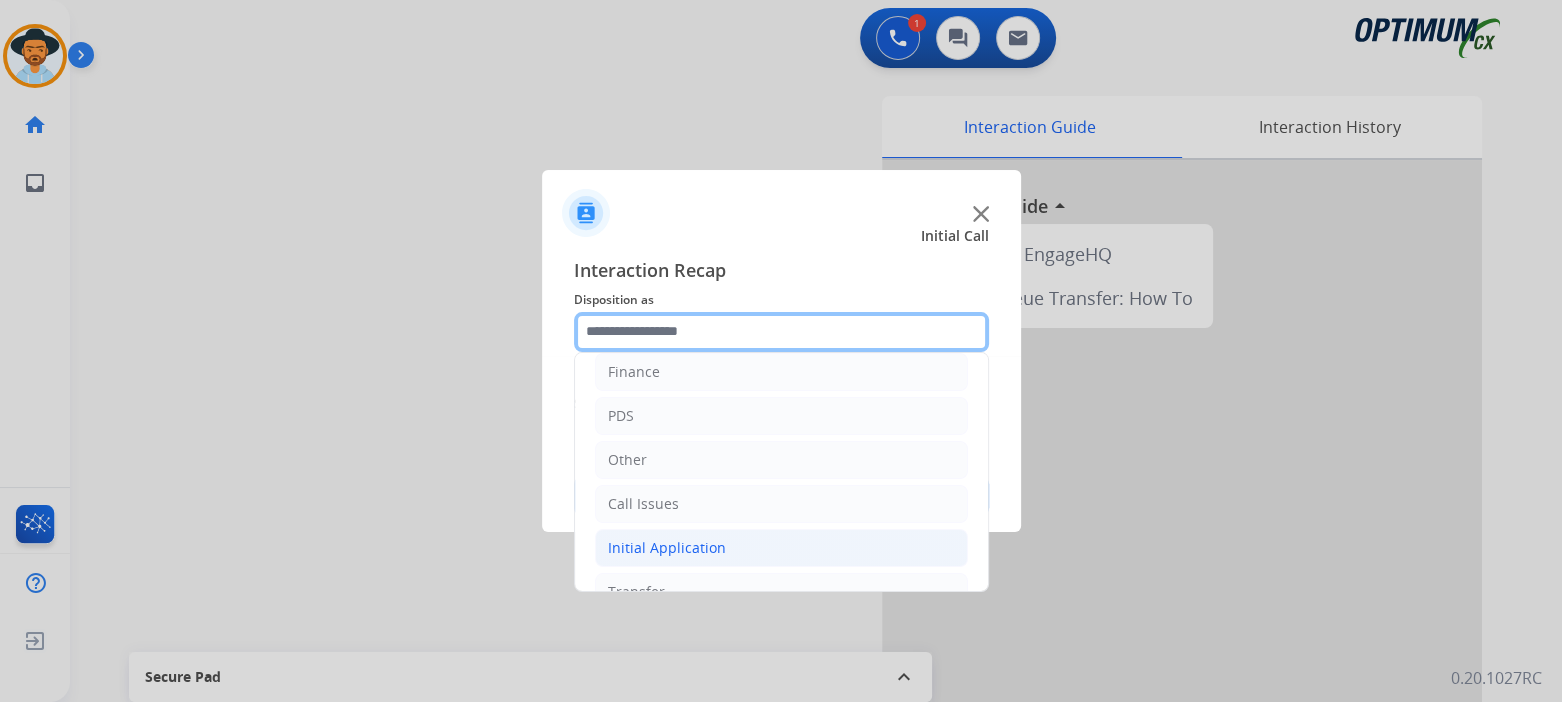 scroll, scrollTop: 132, scrollLeft: 0, axis: vertical 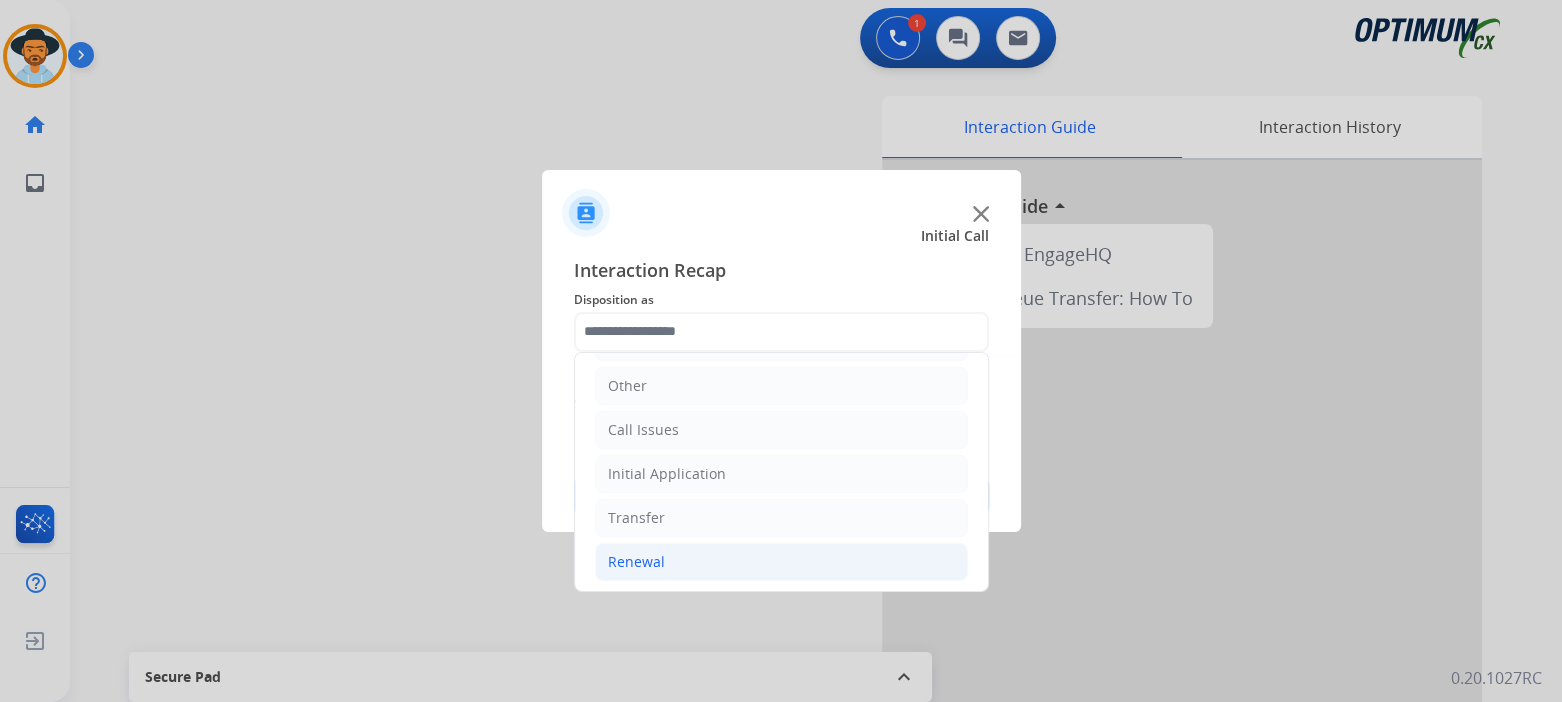 click on "Renewal" 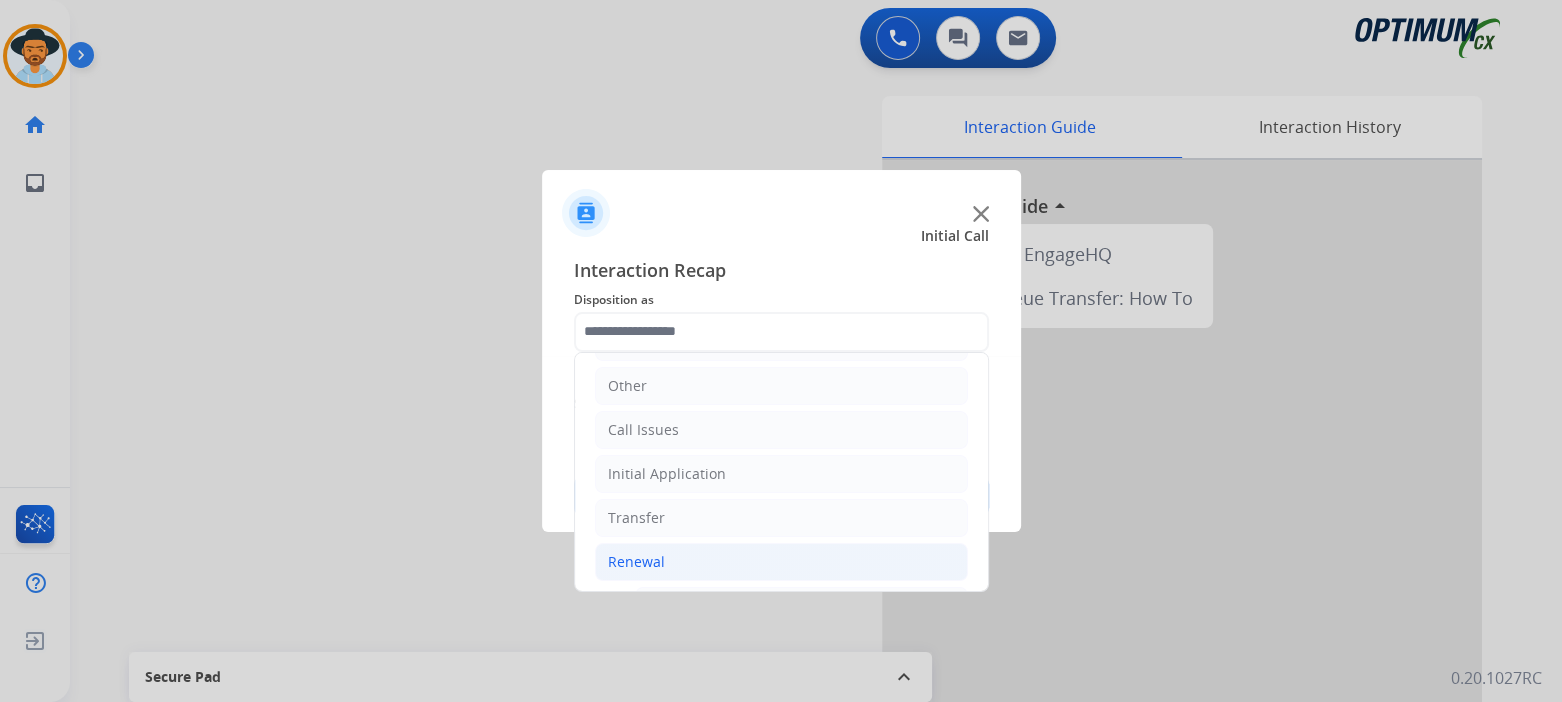 click on "Renewal" 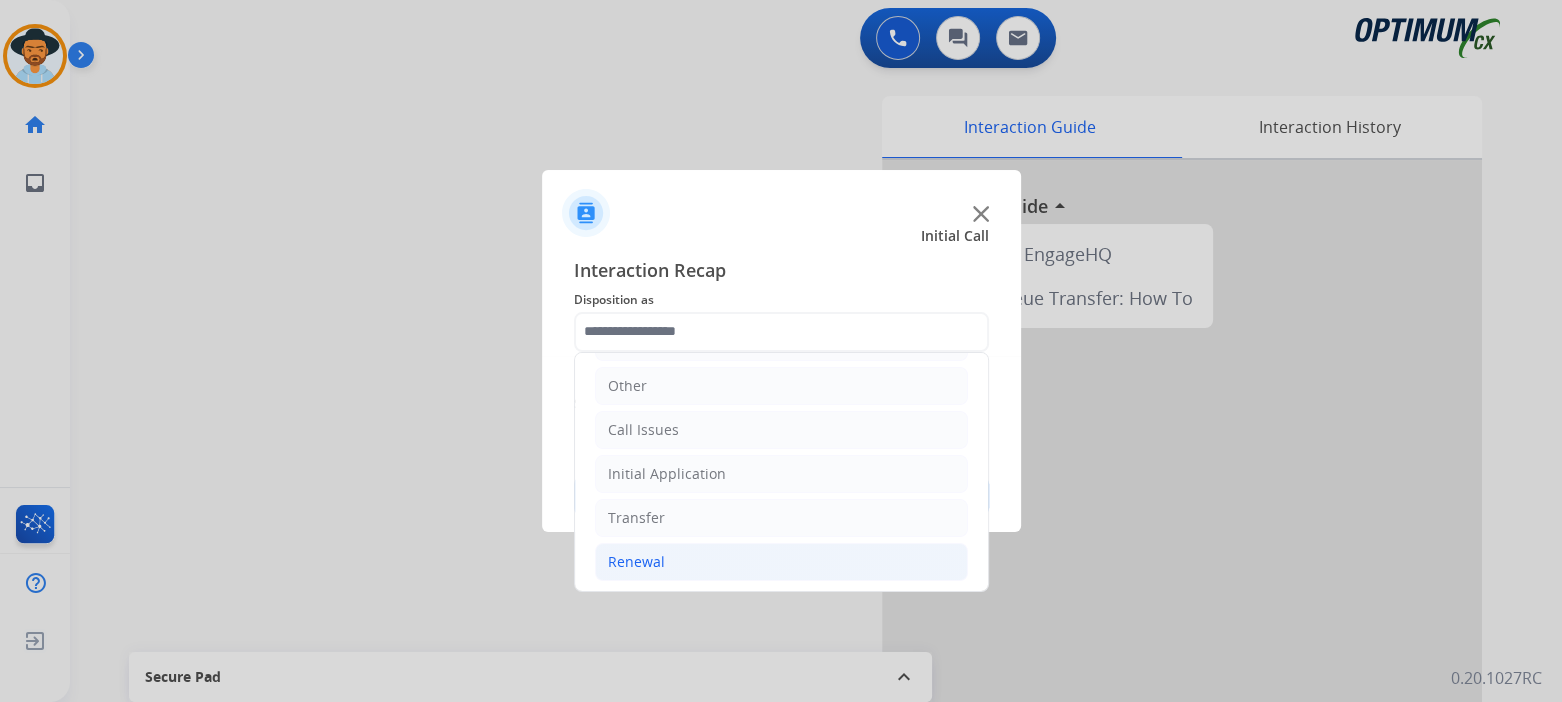 click on "Renewal" 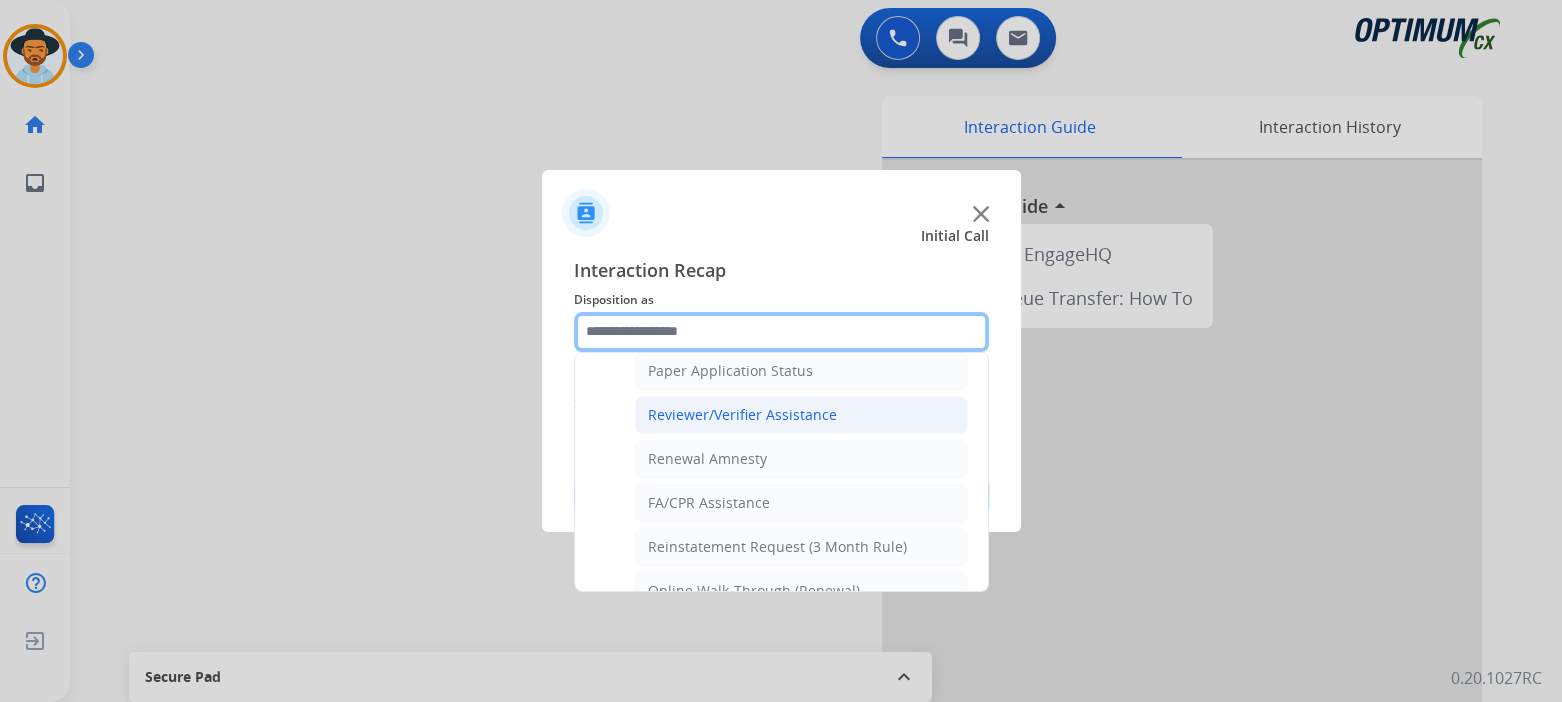 scroll, scrollTop: 762, scrollLeft: 0, axis: vertical 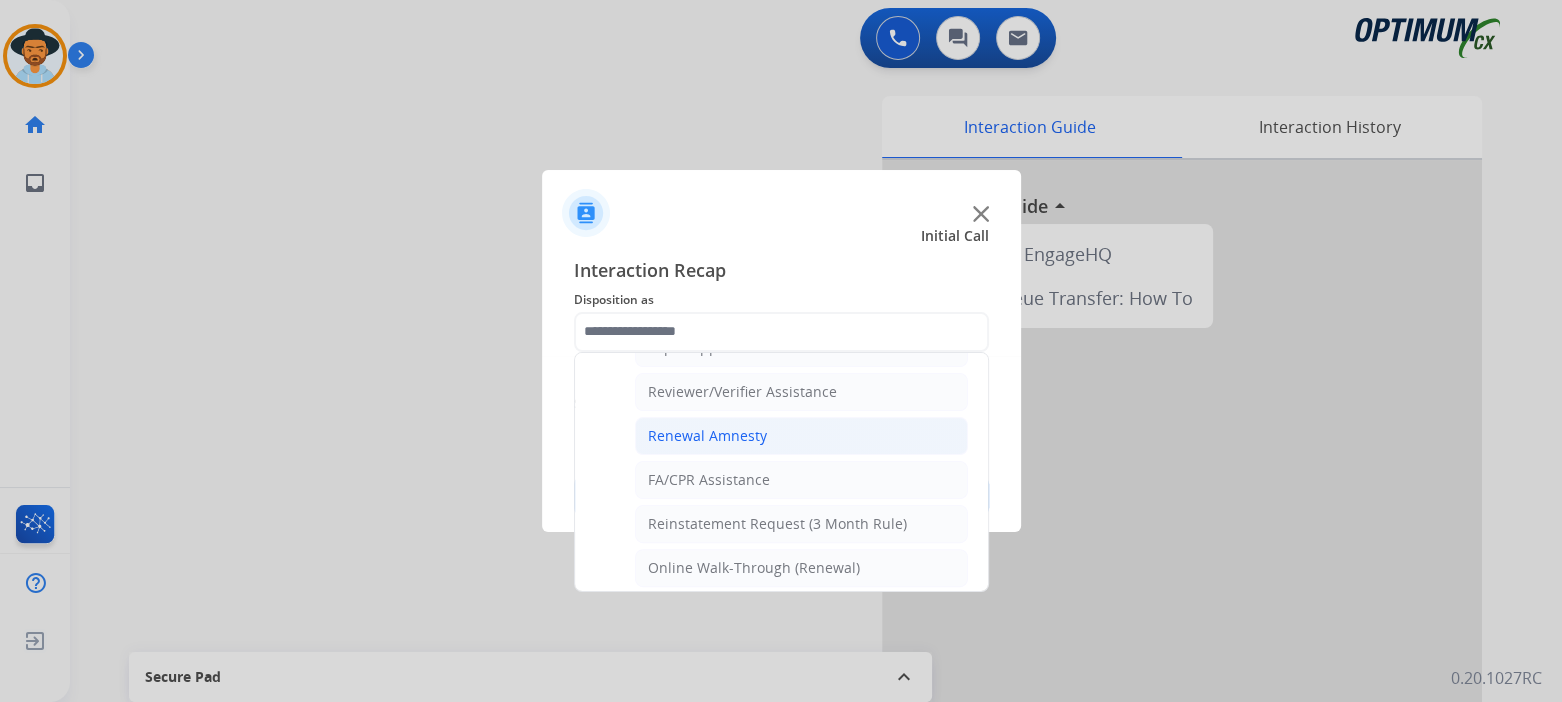 click on "Renewal Amnesty" 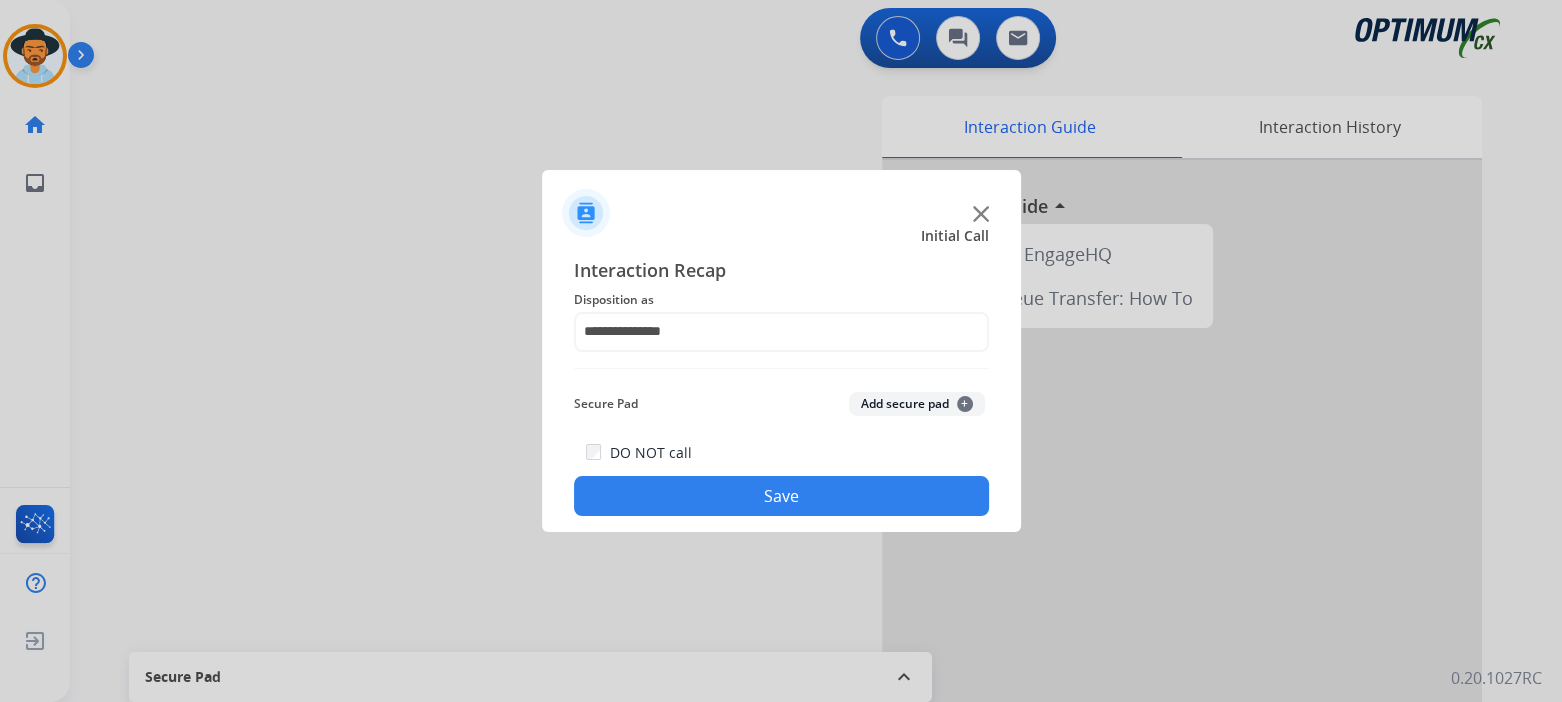 drag, startPoint x: 843, startPoint y: 500, endPoint x: 873, endPoint y: 486, distance: 33.105892 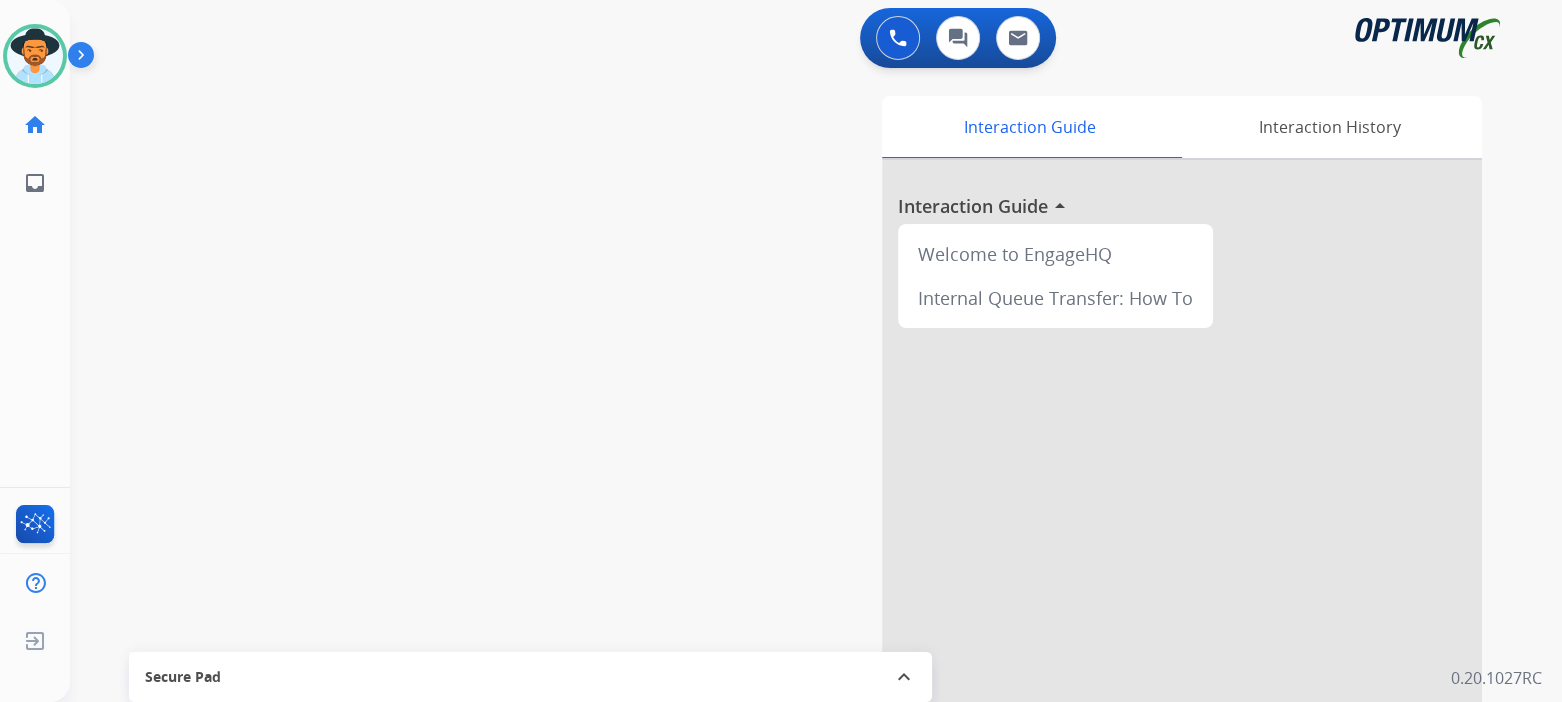 drag, startPoint x: 42, startPoint y: 57, endPoint x: 107, endPoint y: 47, distance: 65.76473 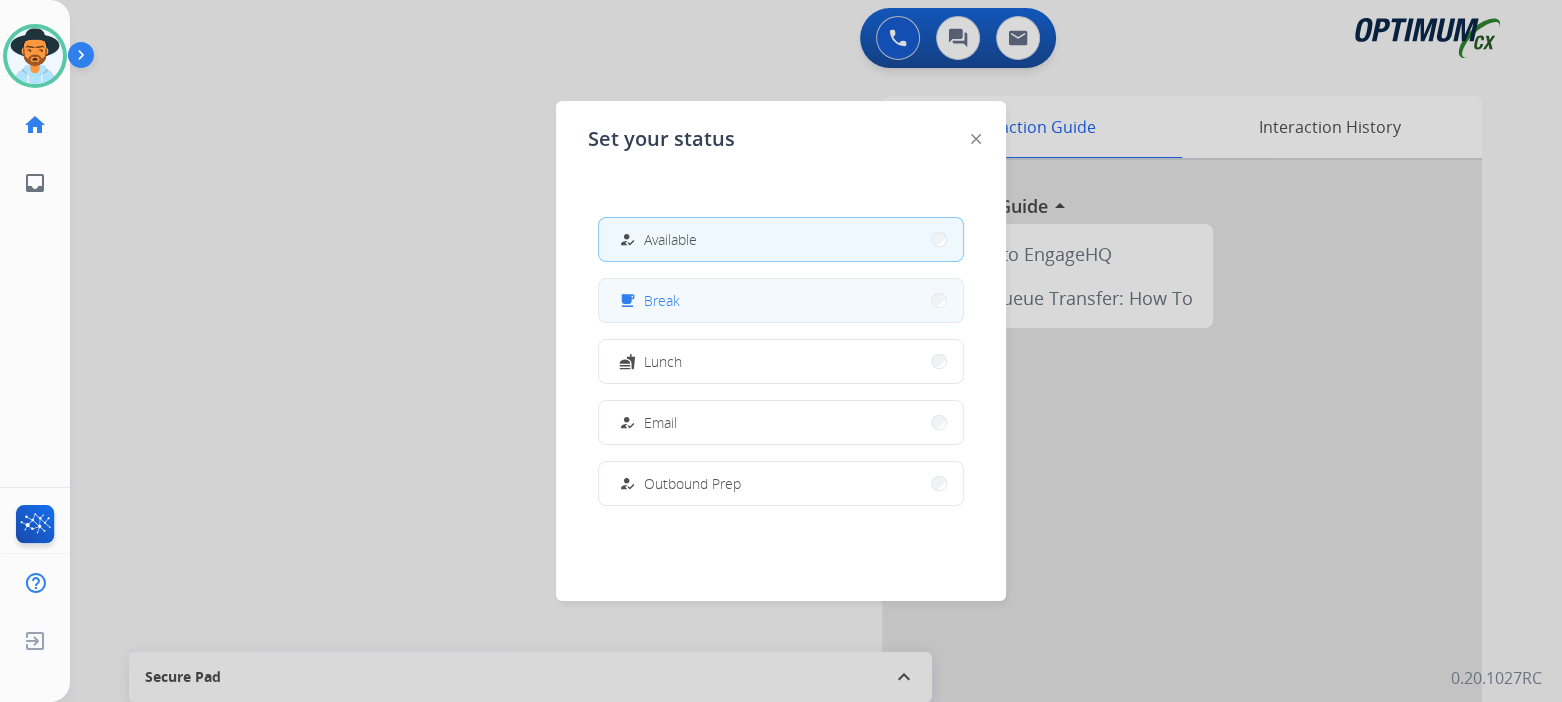 click on "Break" at bounding box center (662, 300) 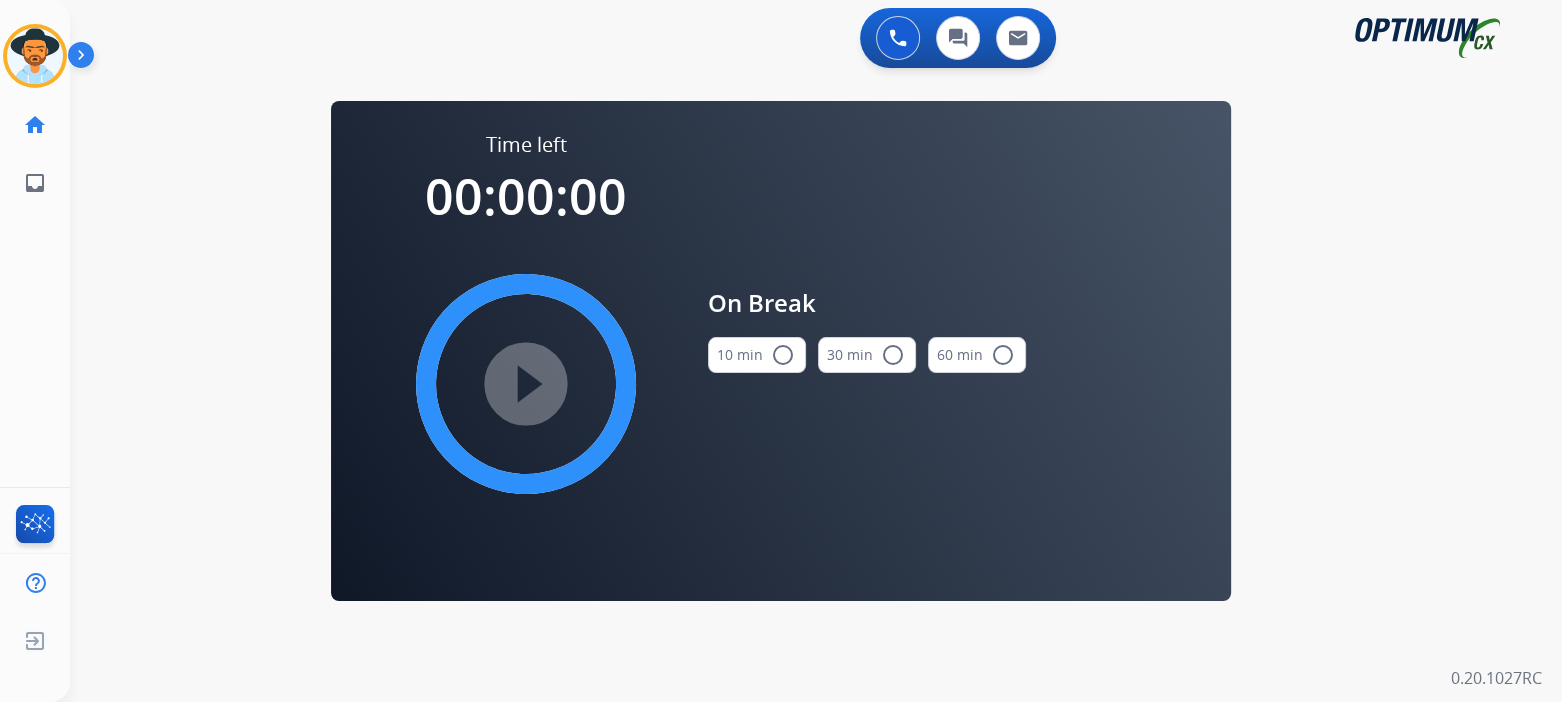 click on "radio_button_unchecked" at bounding box center (783, 355) 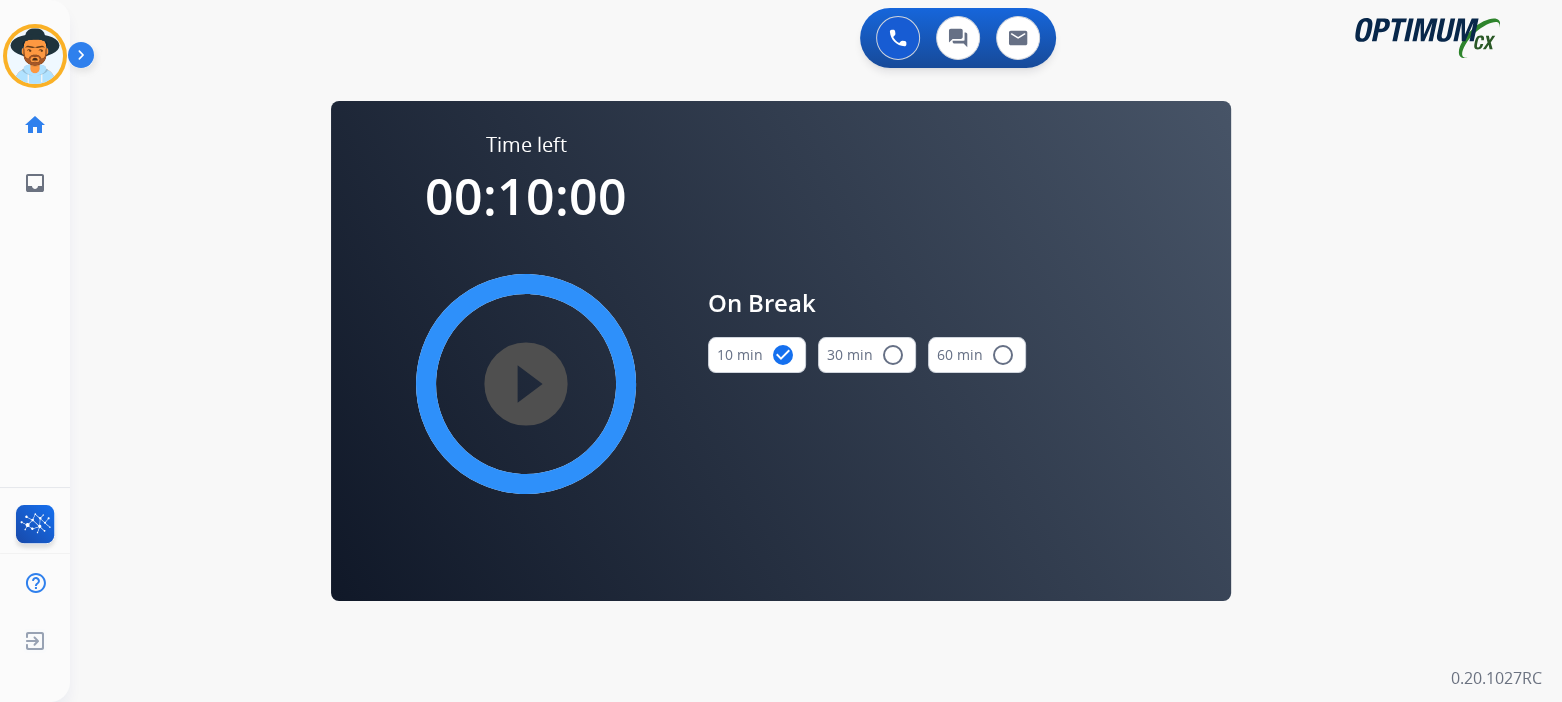 click on "play_circle_filled" at bounding box center [526, 384] 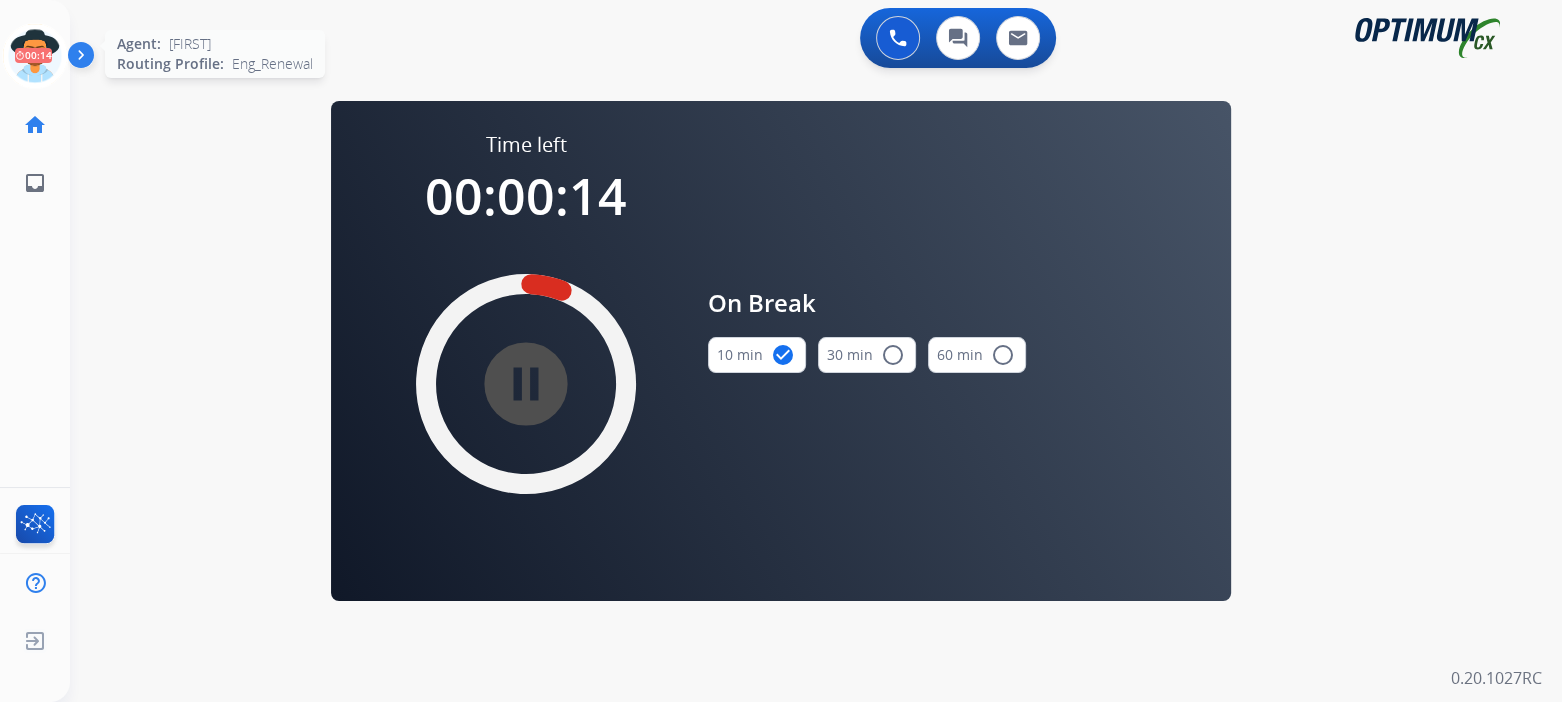 click 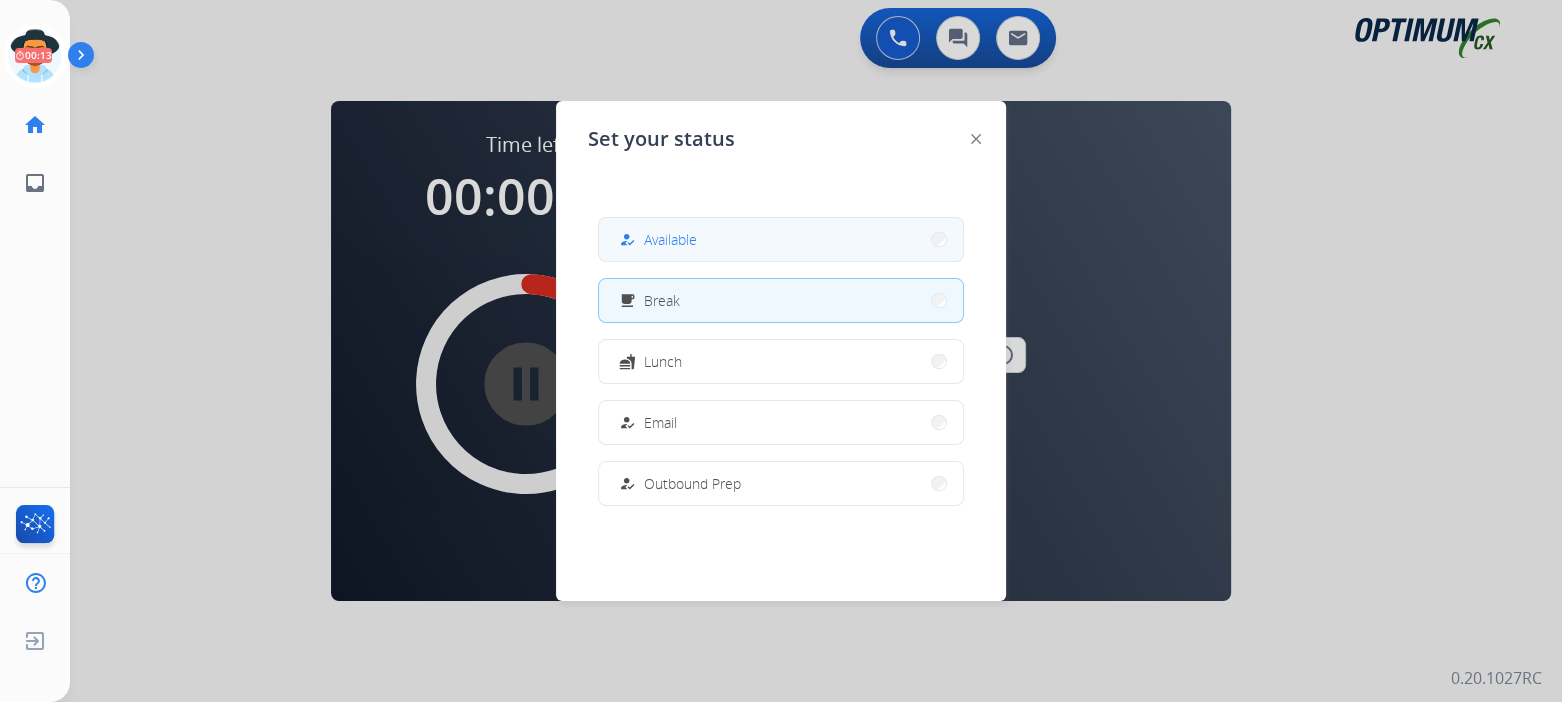 click on "Available" at bounding box center [670, 239] 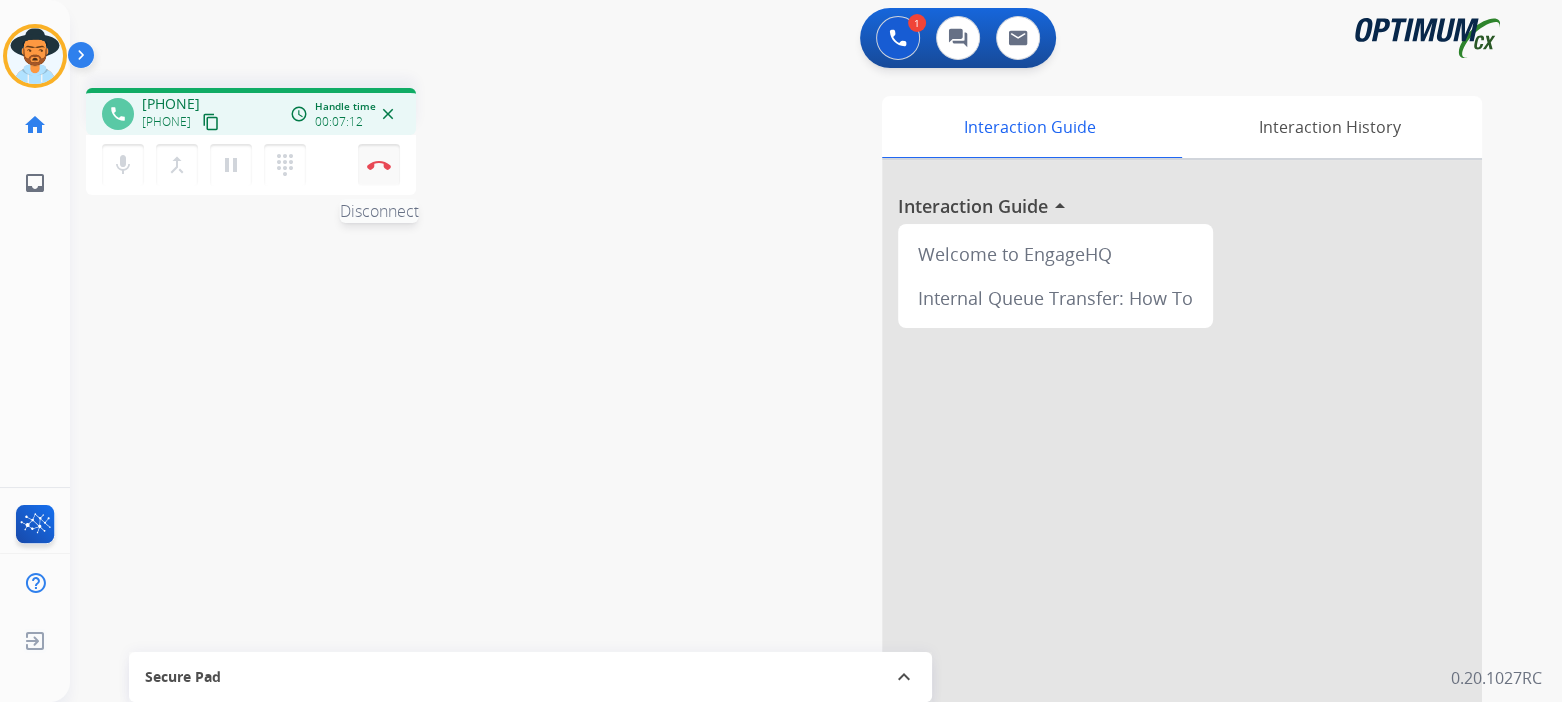 click on "Disconnect" at bounding box center (379, 165) 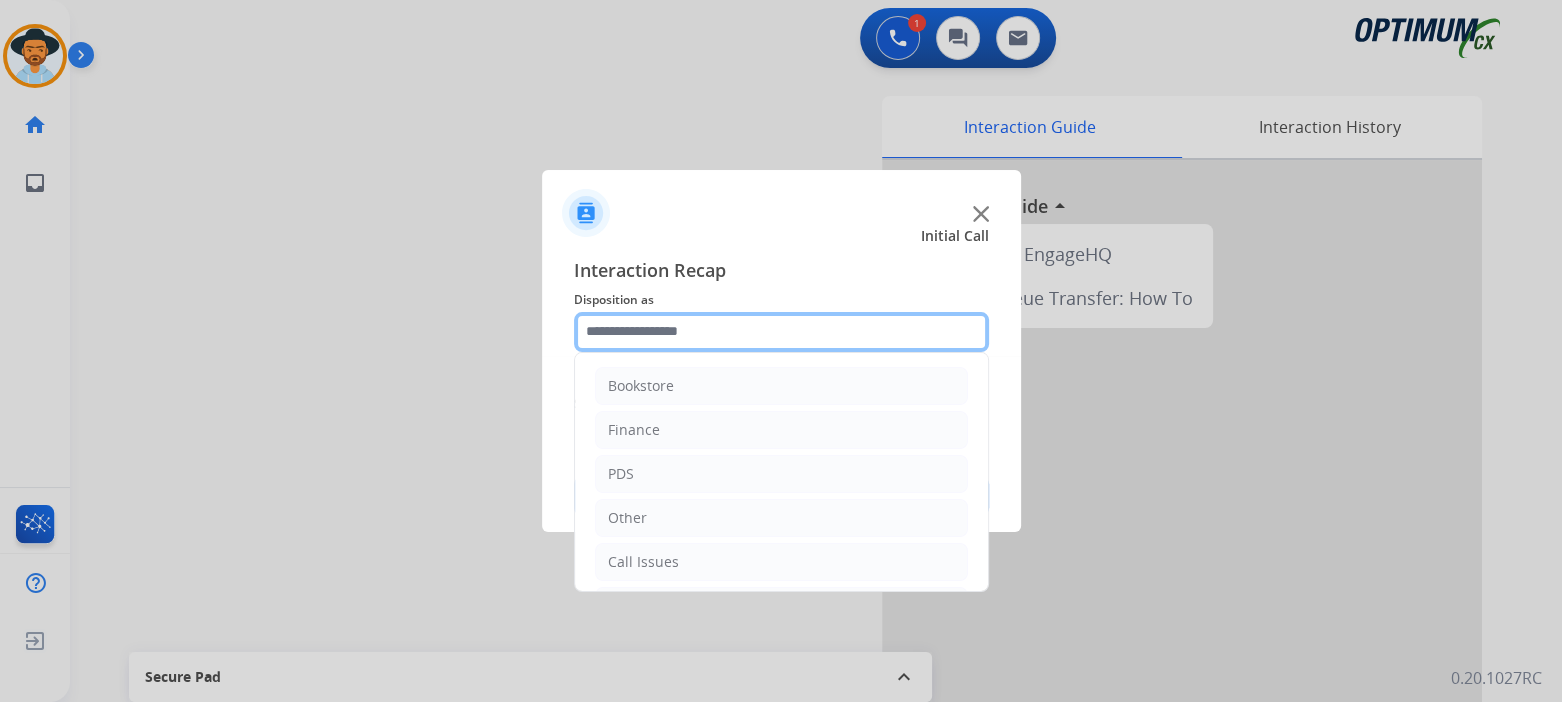 click 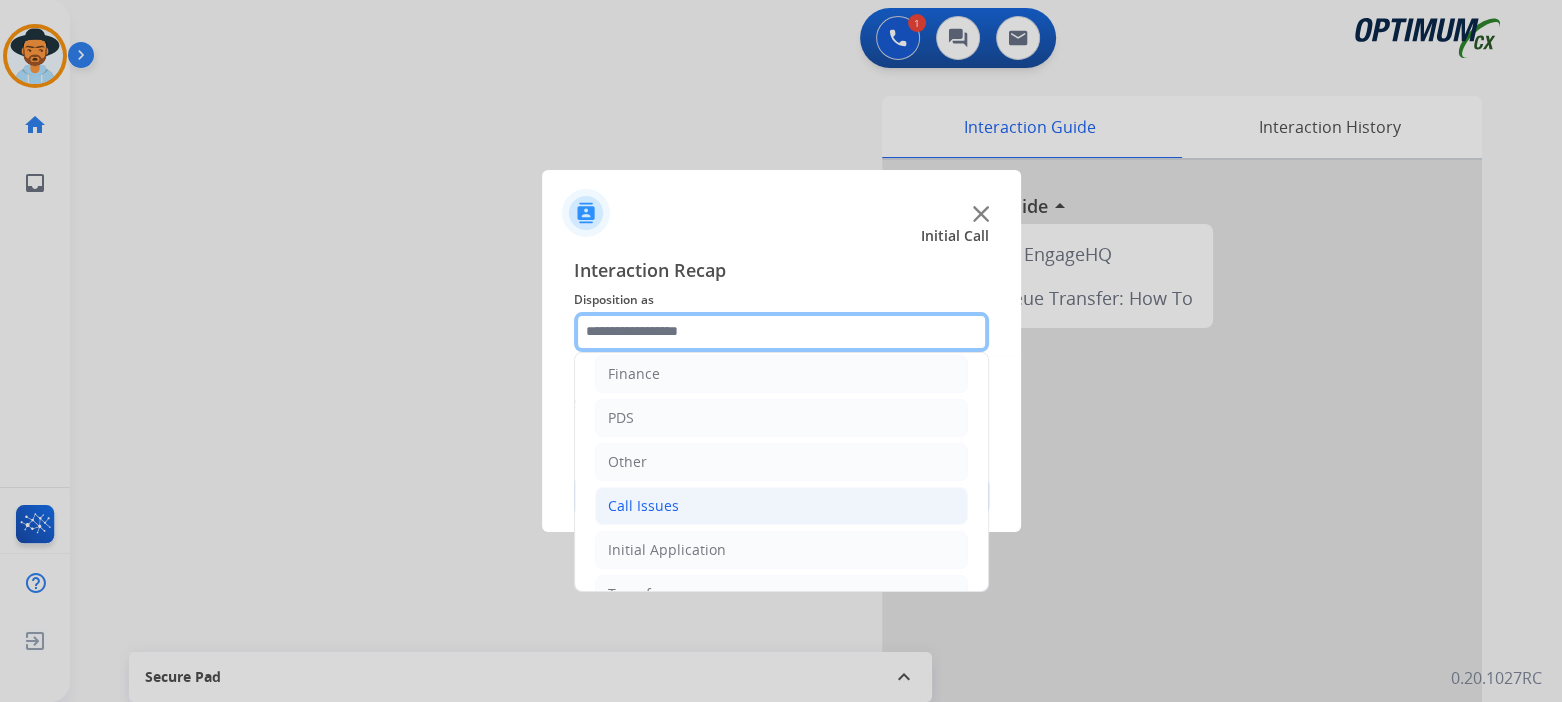 scroll, scrollTop: 132, scrollLeft: 0, axis: vertical 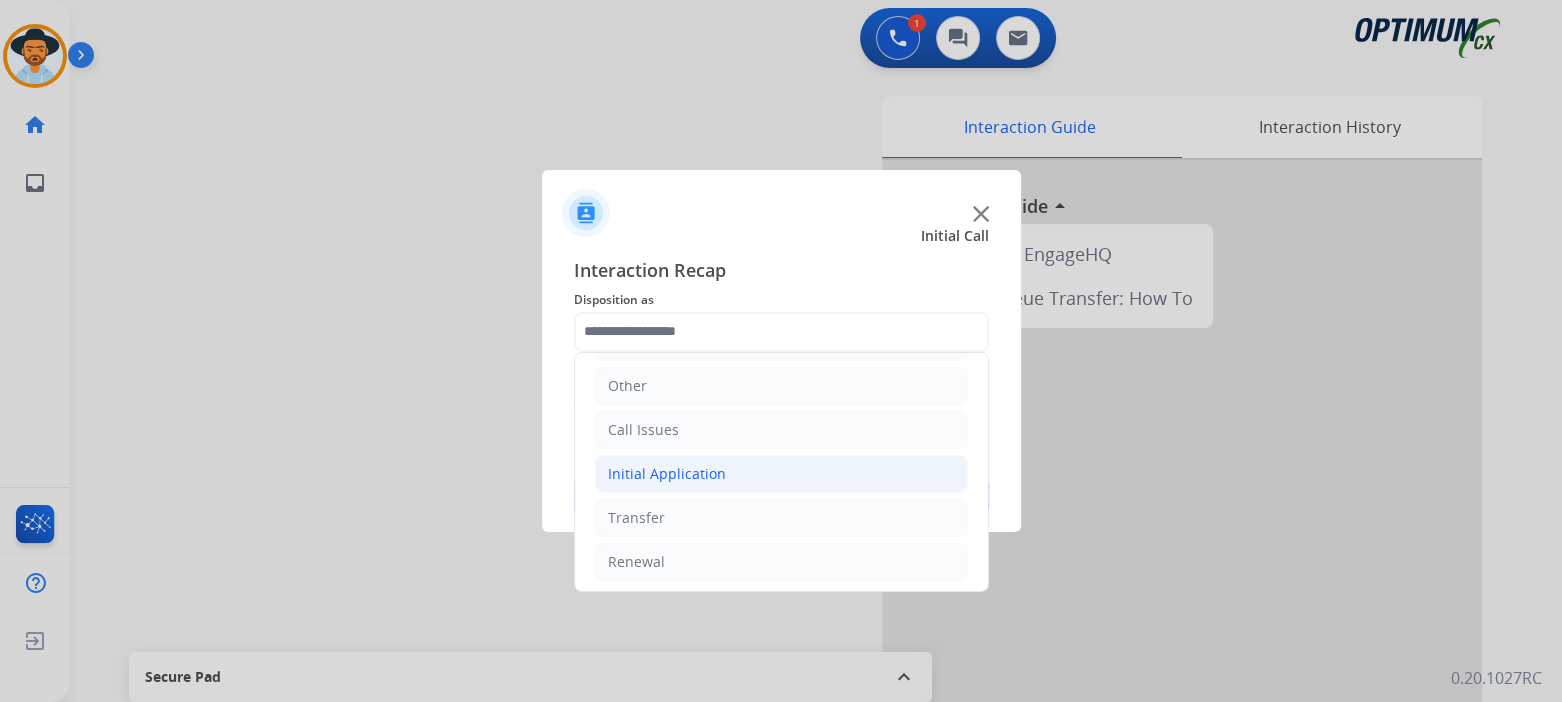 click on "Initial Application" 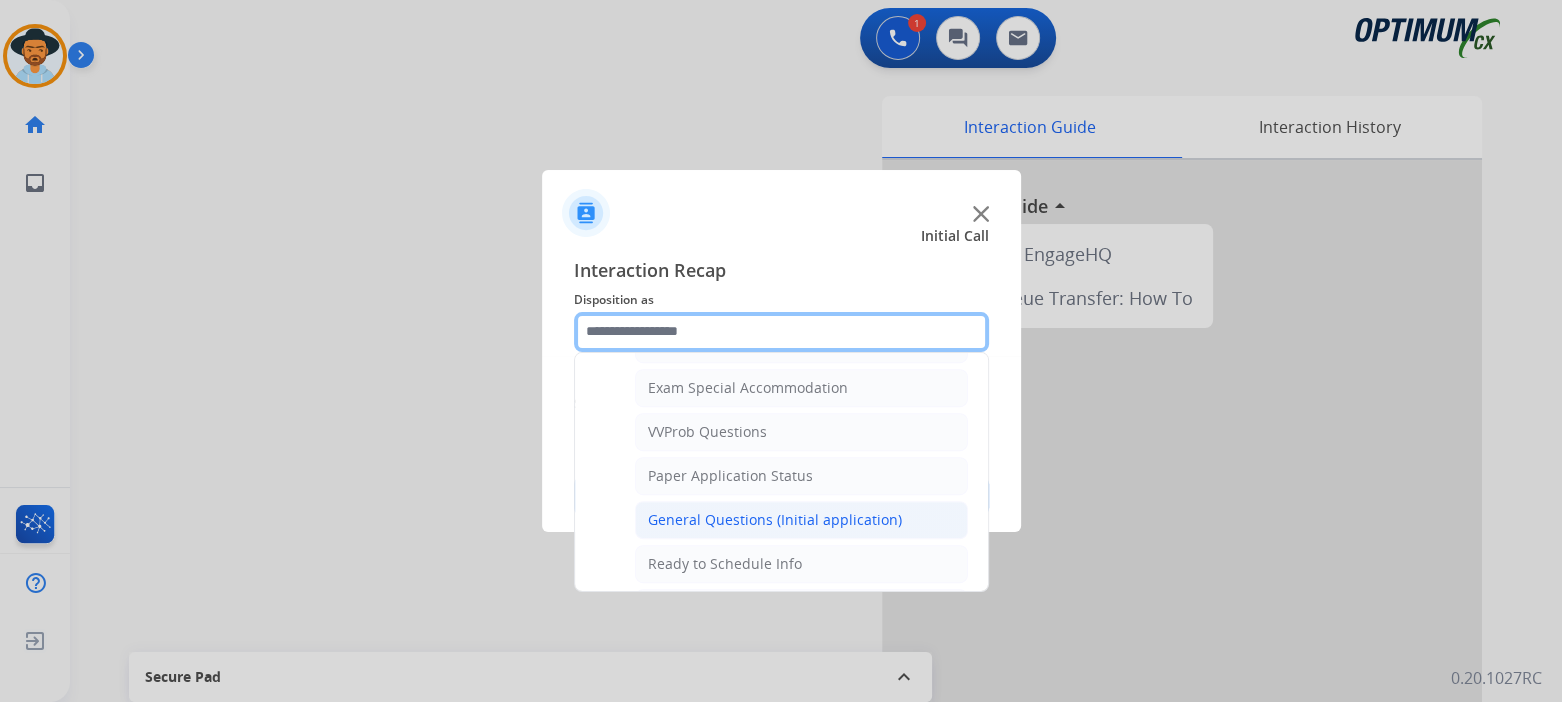 scroll, scrollTop: 1031, scrollLeft: 0, axis: vertical 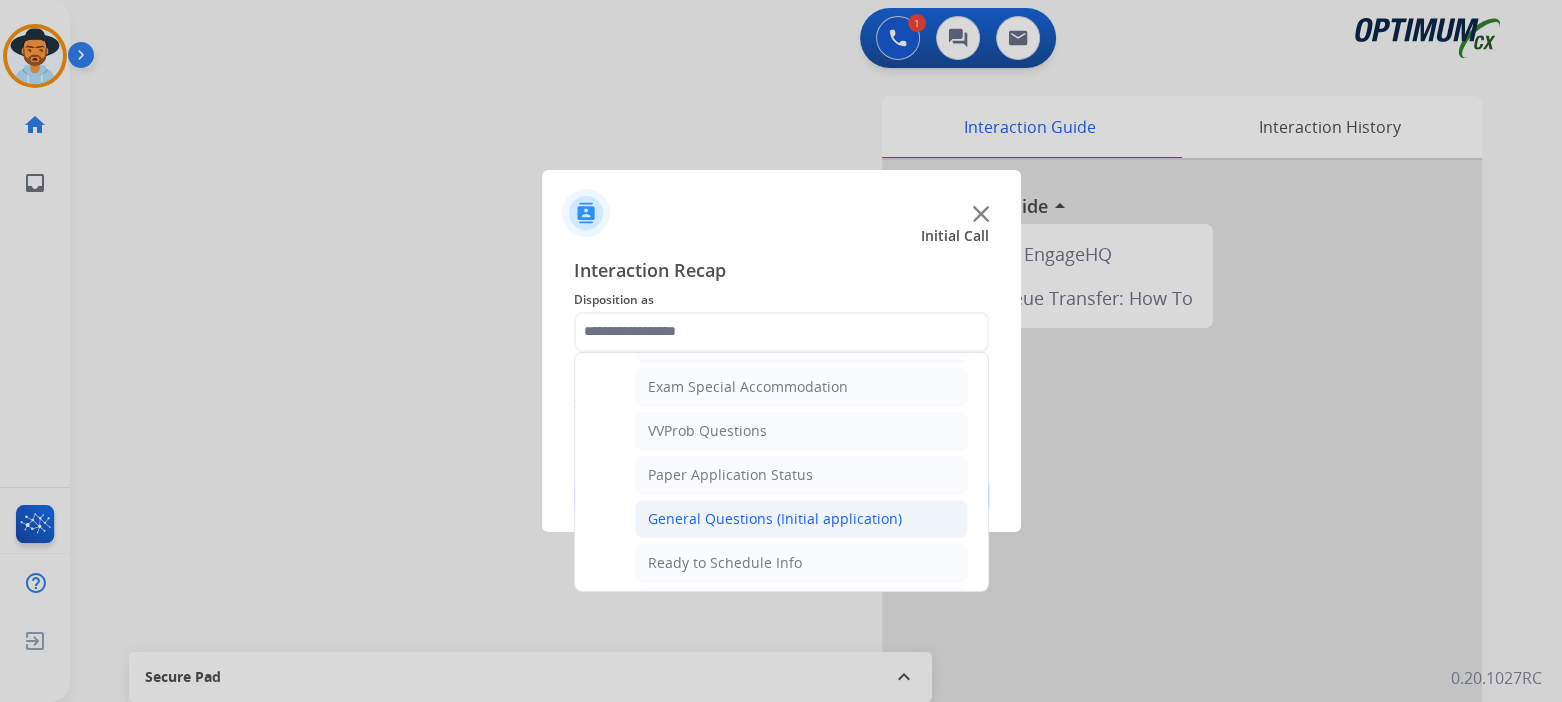 click on "General Questions (Initial application)" 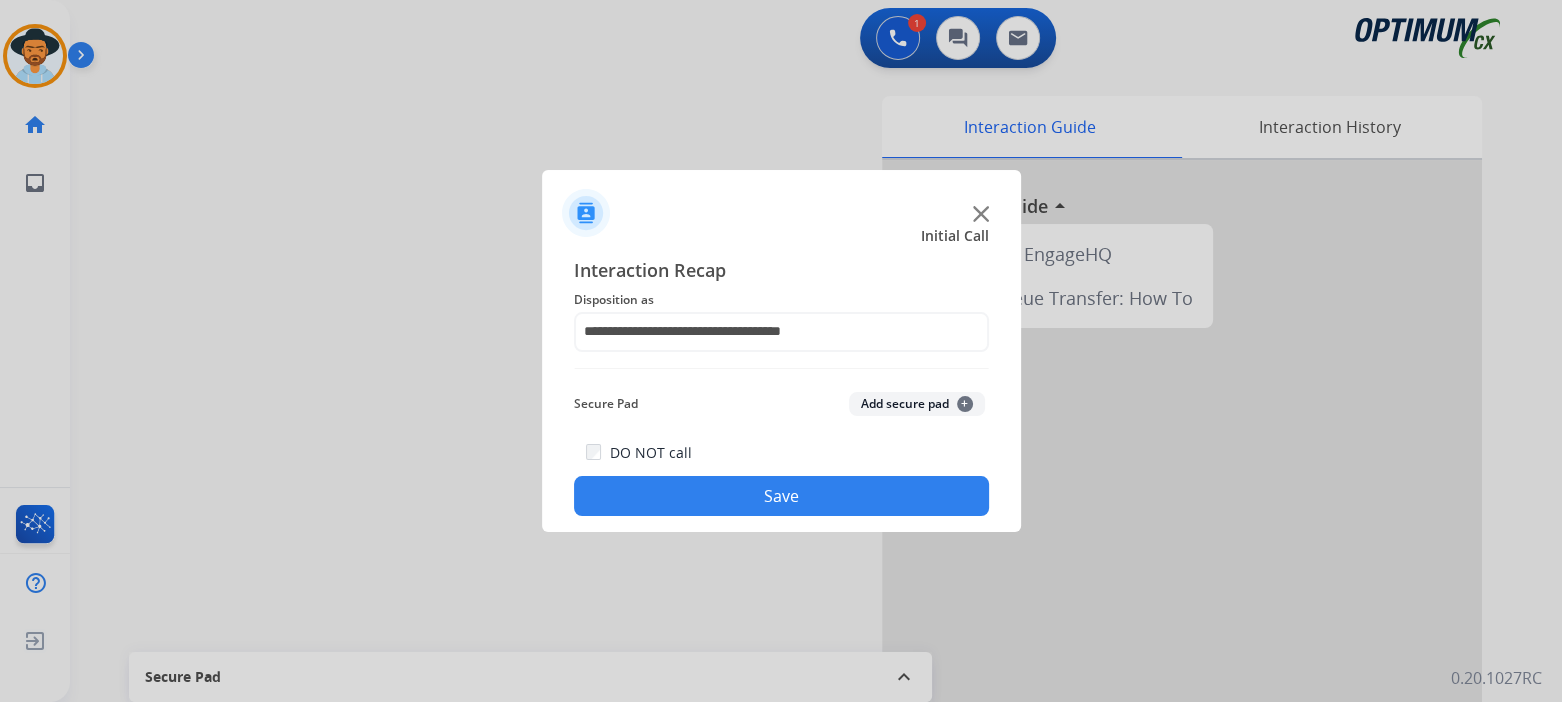 drag, startPoint x: 797, startPoint y: 502, endPoint x: 808, endPoint y: 495, distance: 13.038404 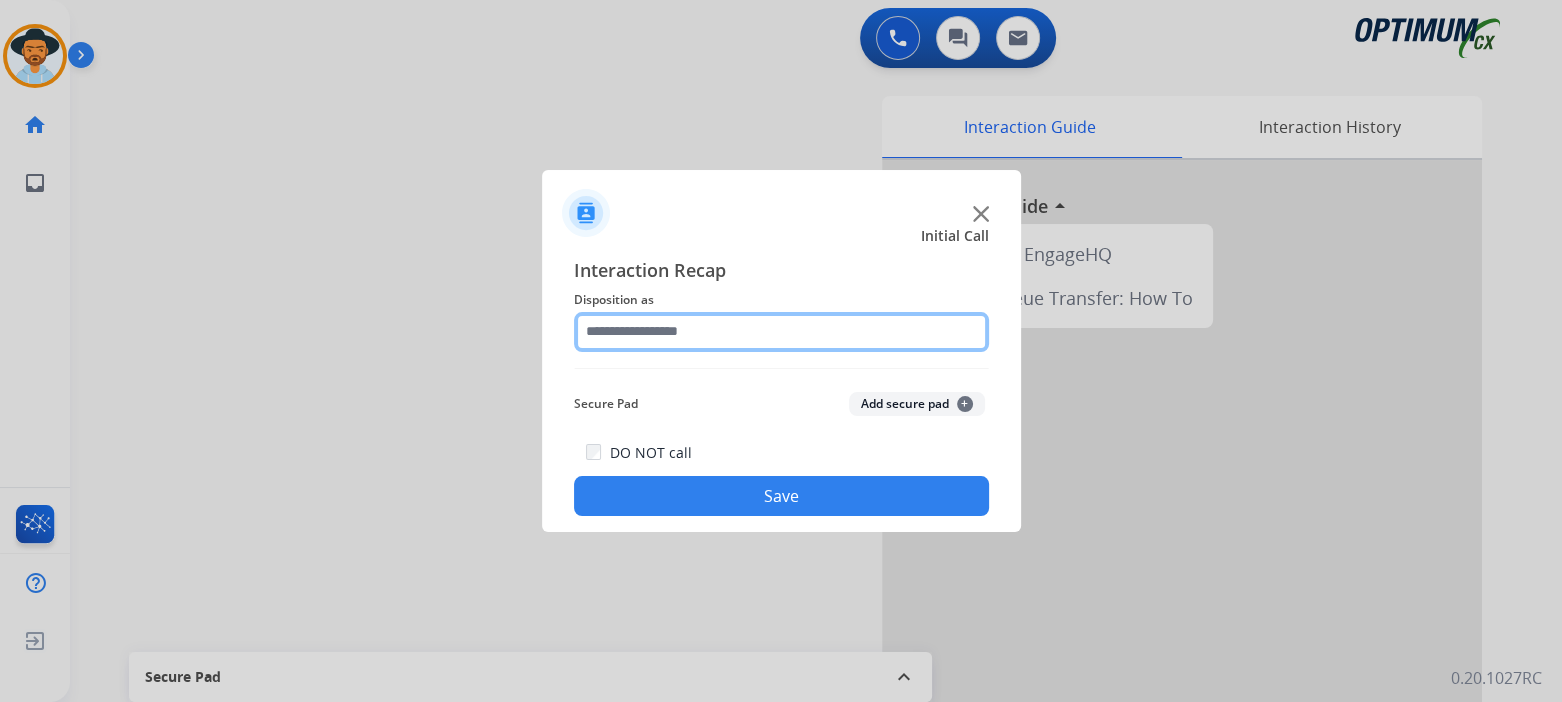 drag, startPoint x: 669, startPoint y: 341, endPoint x: 685, endPoint y: 347, distance: 17.088007 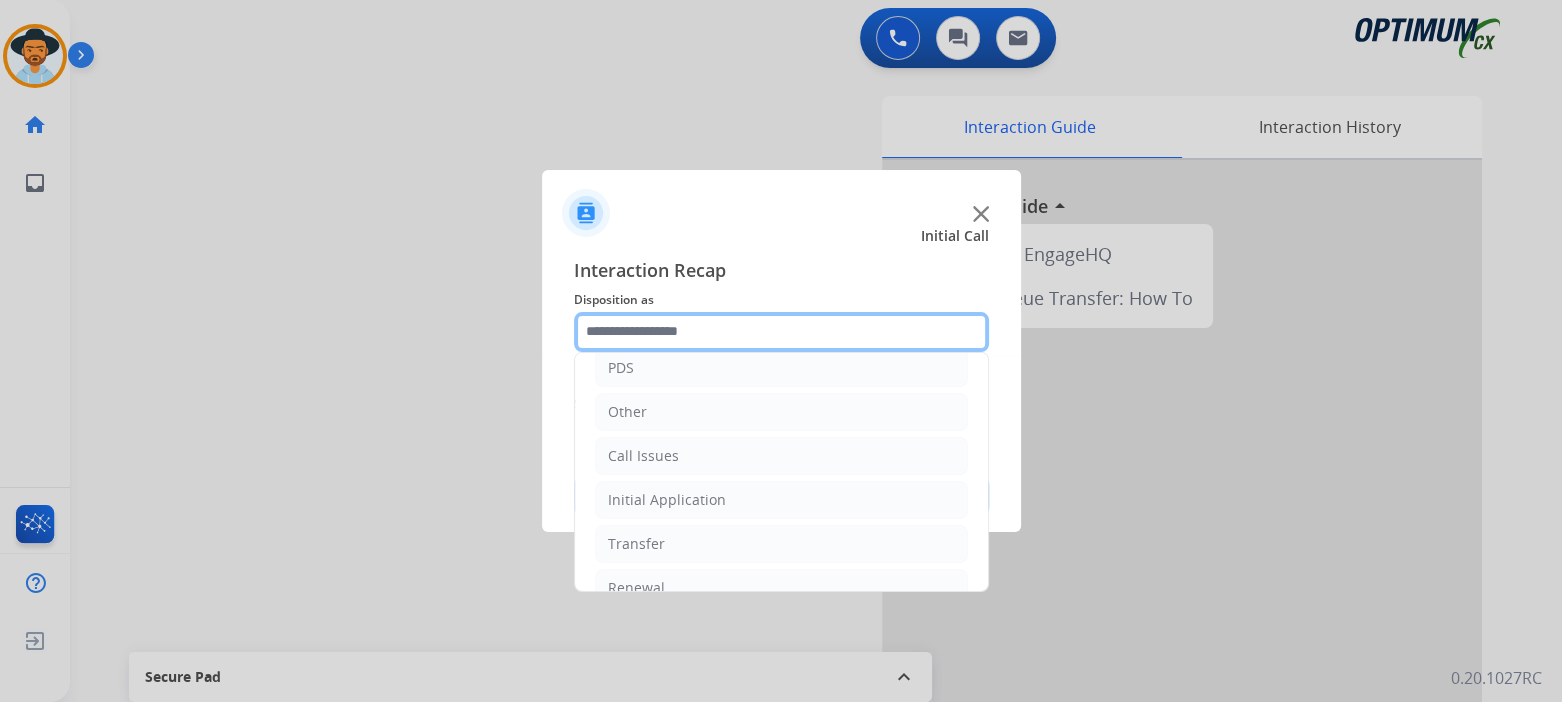 scroll, scrollTop: 132, scrollLeft: 0, axis: vertical 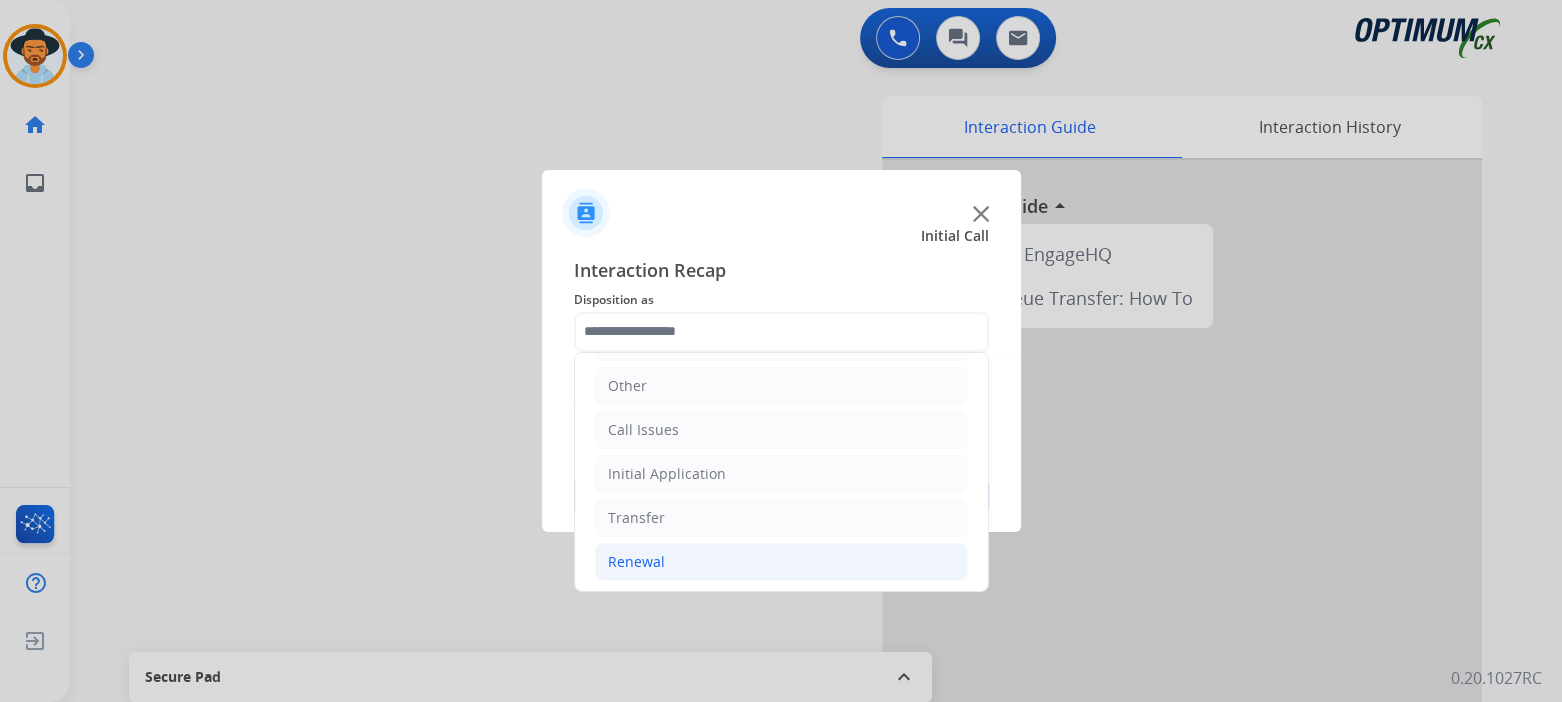 click on "Renewal" 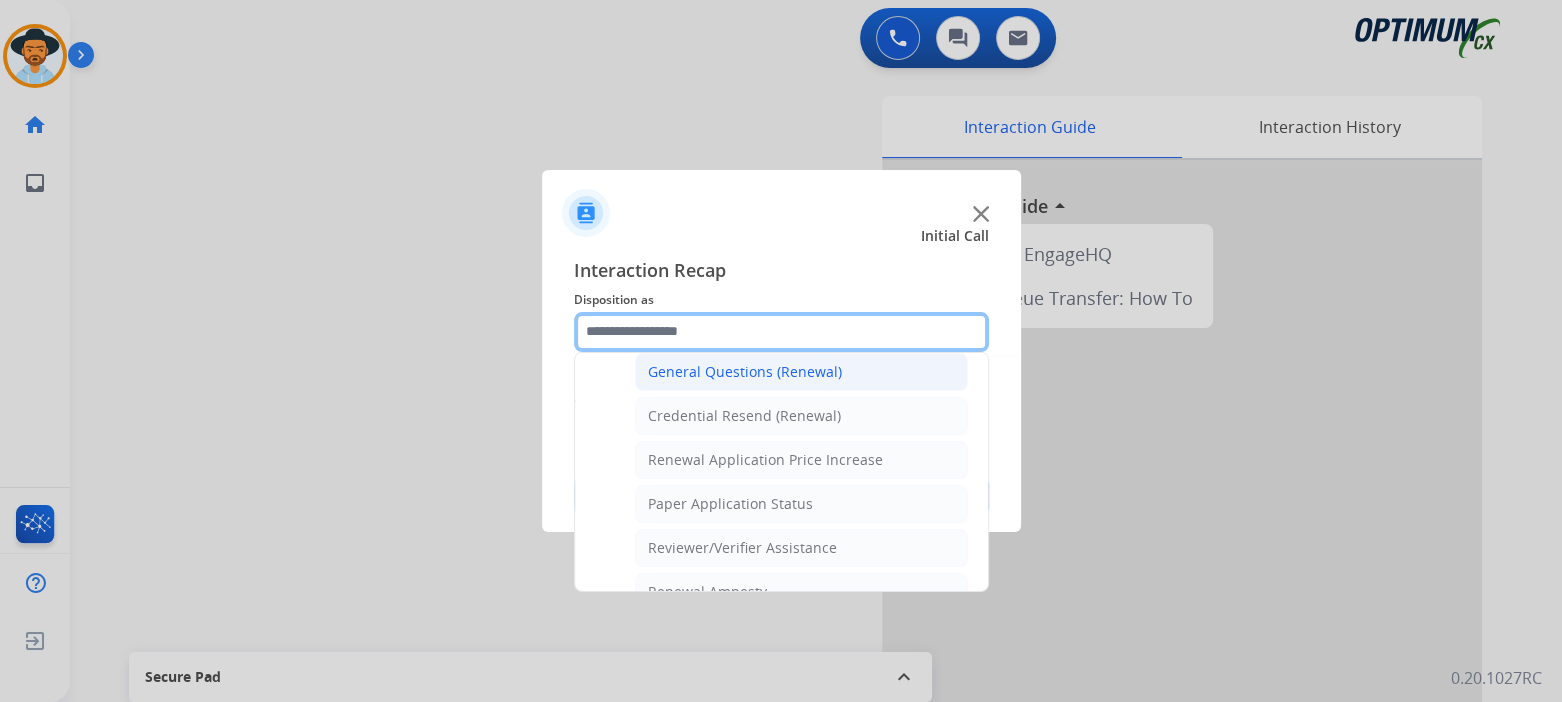 scroll, scrollTop: 607, scrollLeft: 0, axis: vertical 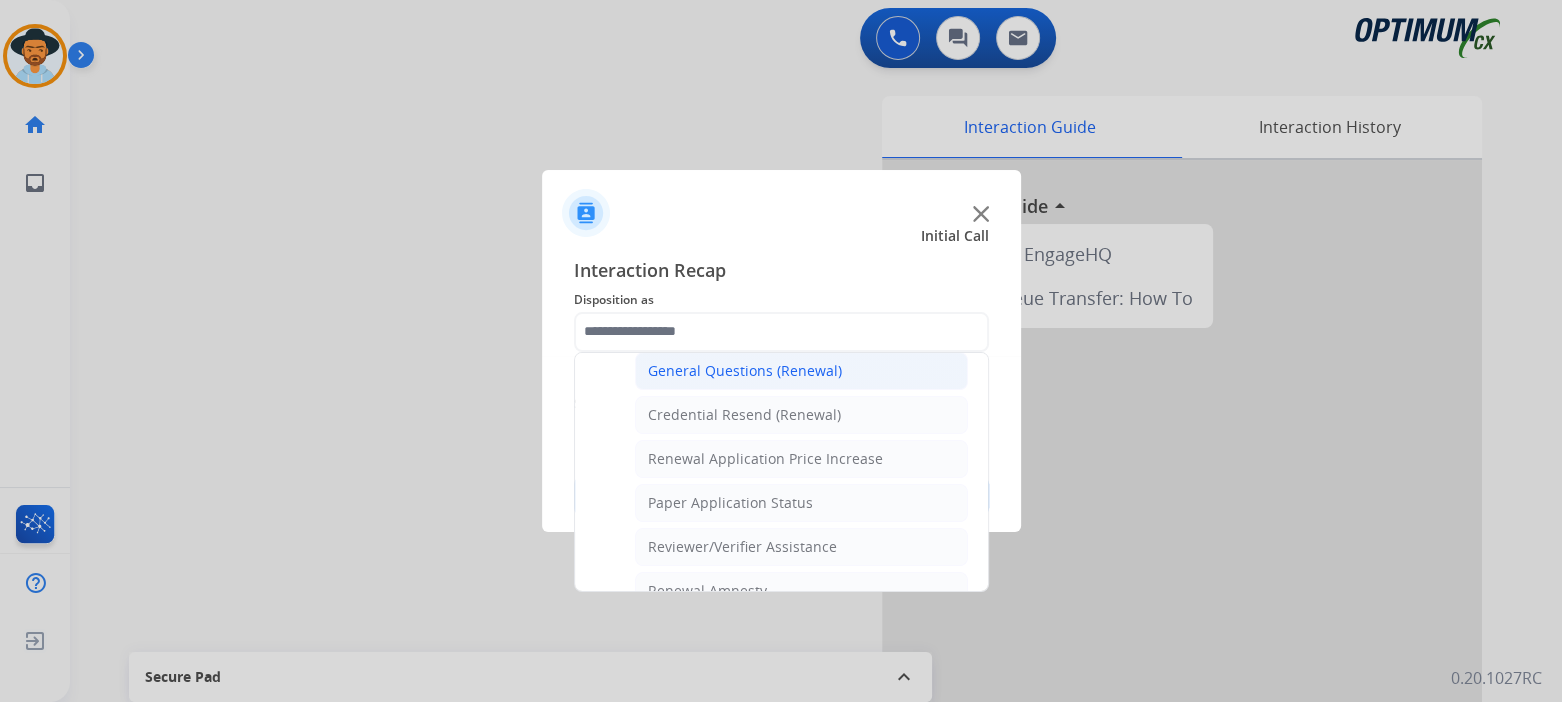 click on "General Questions (Renewal)" 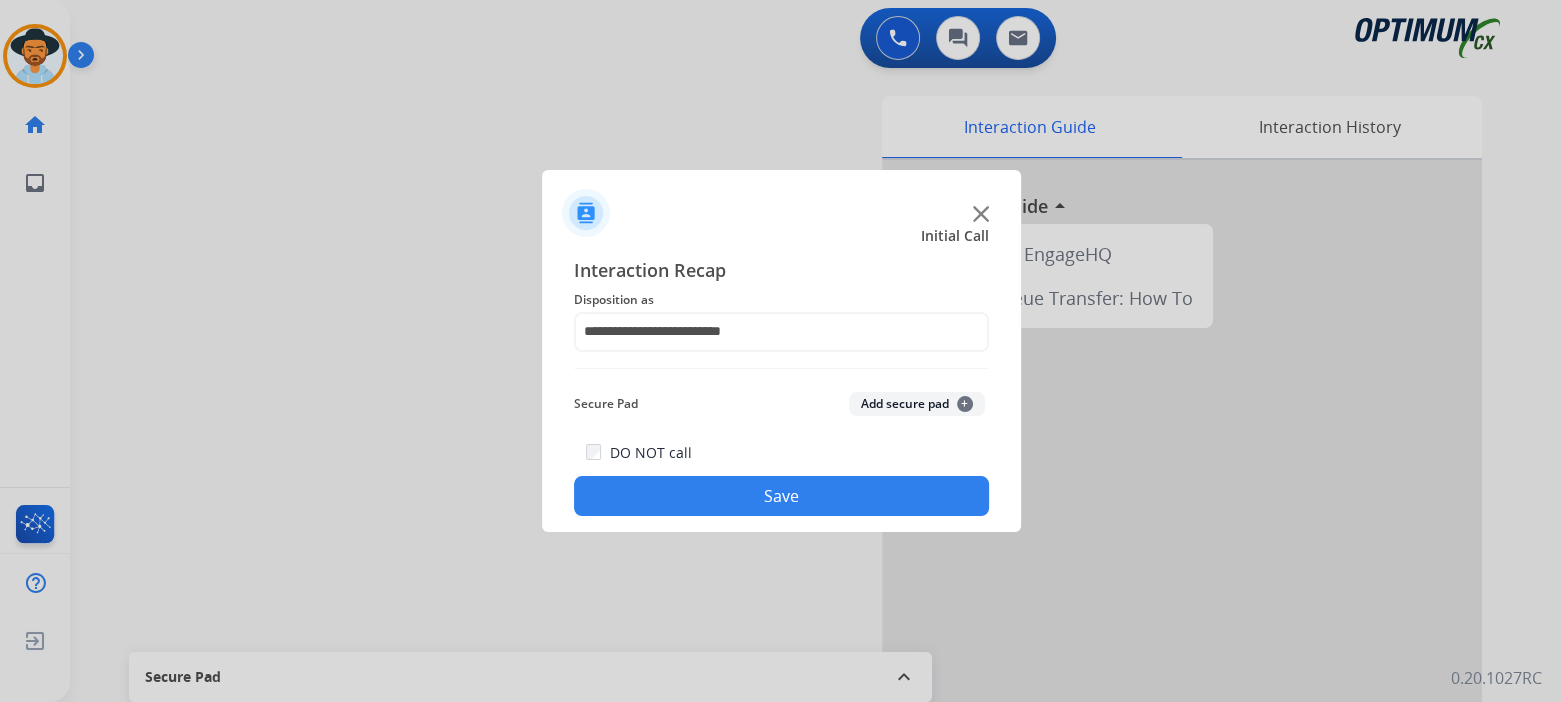 drag, startPoint x: 840, startPoint y: 493, endPoint x: 893, endPoint y: 496, distance: 53.08484 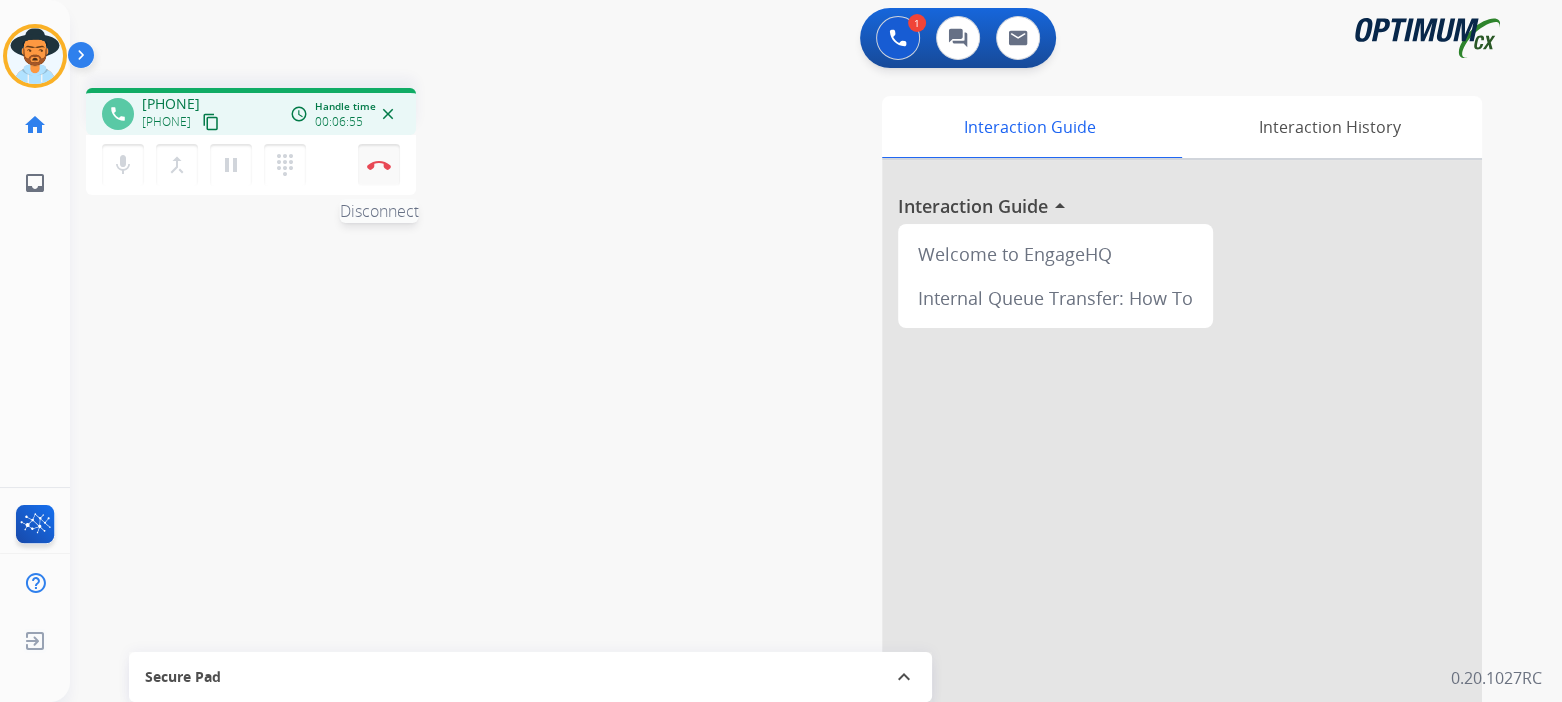 click at bounding box center (379, 165) 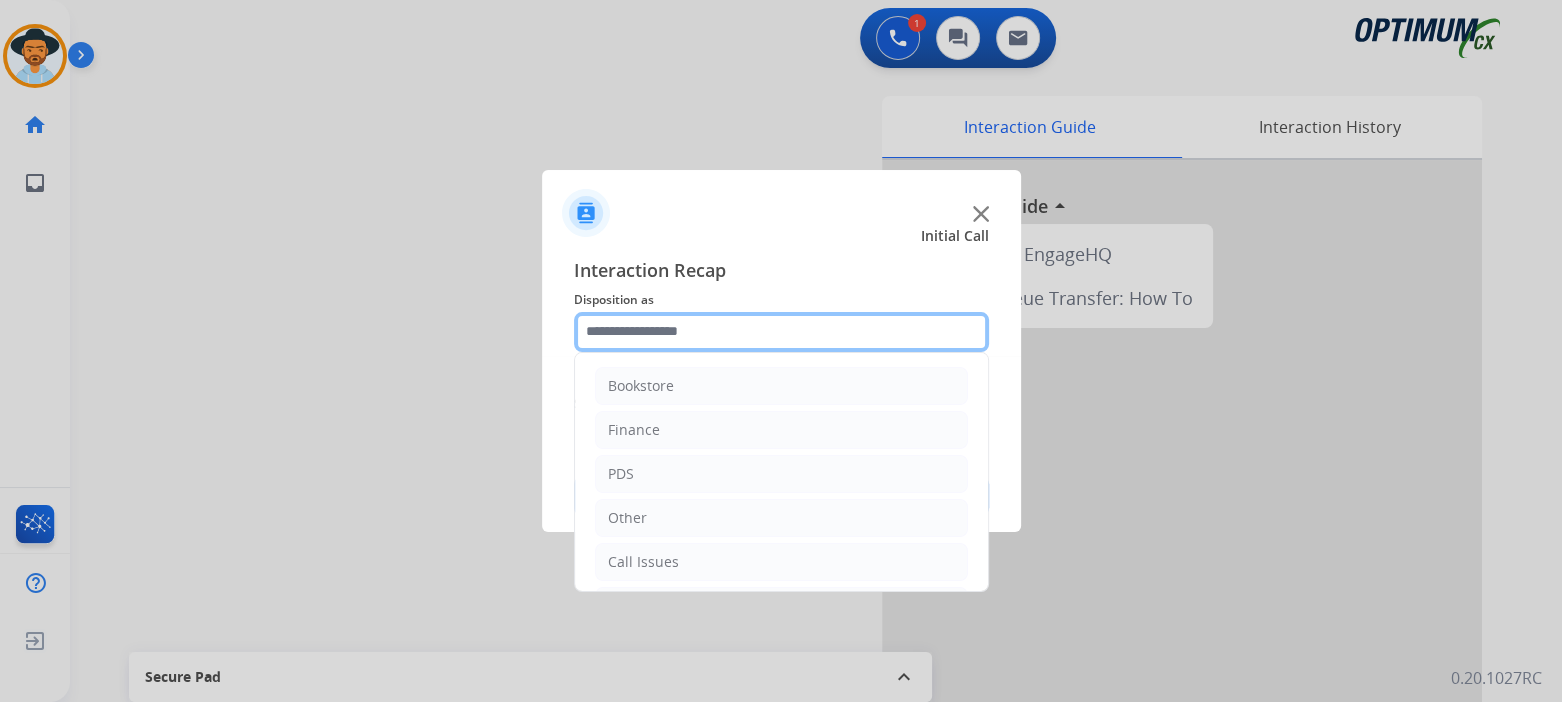 click 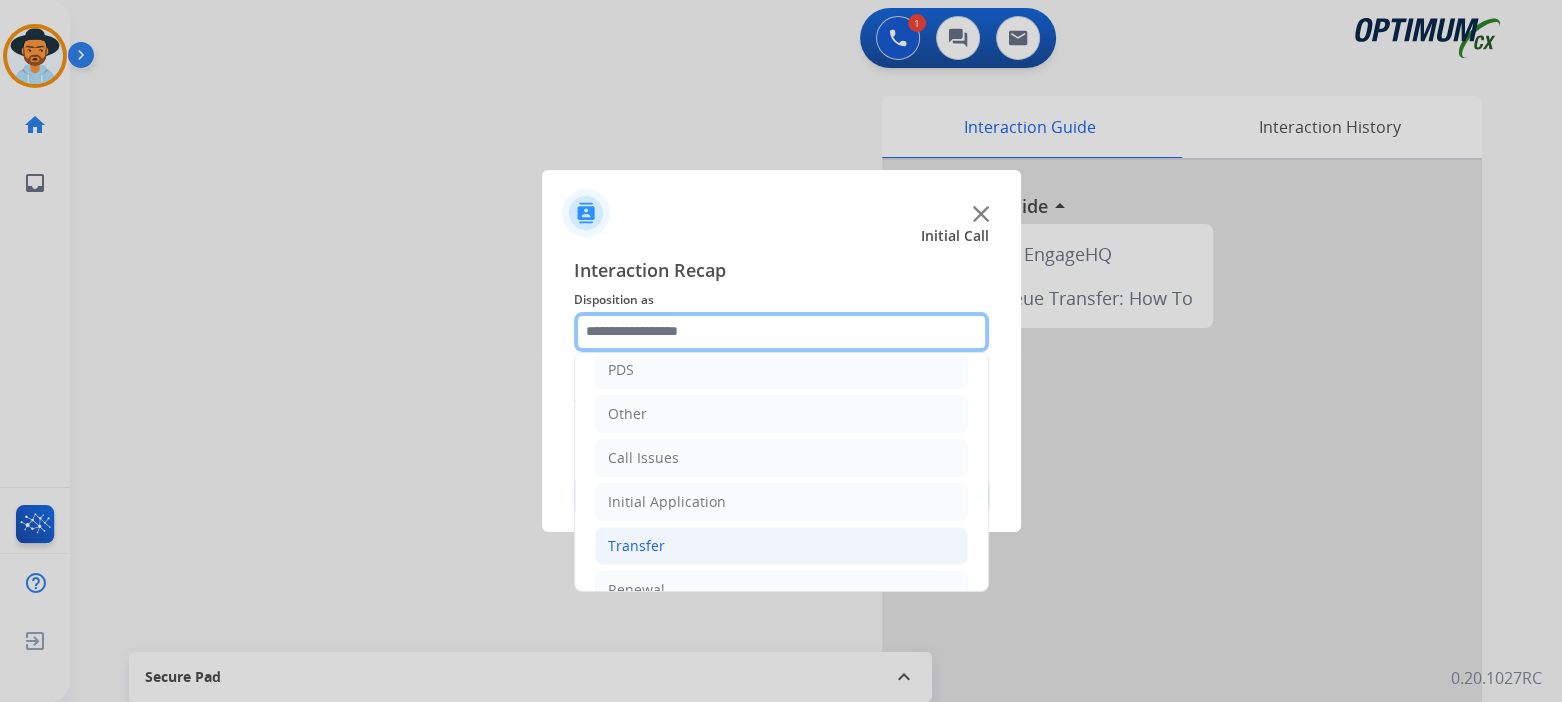 scroll, scrollTop: 132, scrollLeft: 0, axis: vertical 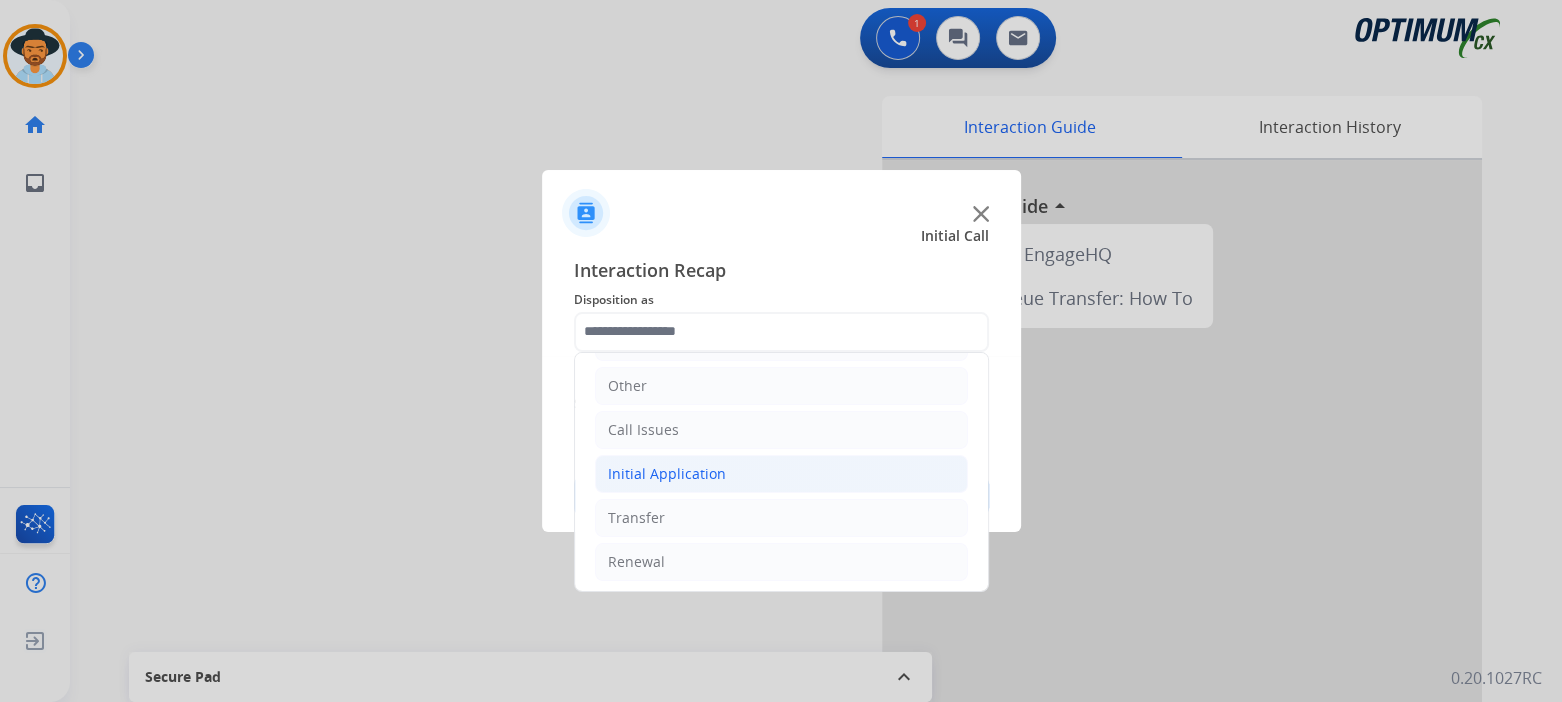 click on "Initial Application" 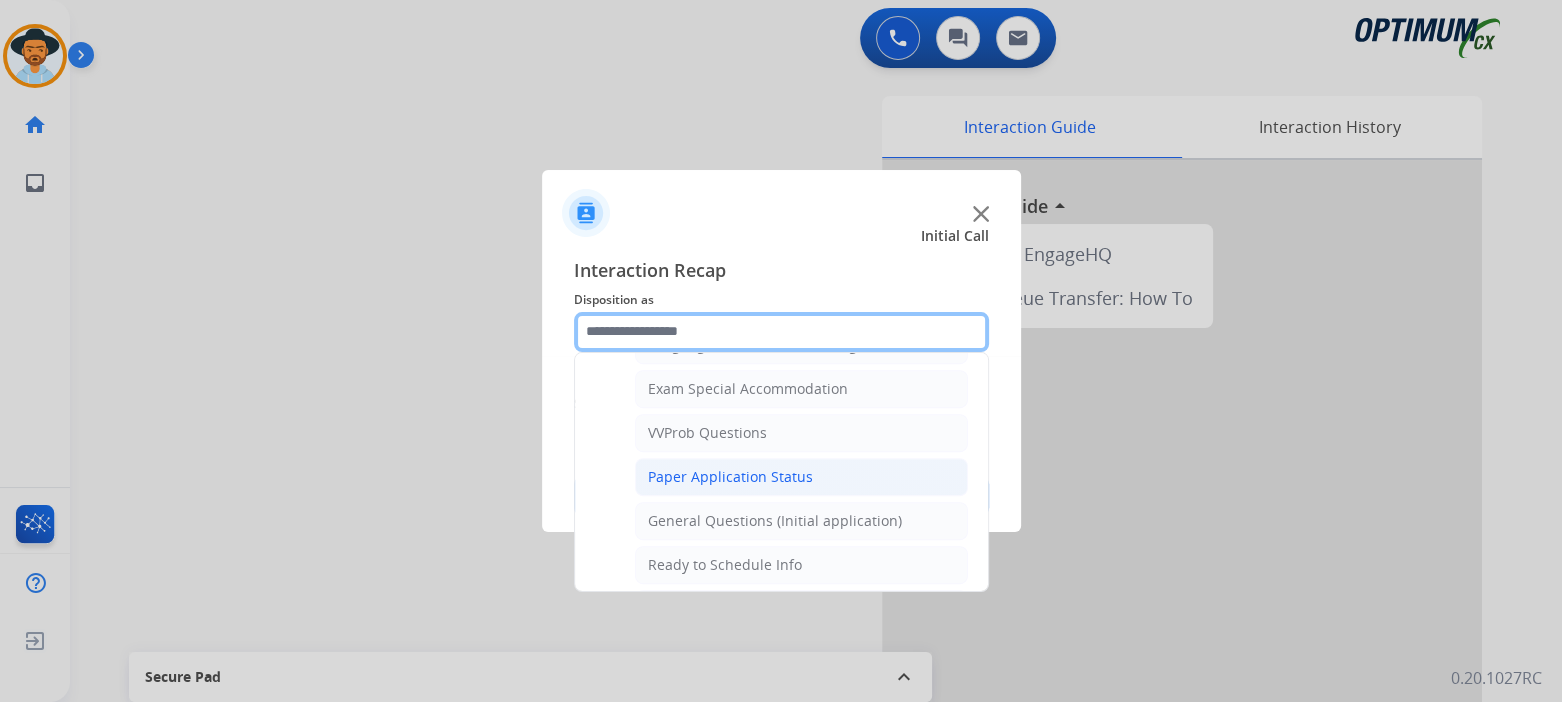 scroll, scrollTop: 1030, scrollLeft: 0, axis: vertical 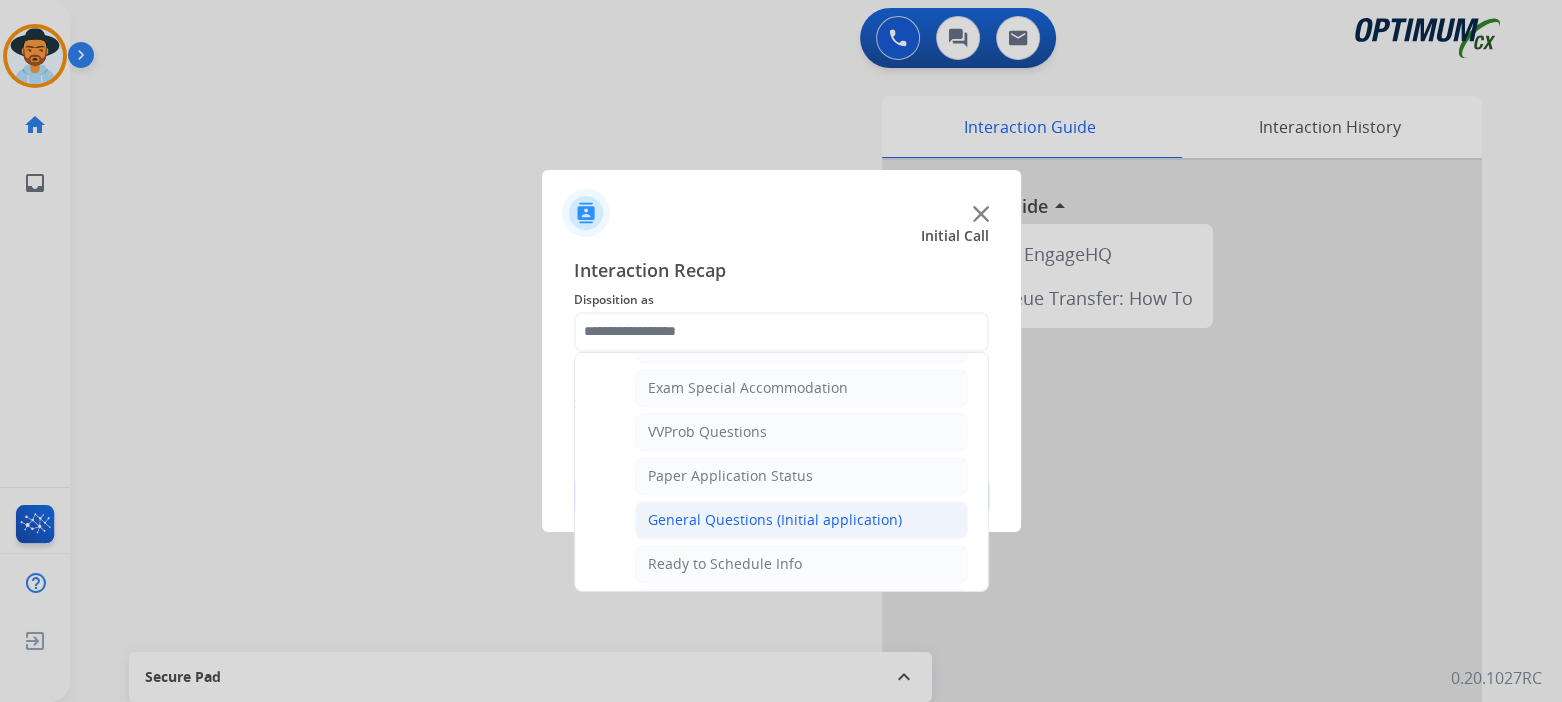 click on "General Questions (Initial application)" 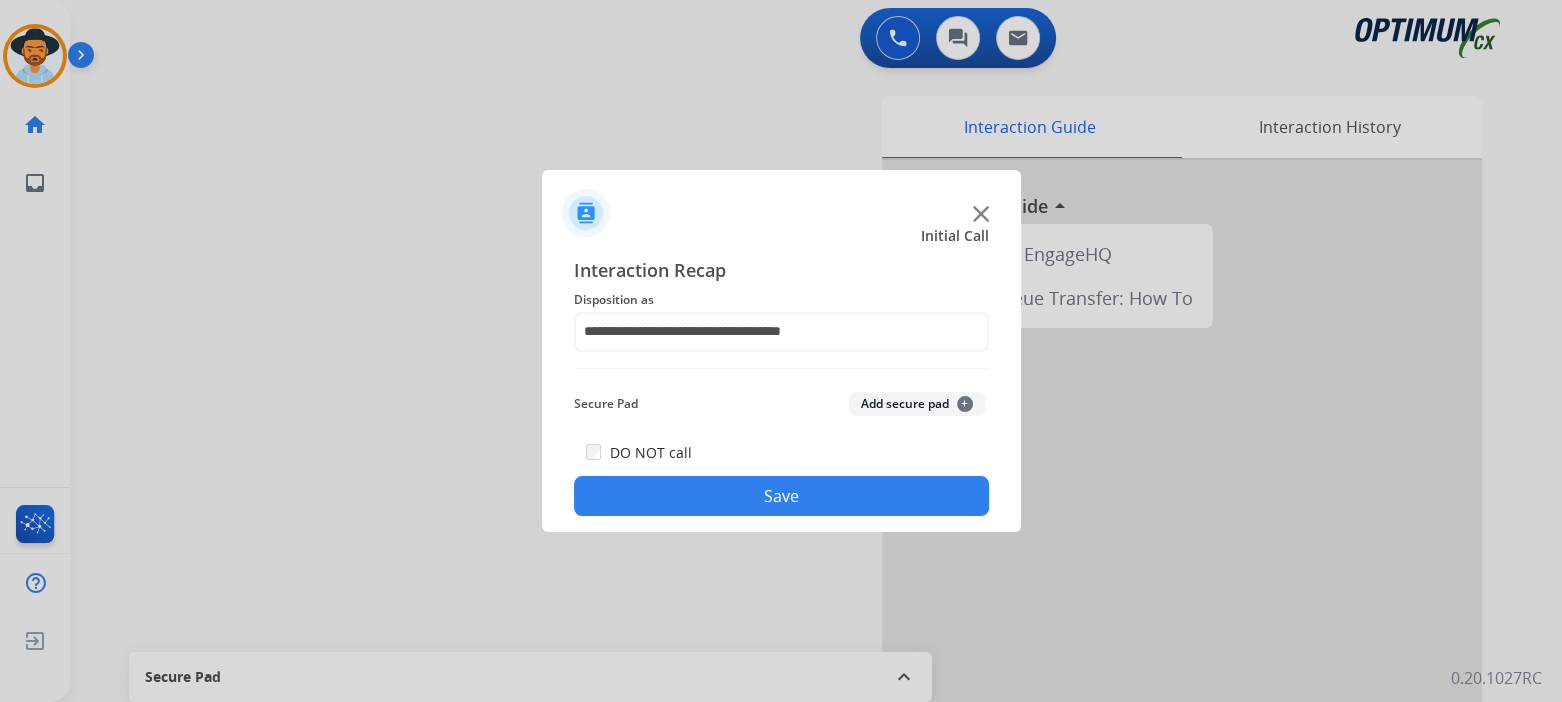 click on "Save" 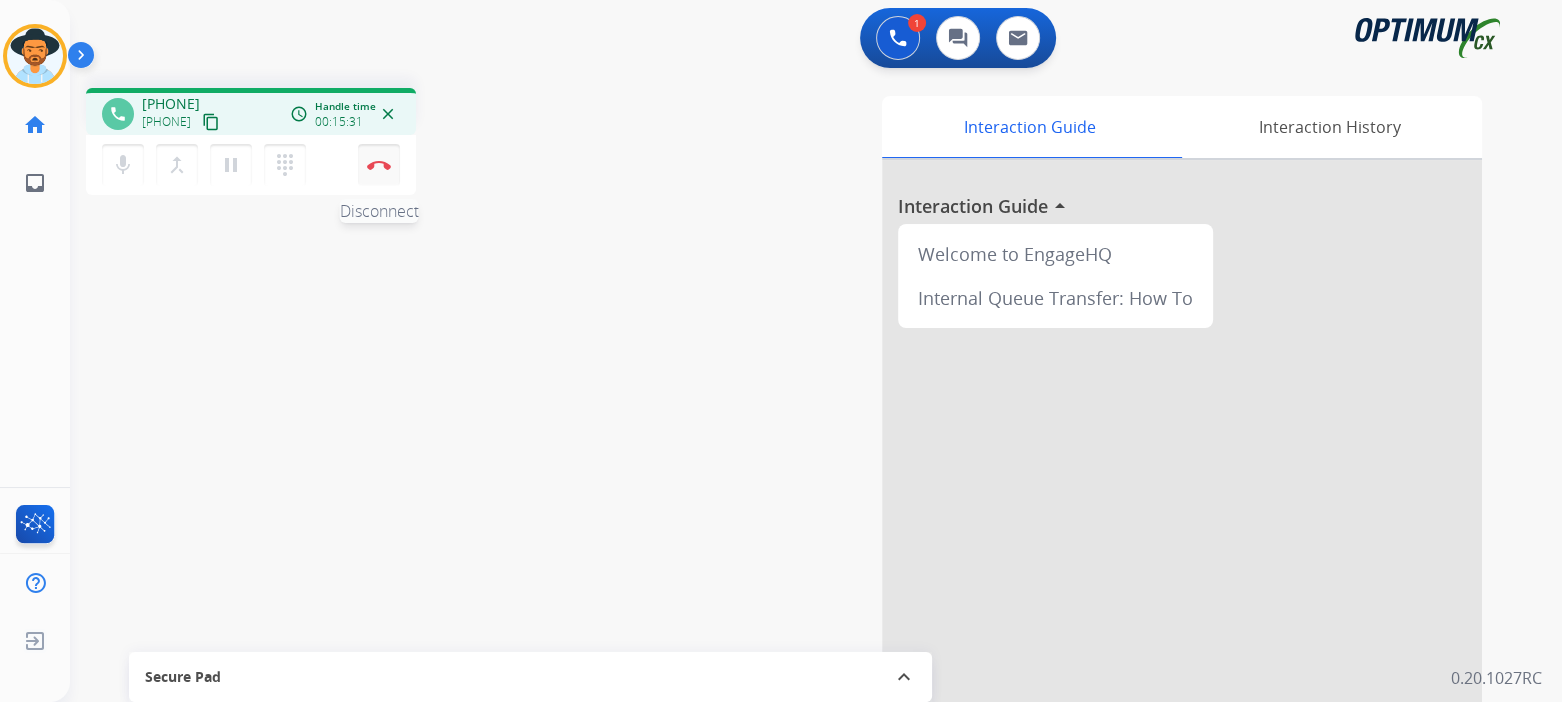 click at bounding box center (379, 165) 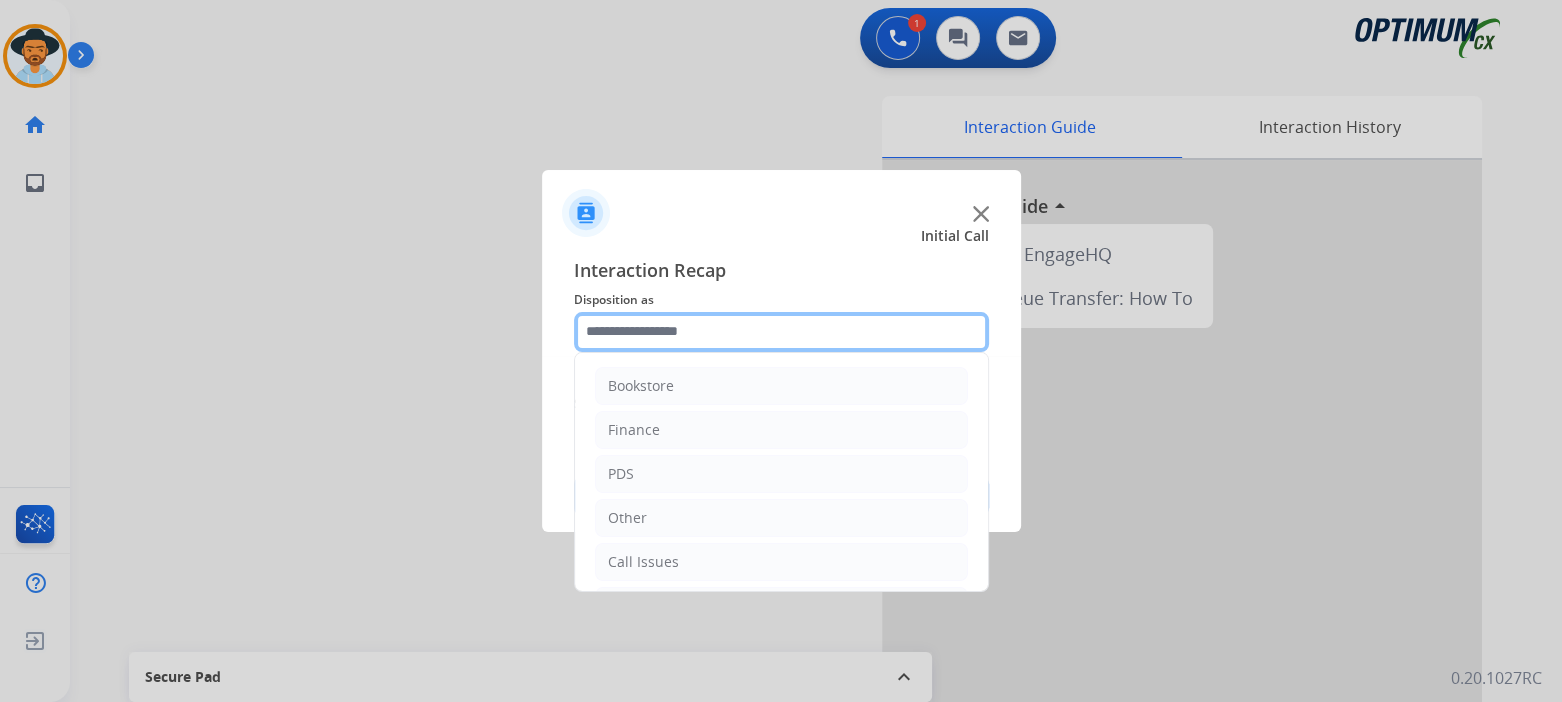 click 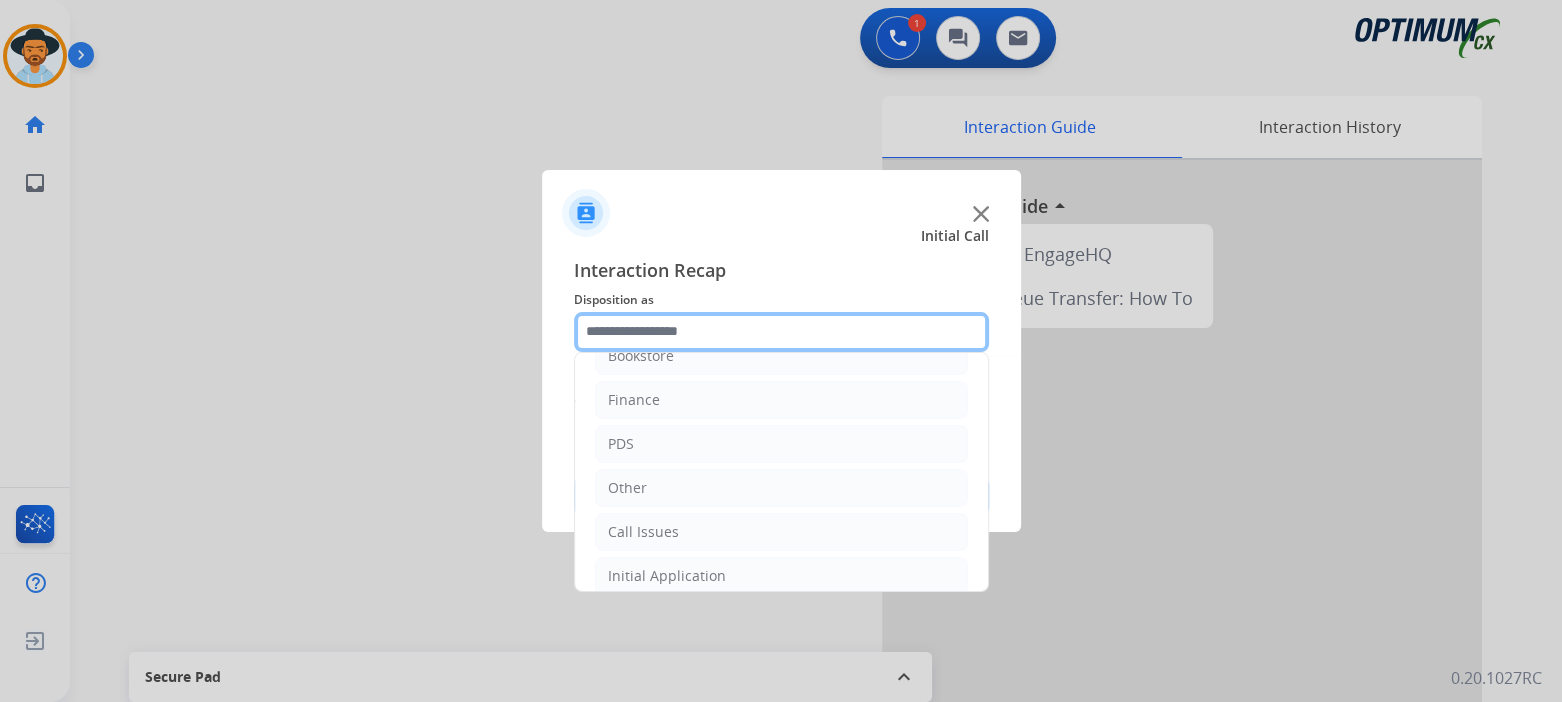 scroll, scrollTop: 132, scrollLeft: 0, axis: vertical 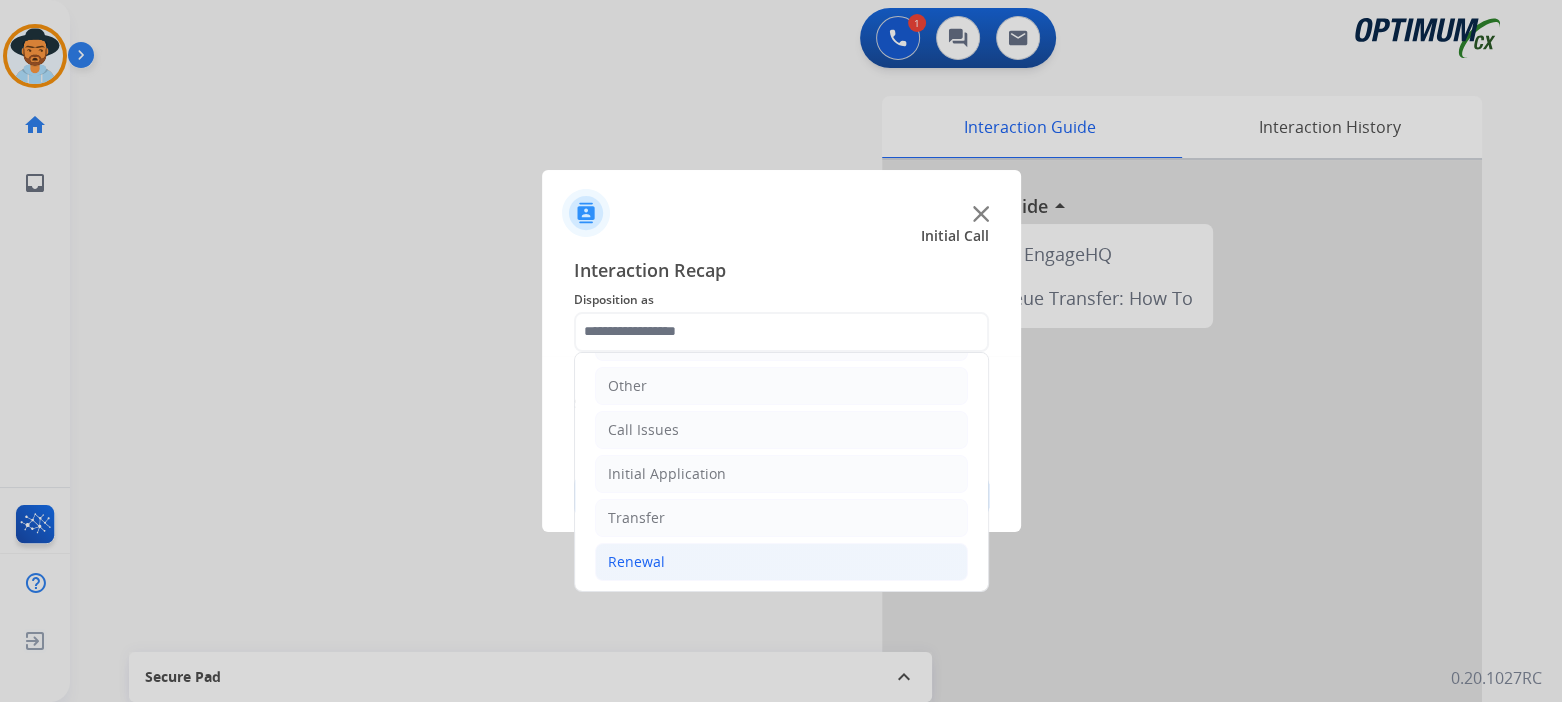 click on "Renewal" 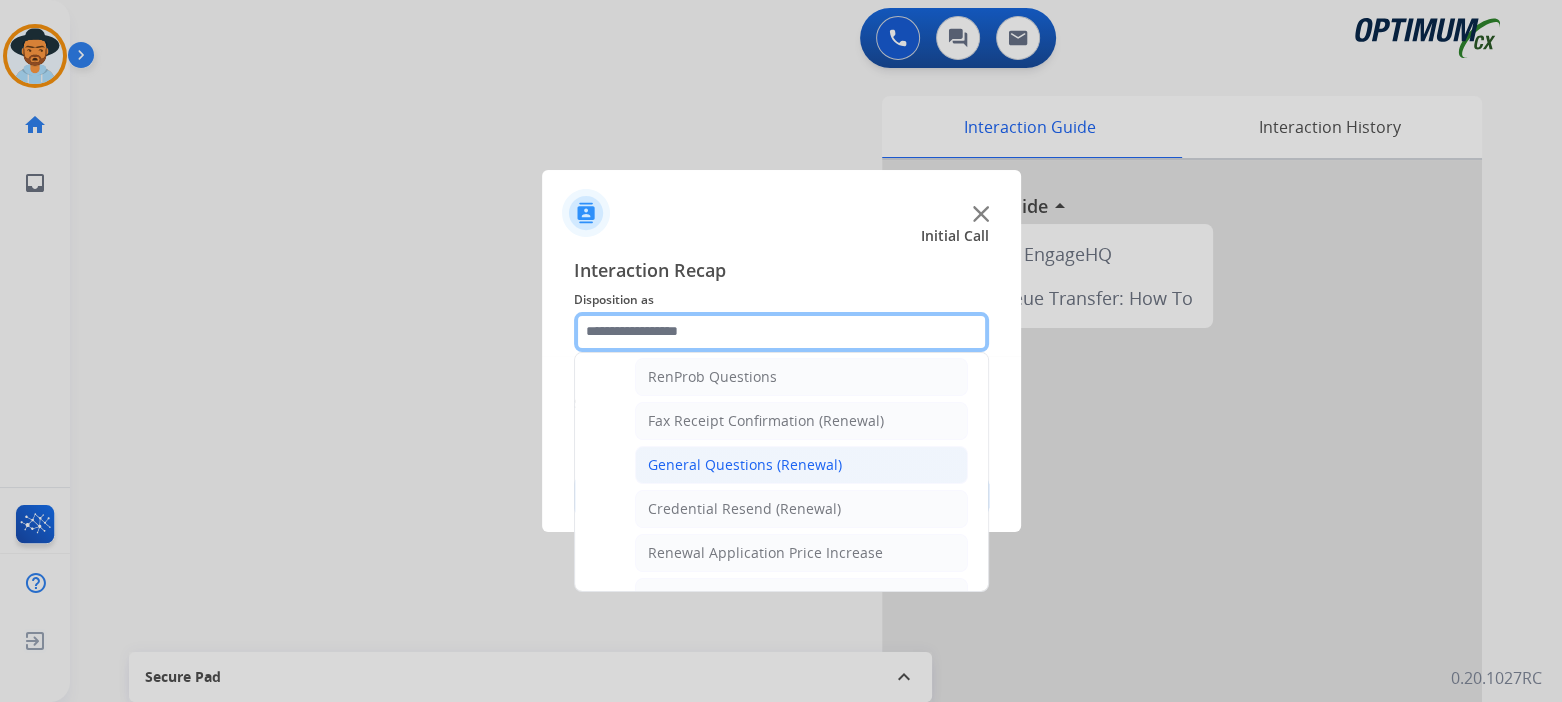 scroll, scrollTop: 515, scrollLeft: 0, axis: vertical 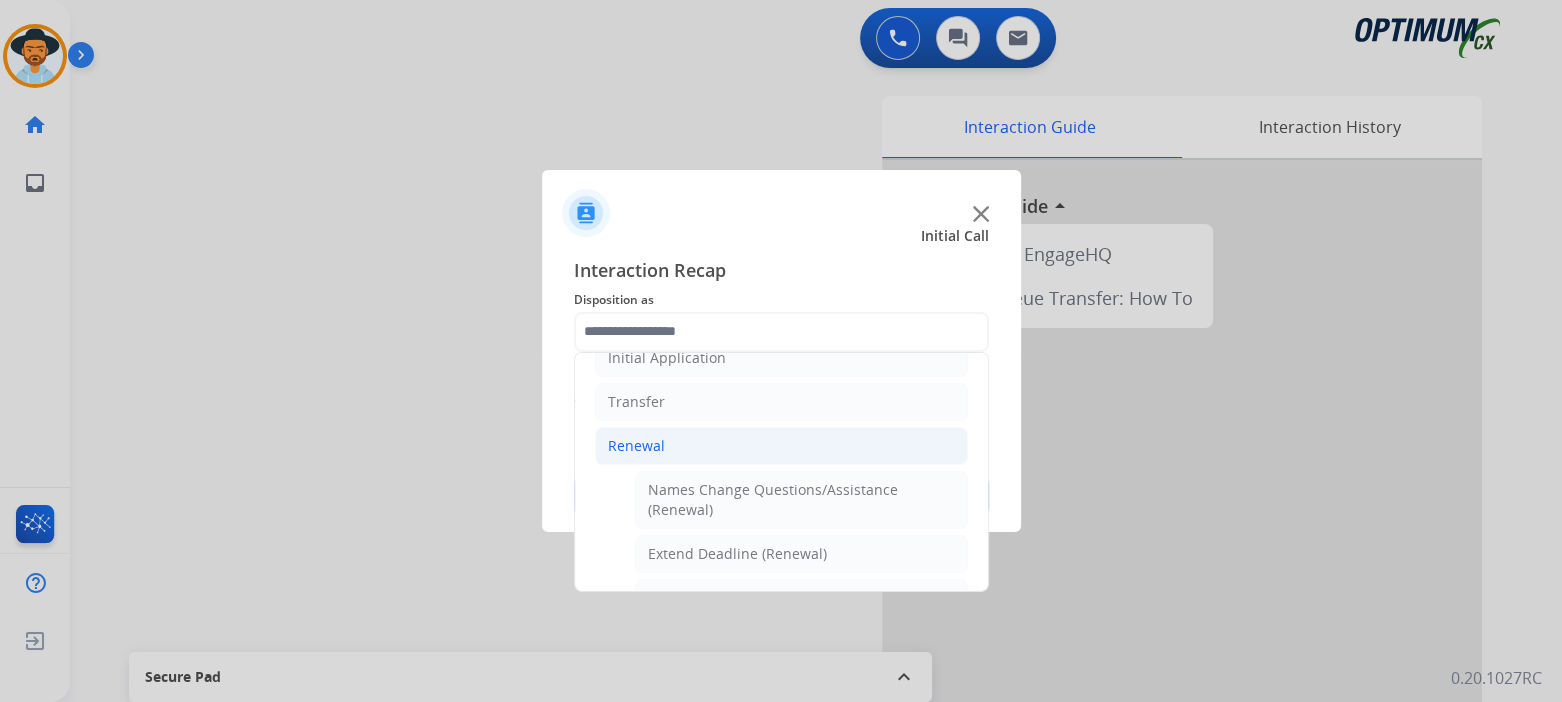 click on "General Questions (Renewal)" 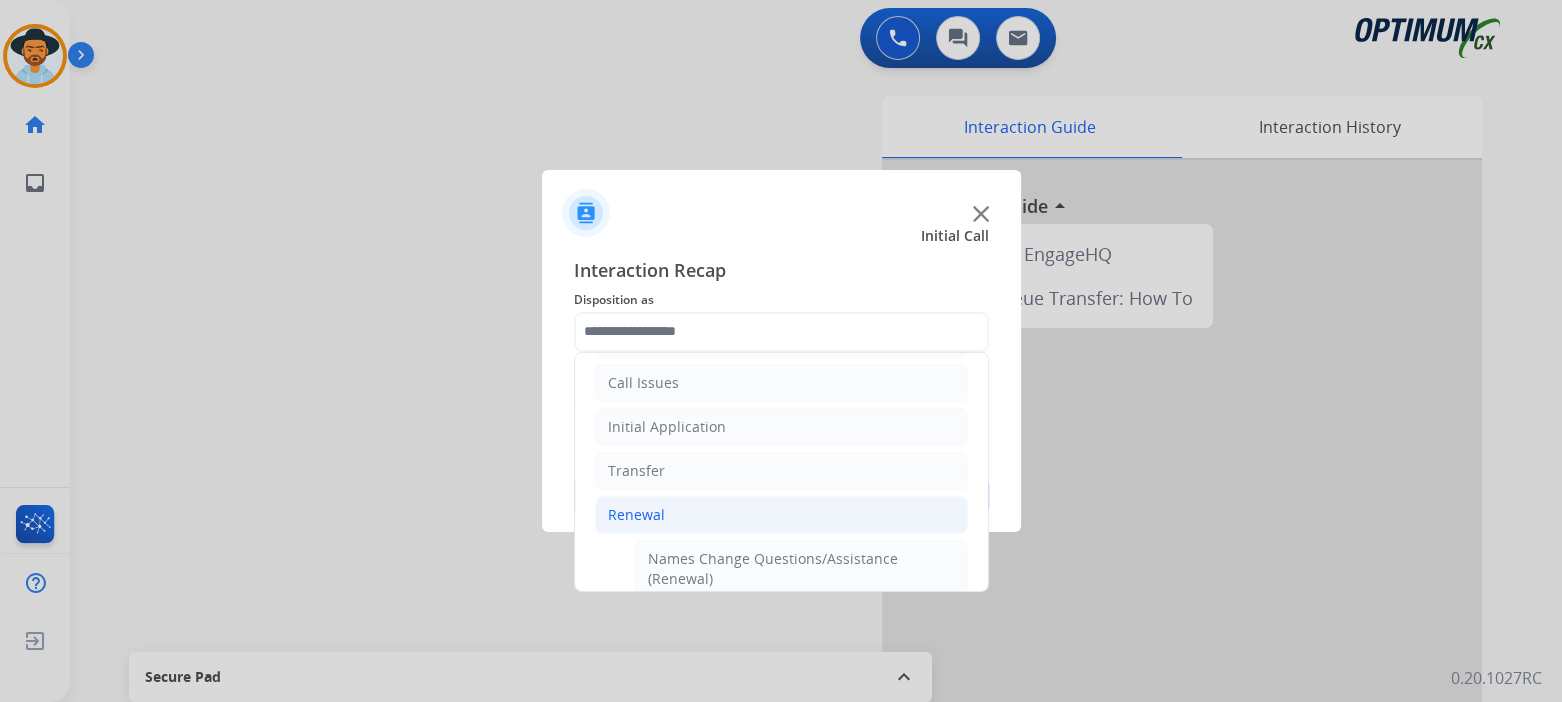 type on "**********" 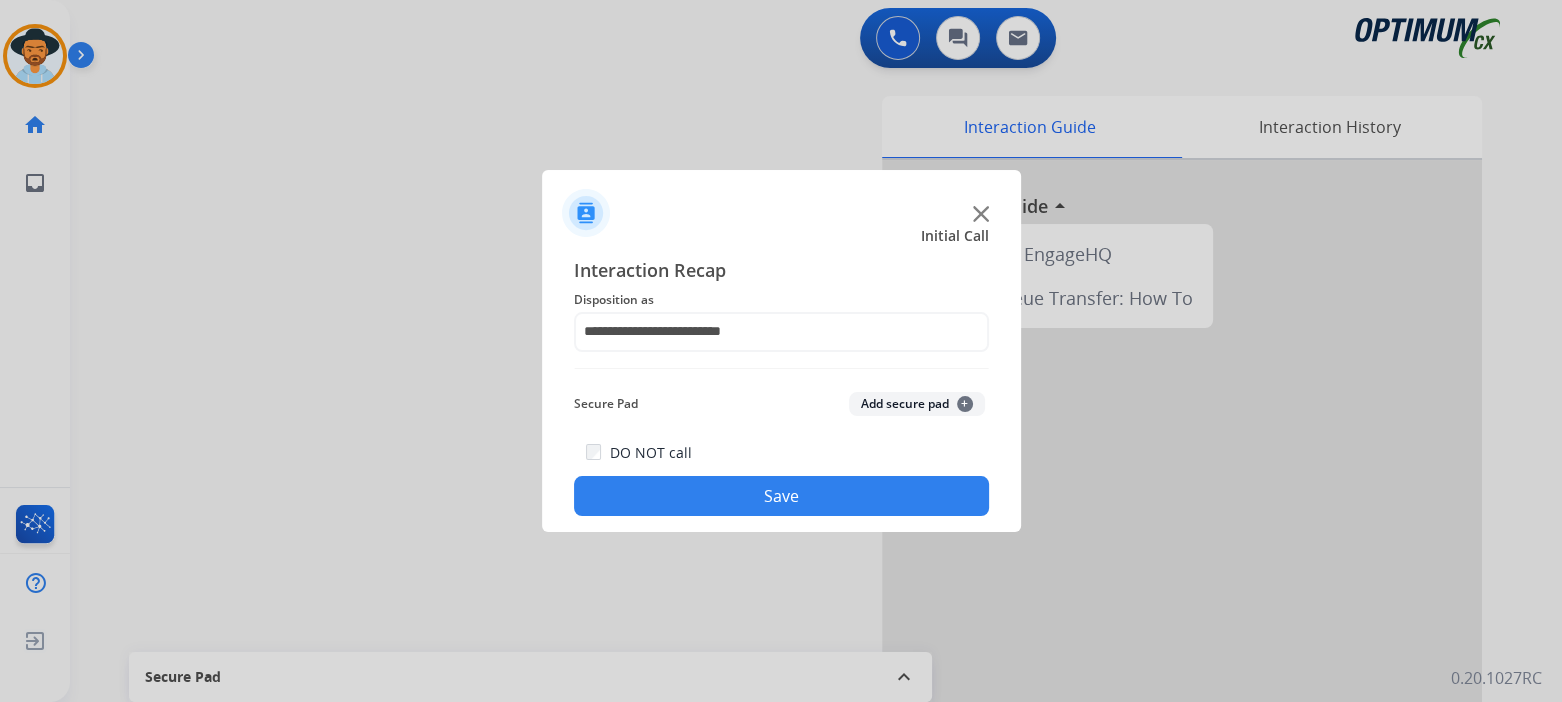 click on "Save" 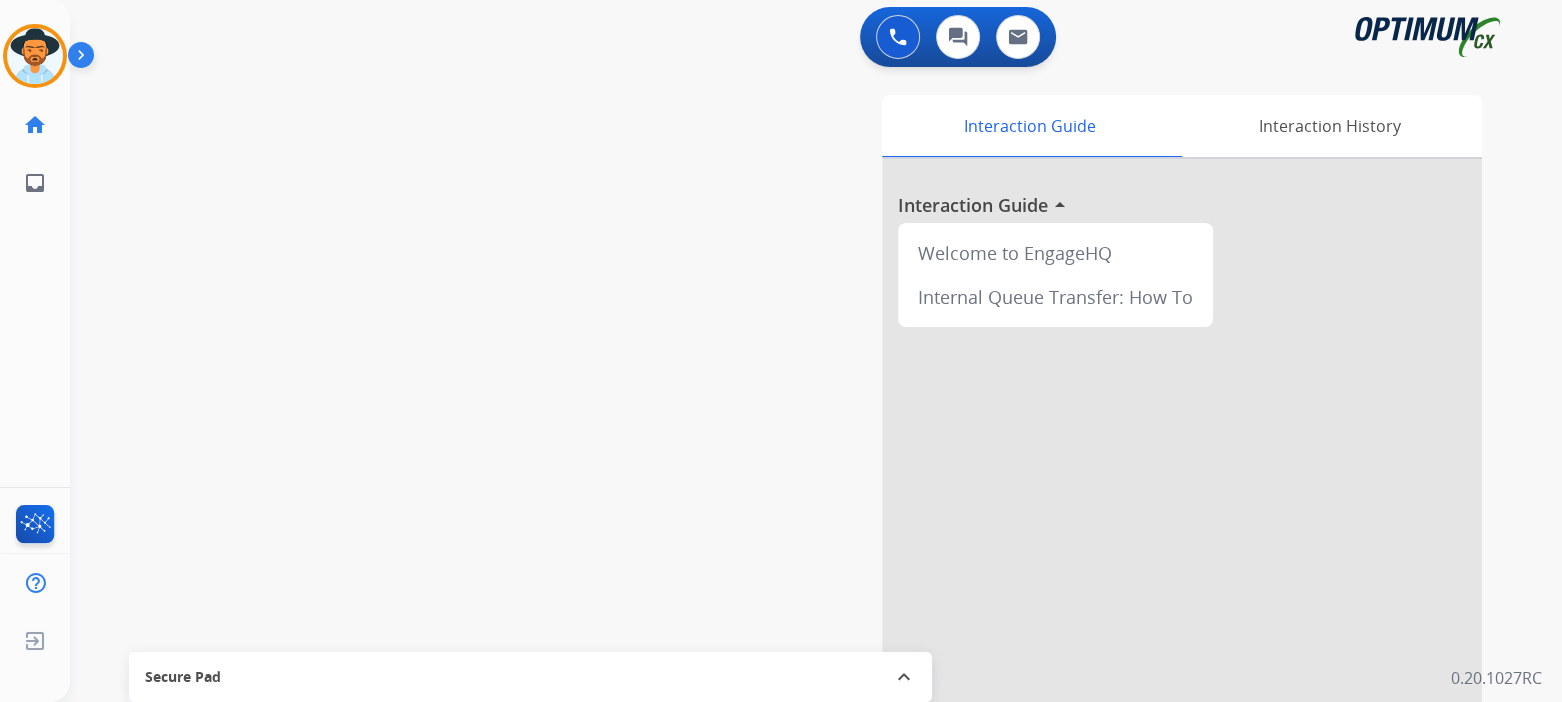 scroll, scrollTop: 0, scrollLeft: 0, axis: both 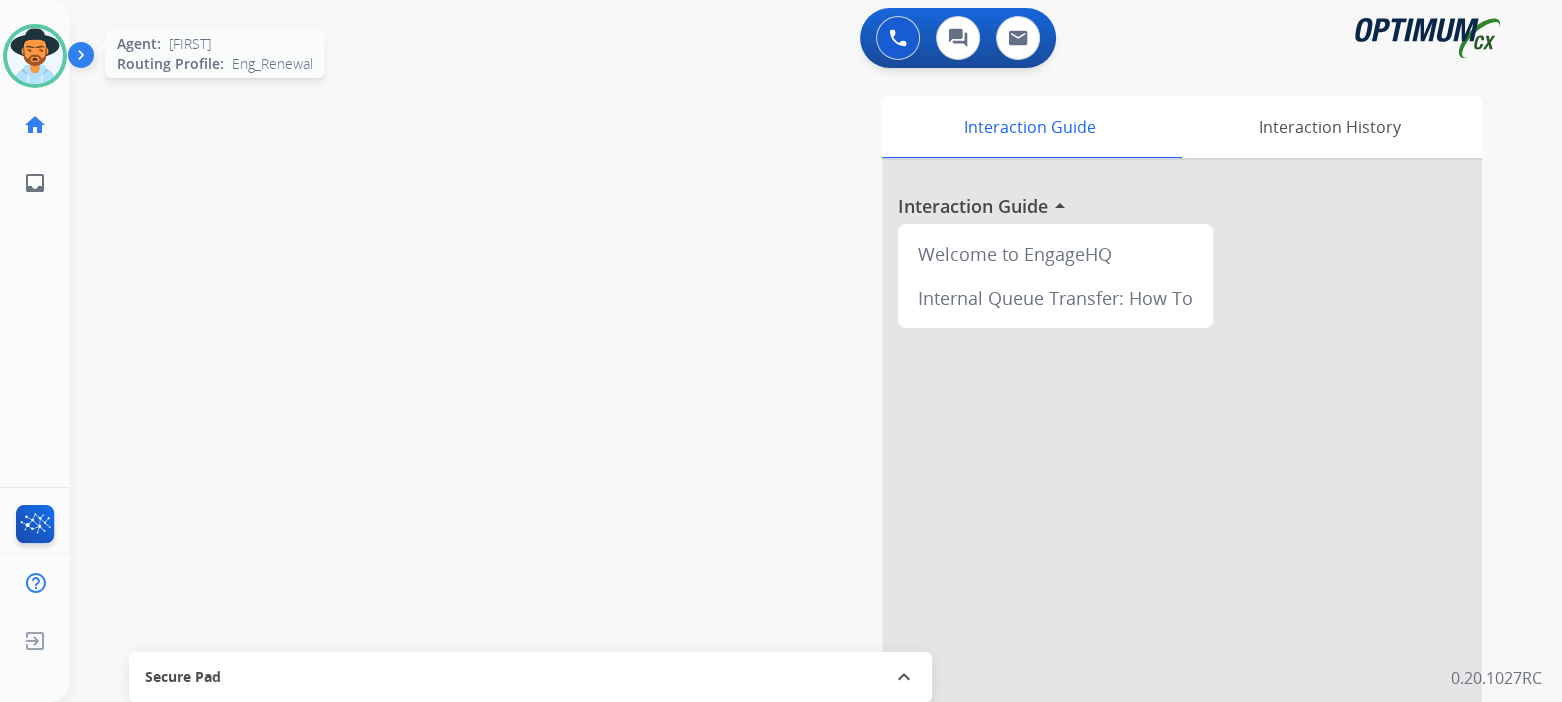 click at bounding box center [35, 56] 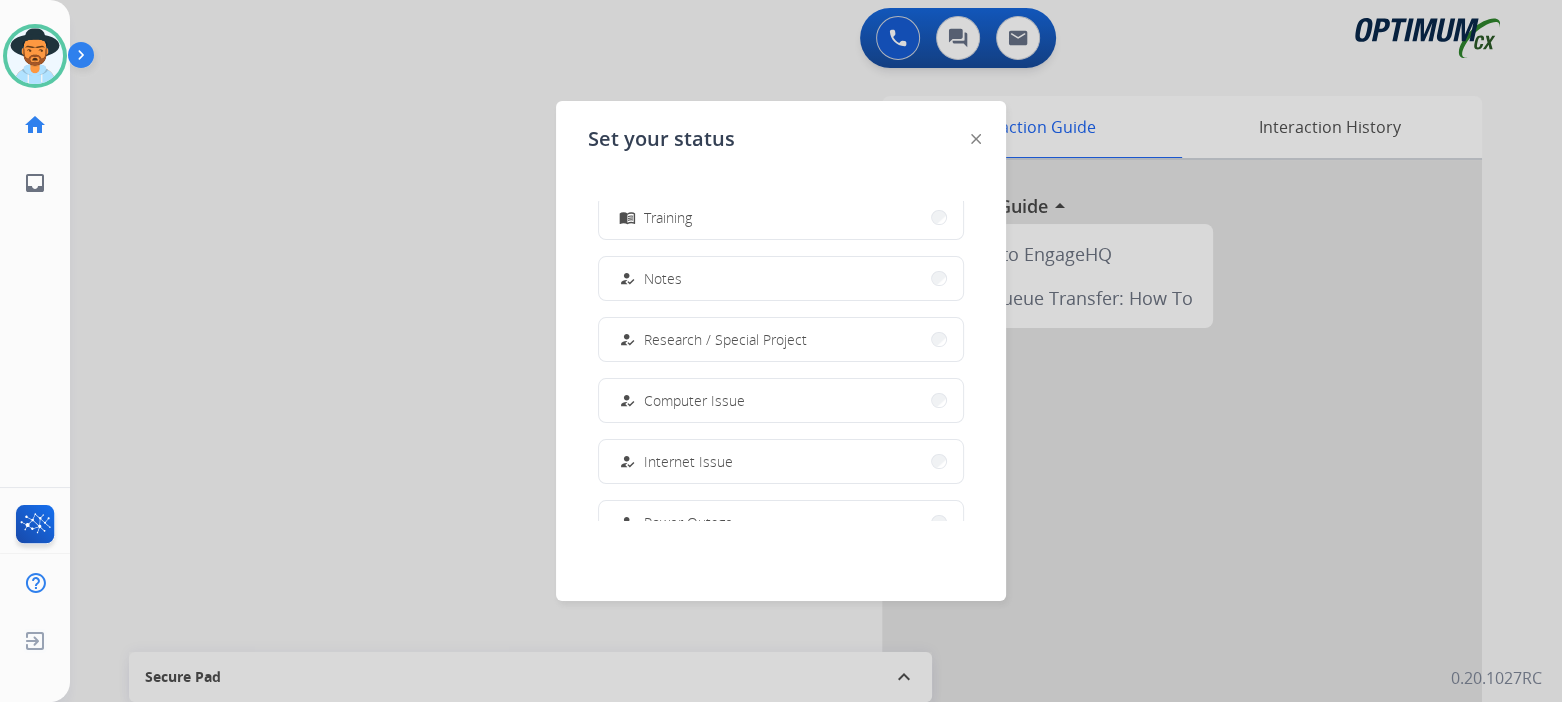 scroll, scrollTop: 498, scrollLeft: 0, axis: vertical 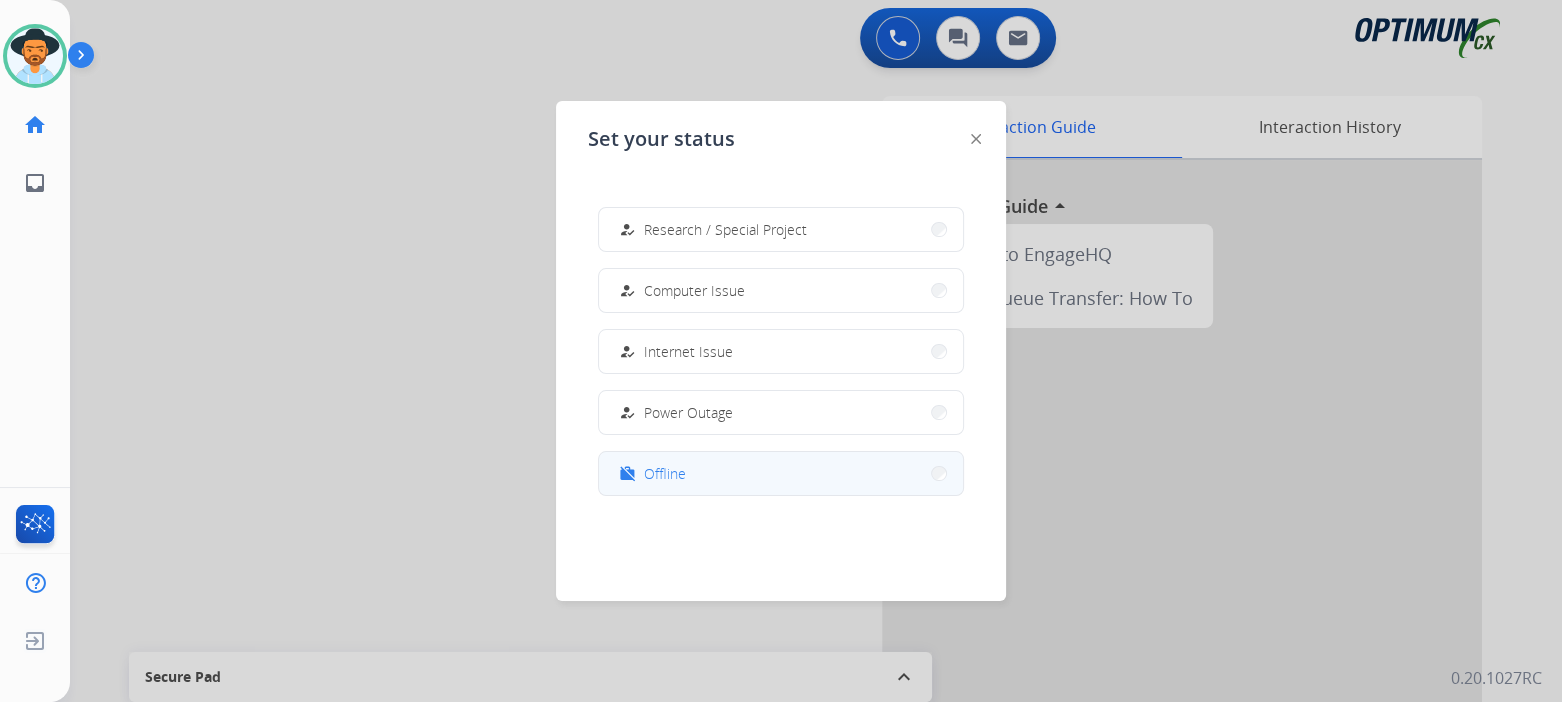 click on "Offline" at bounding box center [665, 473] 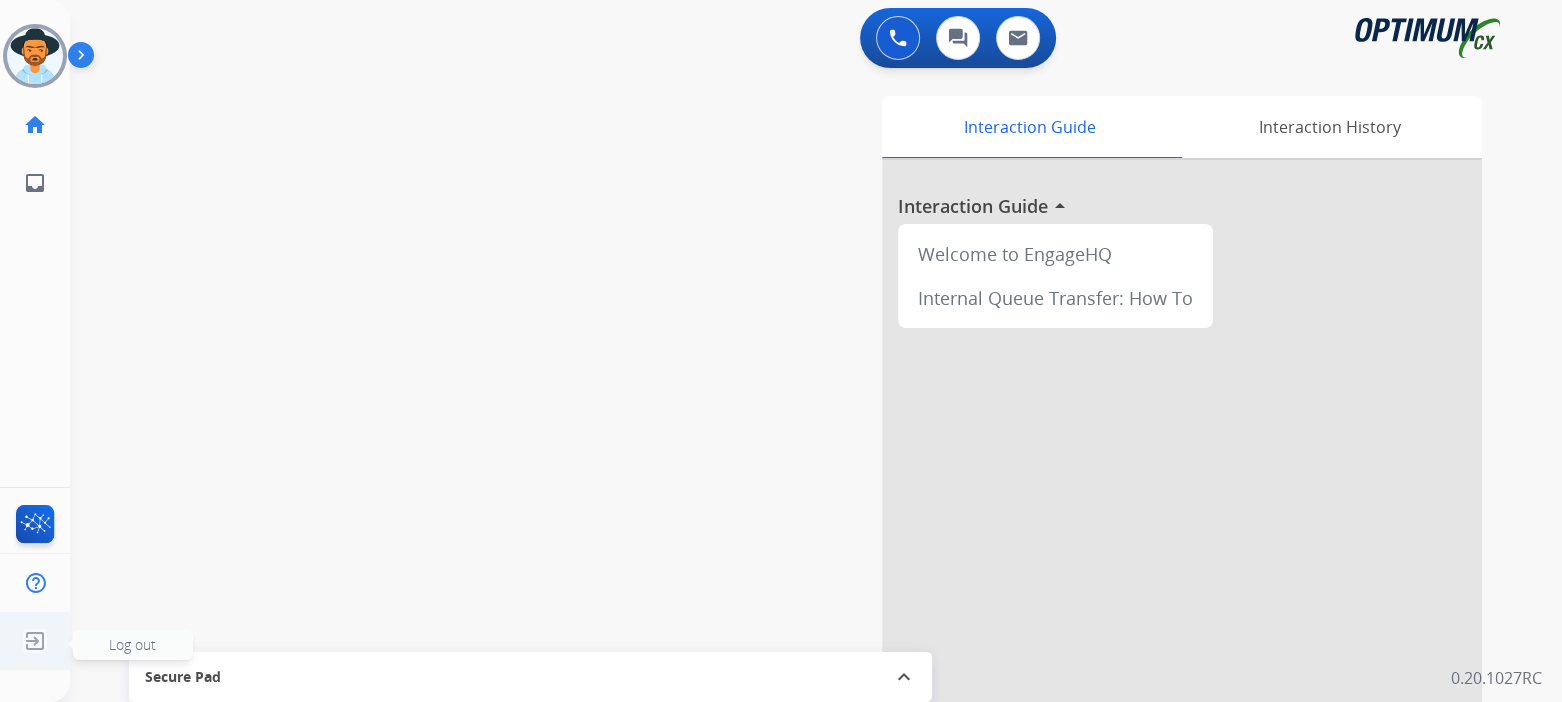 click 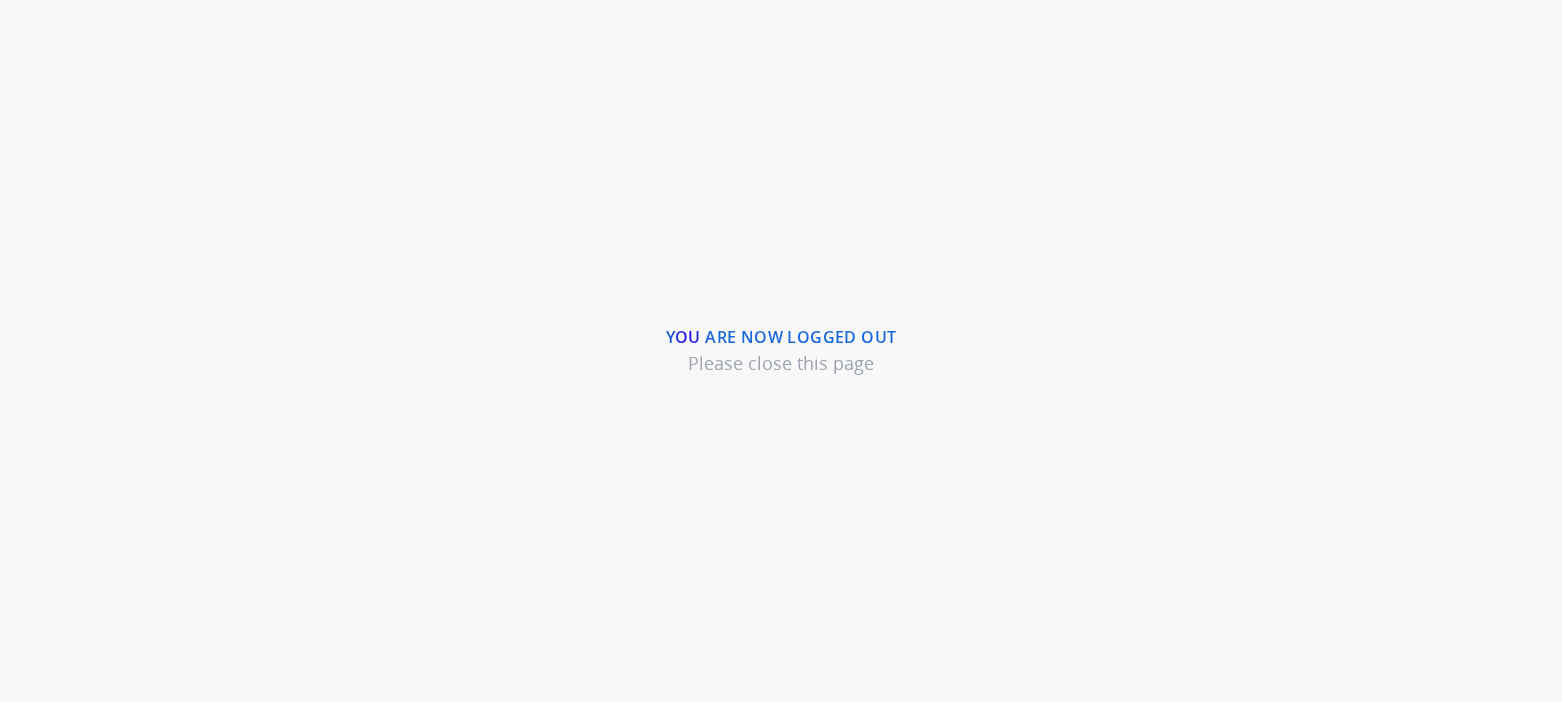 scroll, scrollTop: 0, scrollLeft: 0, axis: both 